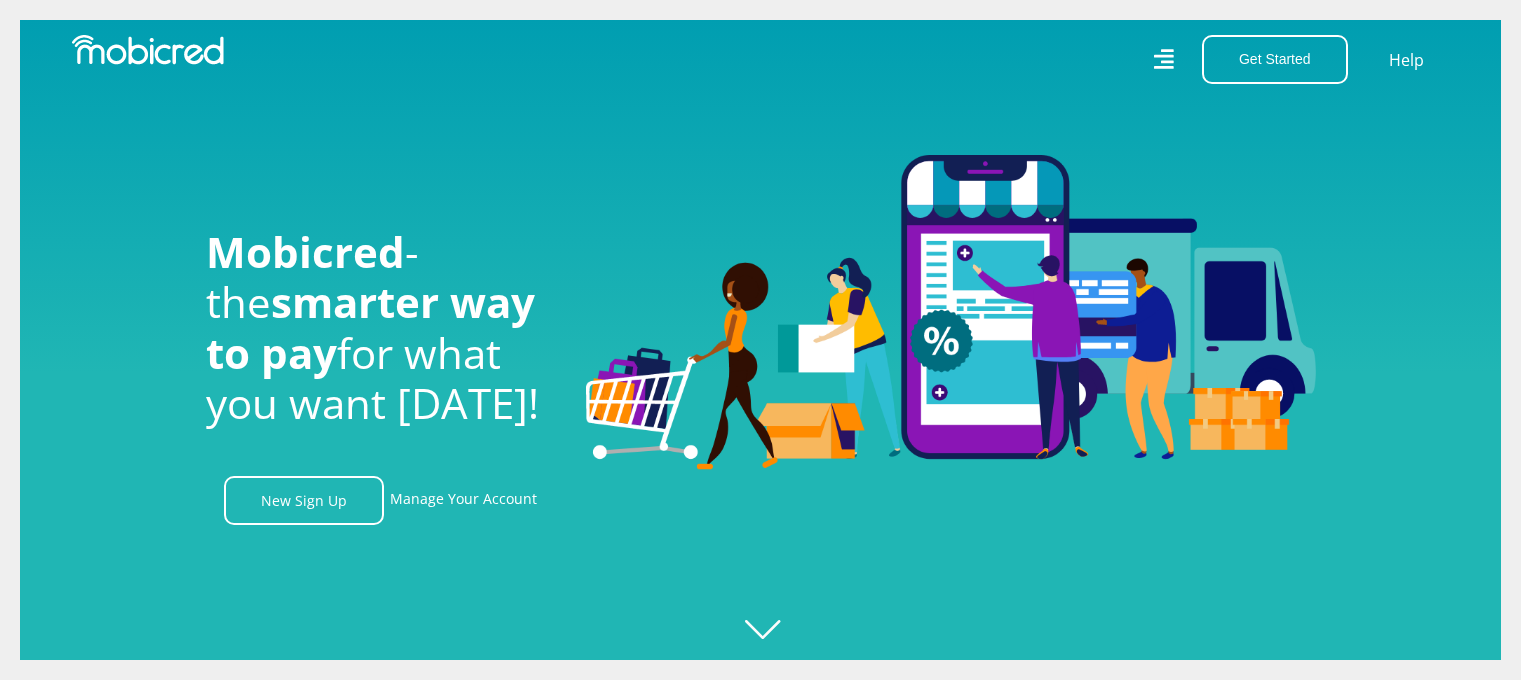 scroll, scrollTop: 0, scrollLeft: 0, axis: both 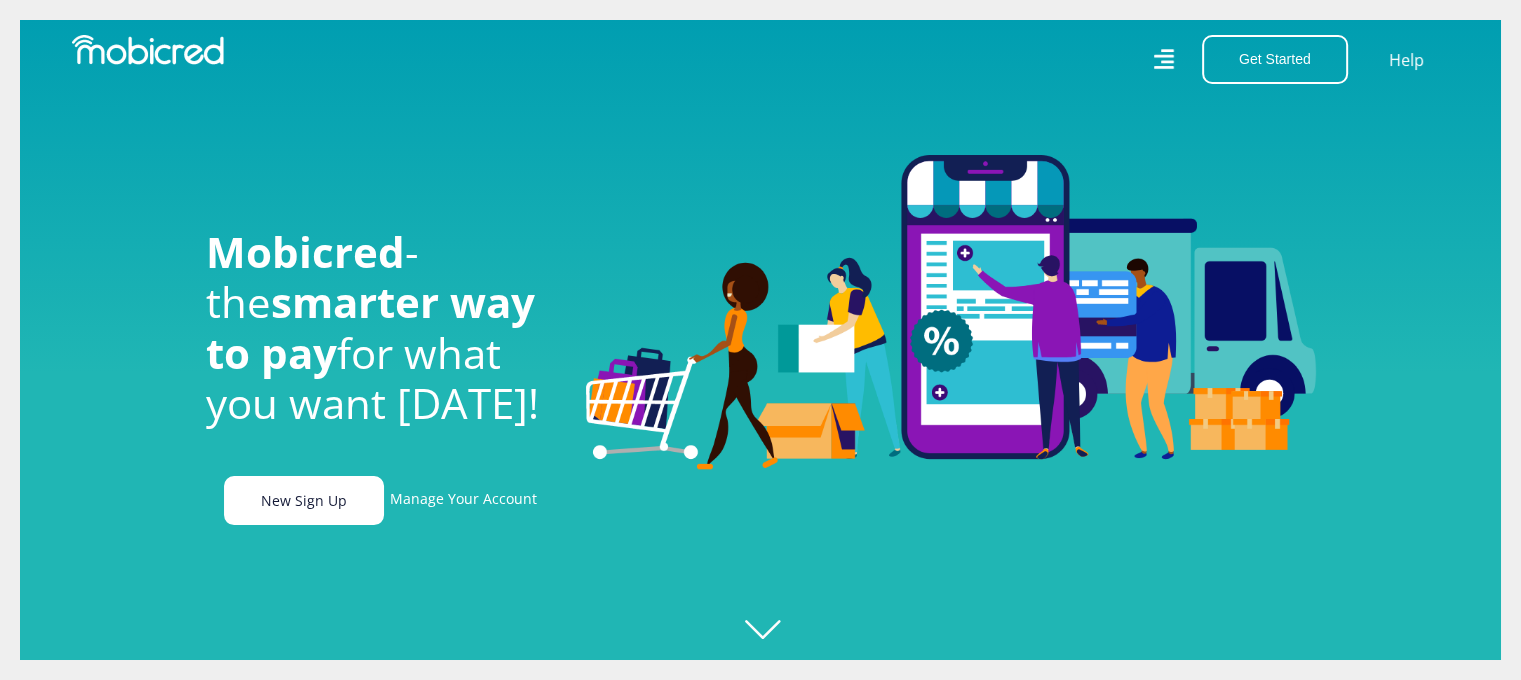 click on "New Sign Up" at bounding box center [304, 500] 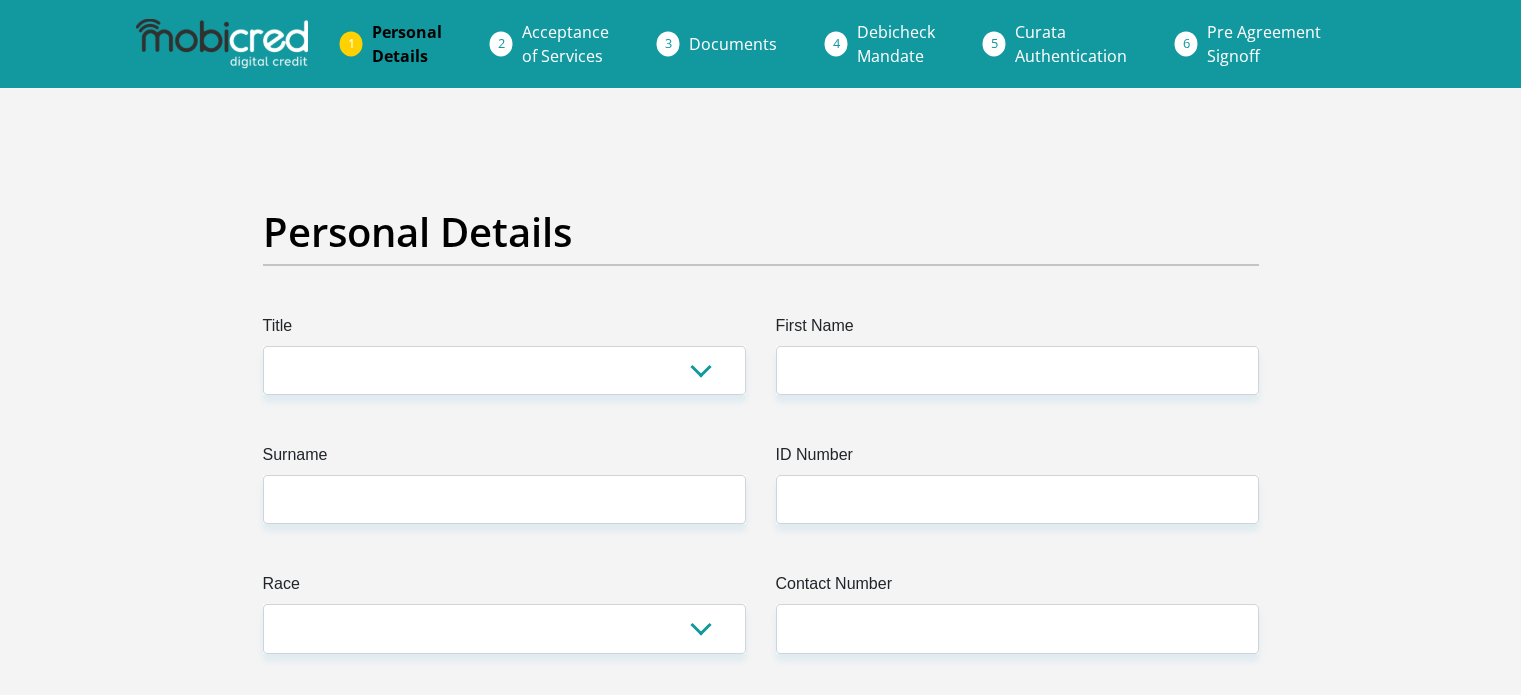 scroll, scrollTop: 0, scrollLeft: 0, axis: both 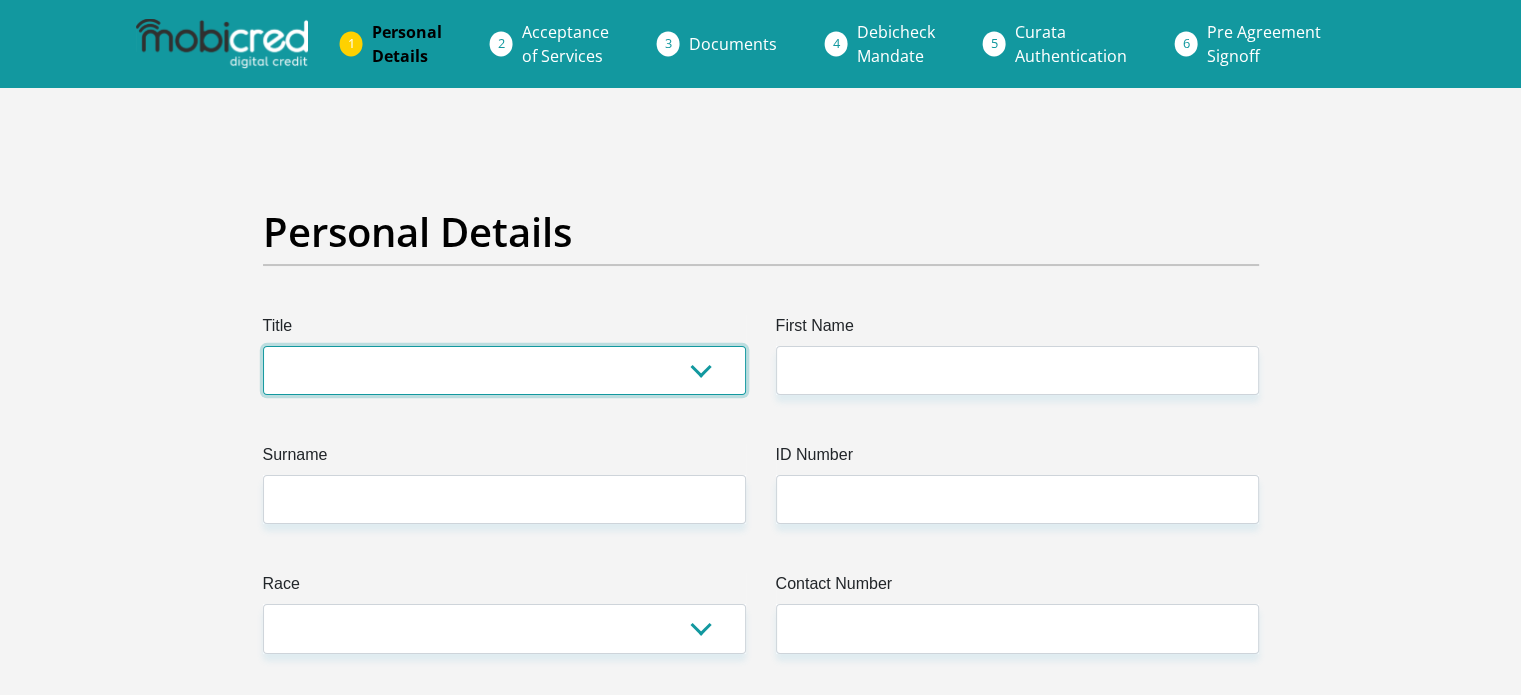 click on "Mr
Ms
Mrs
Dr
Other" at bounding box center [504, 370] 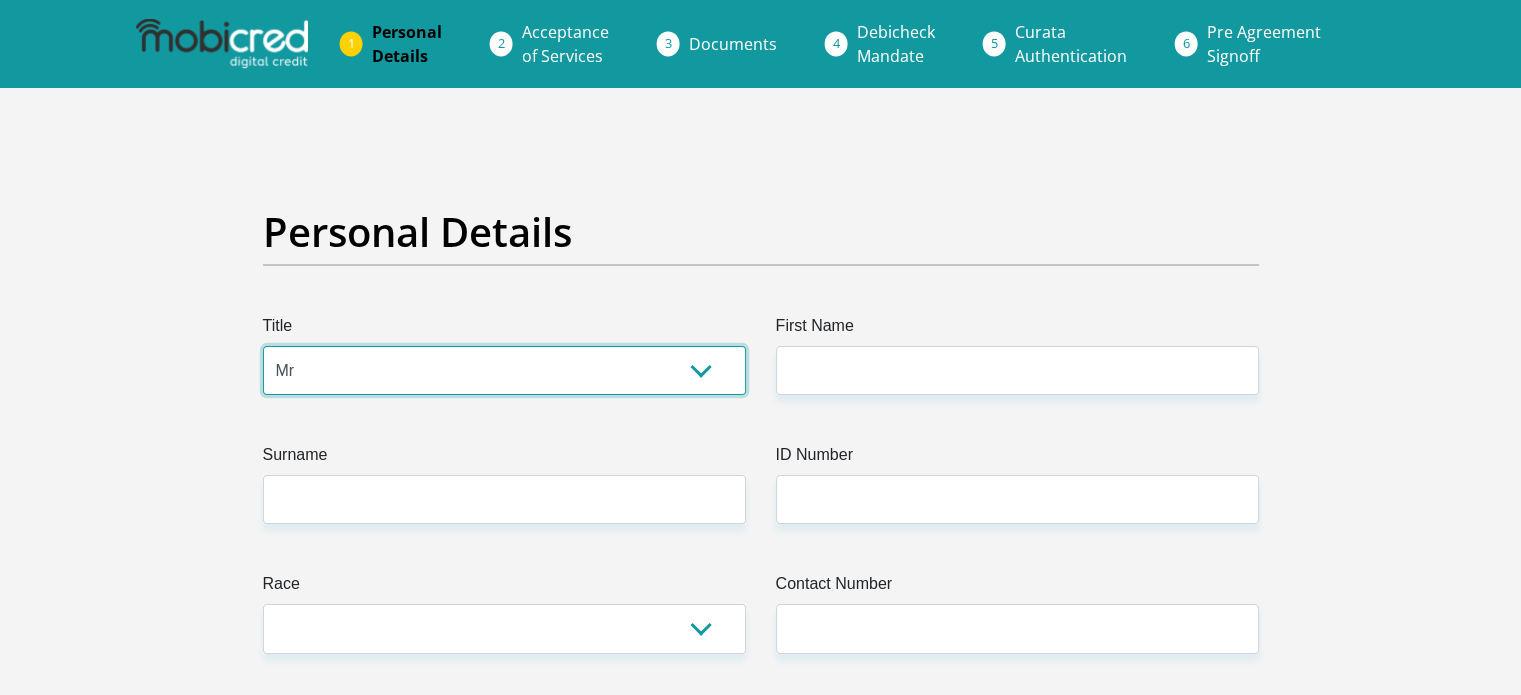 click on "Mr
Ms
Mrs
Dr
Other" at bounding box center (504, 370) 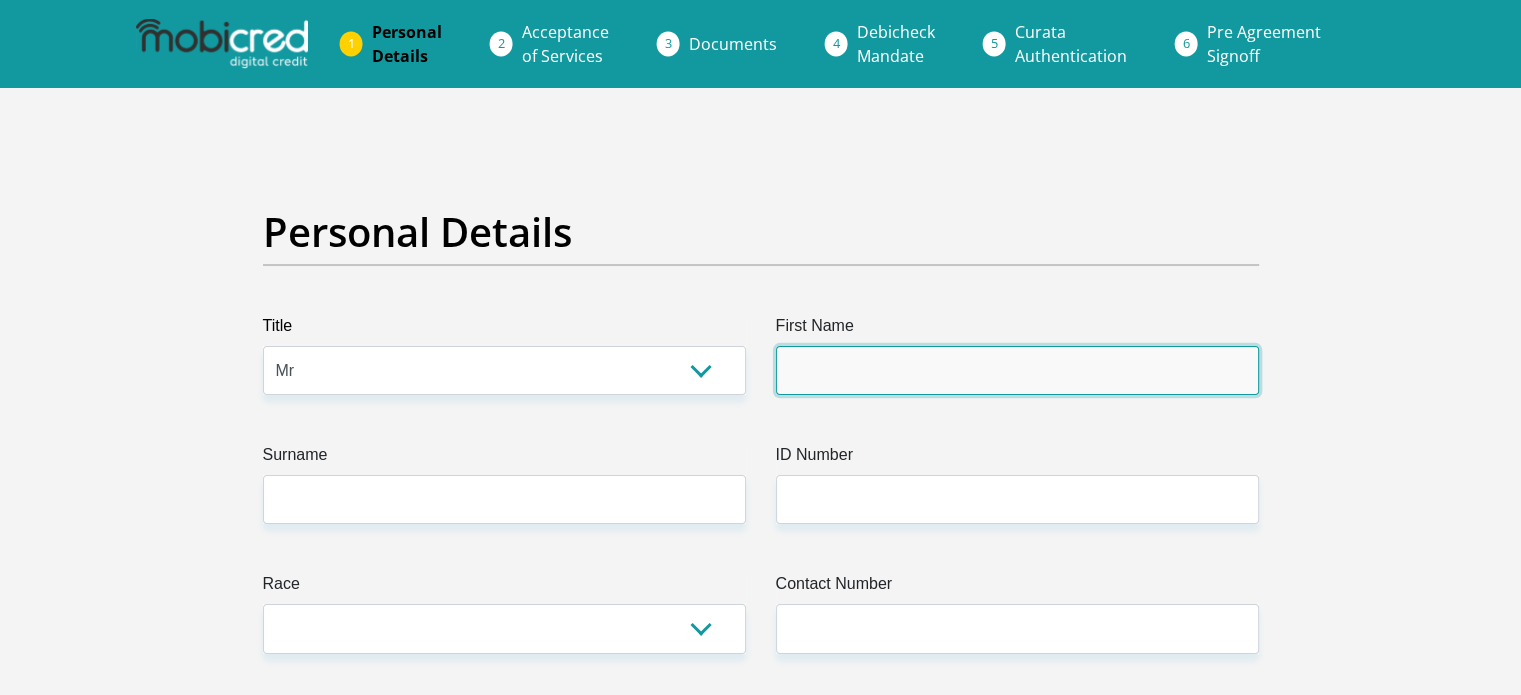 click on "First Name" at bounding box center (1017, 370) 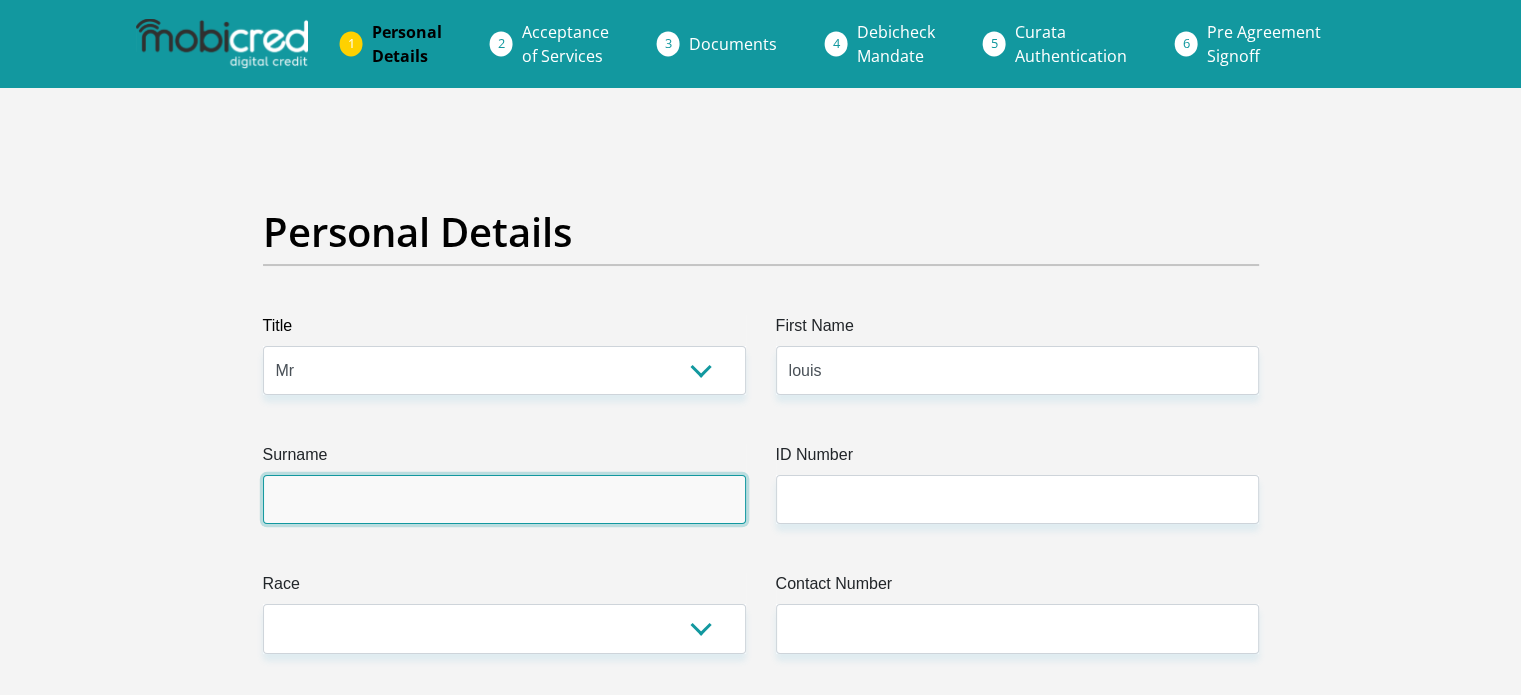 type on "botha" 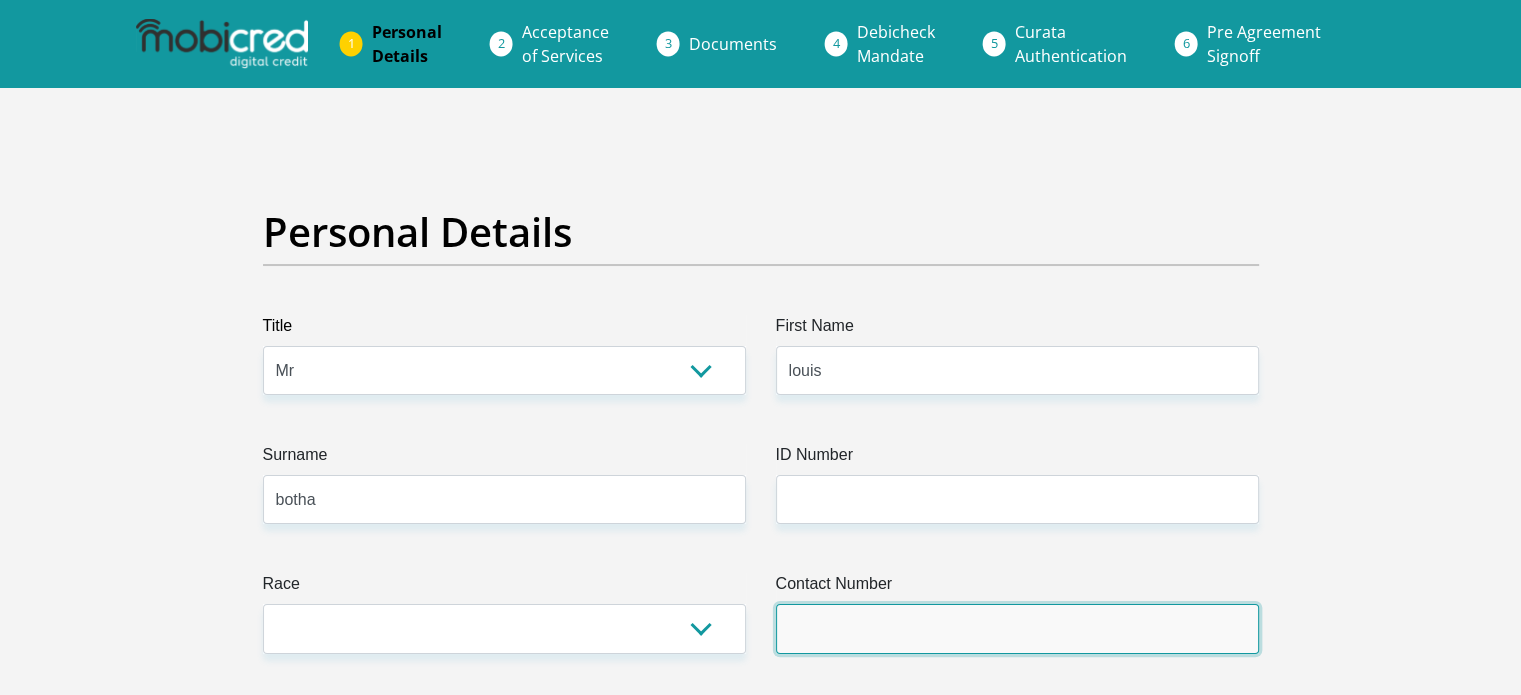 type on "0679923848" 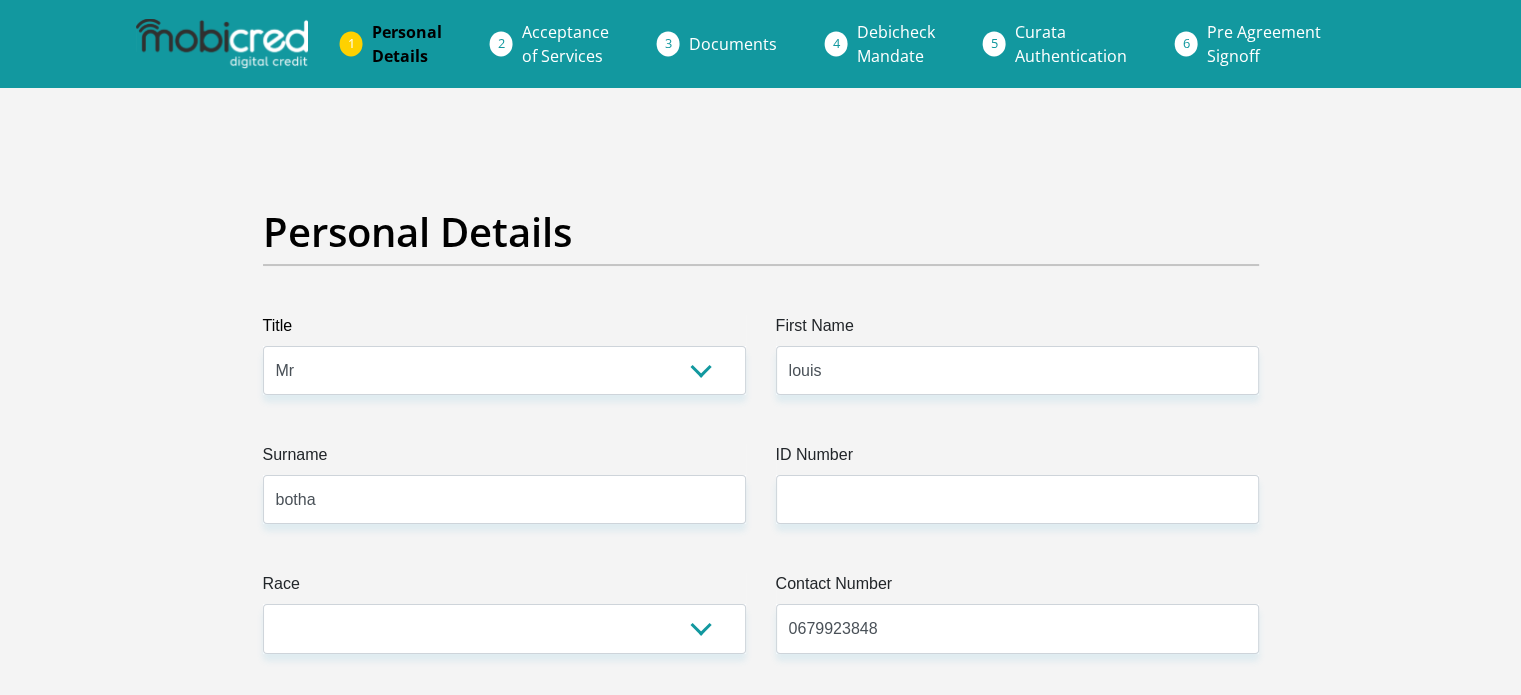 select on "ZAF" 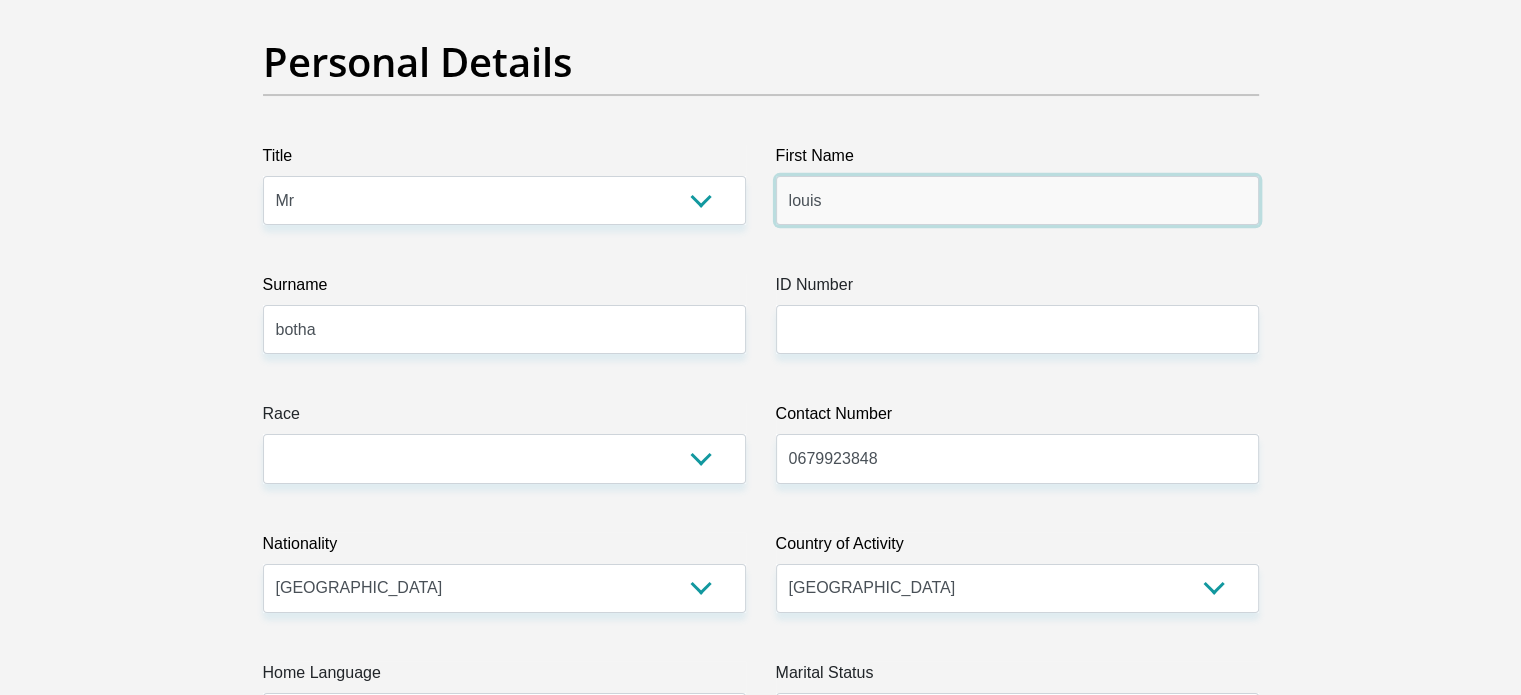 scroll, scrollTop: 300, scrollLeft: 0, axis: vertical 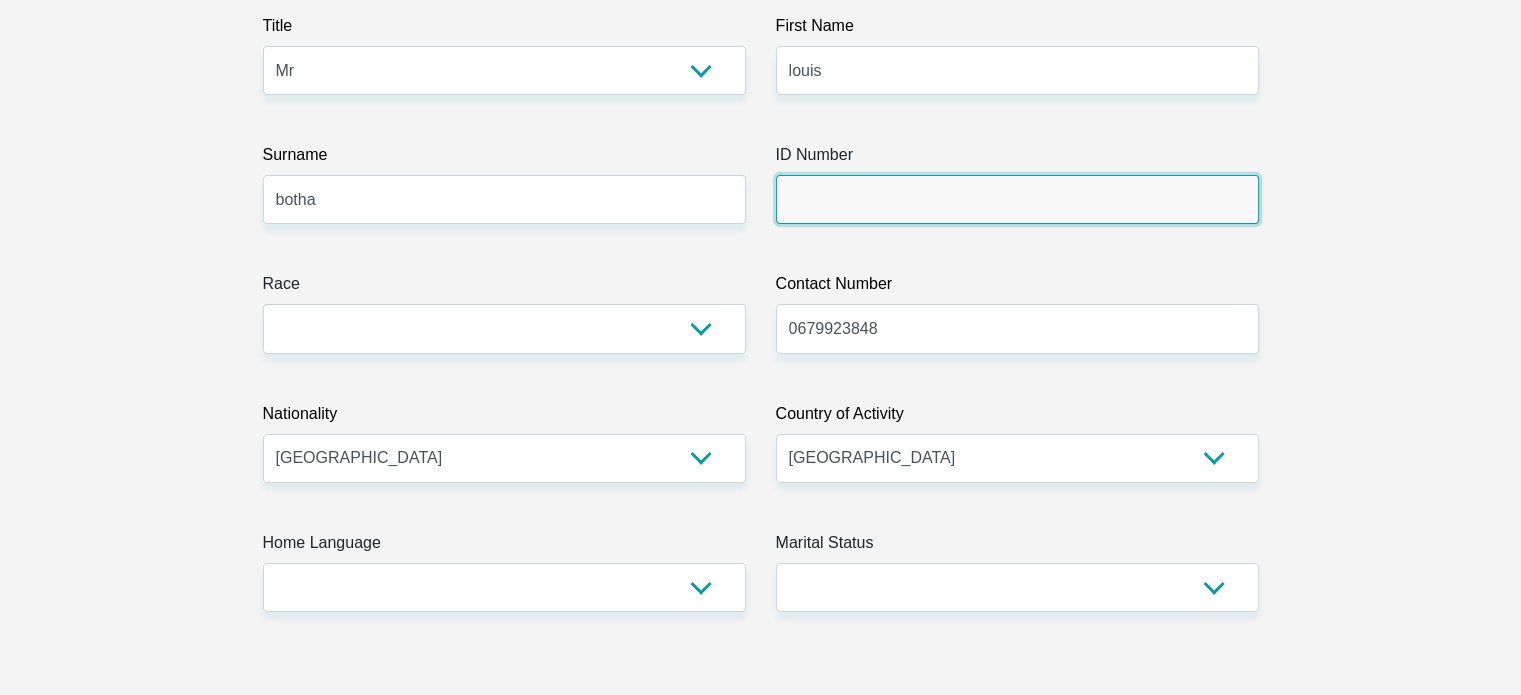 click on "ID Number" at bounding box center (1017, 199) 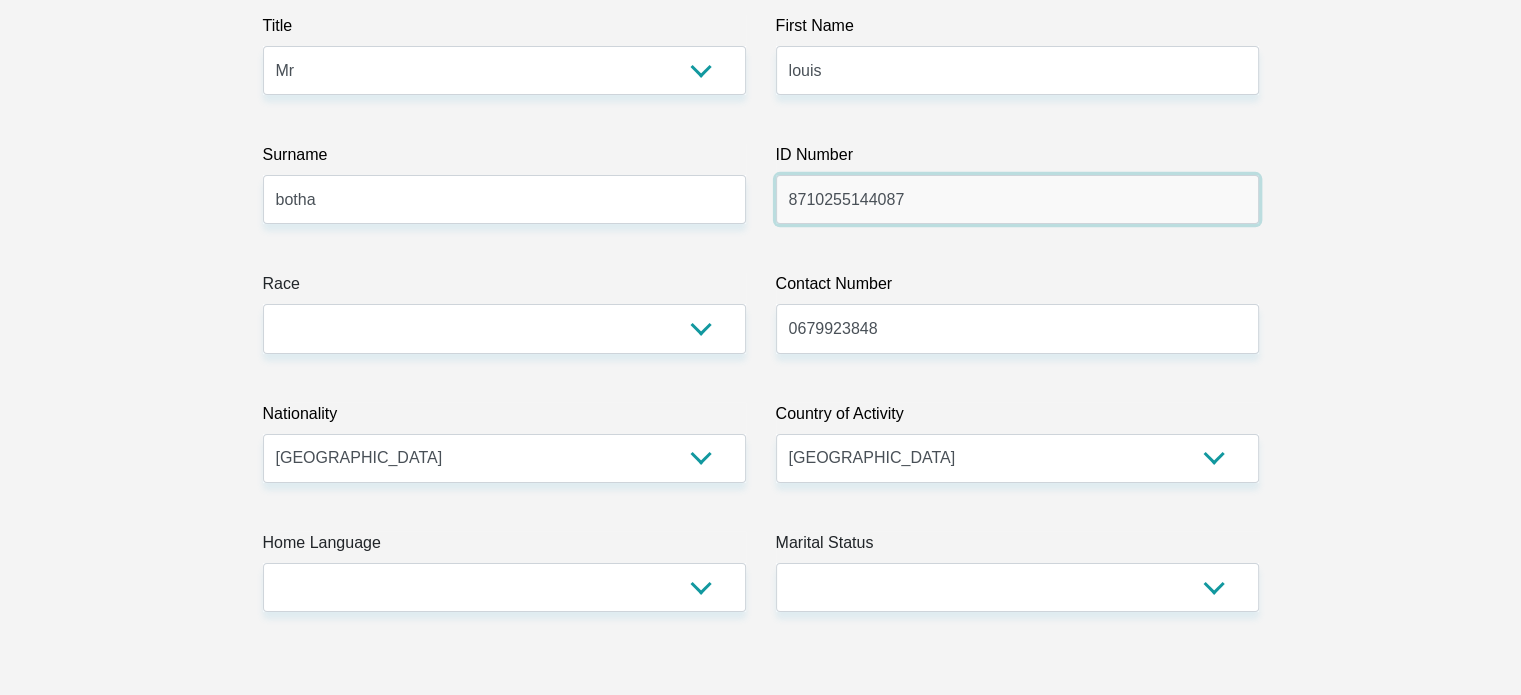 type on "8710255144087" 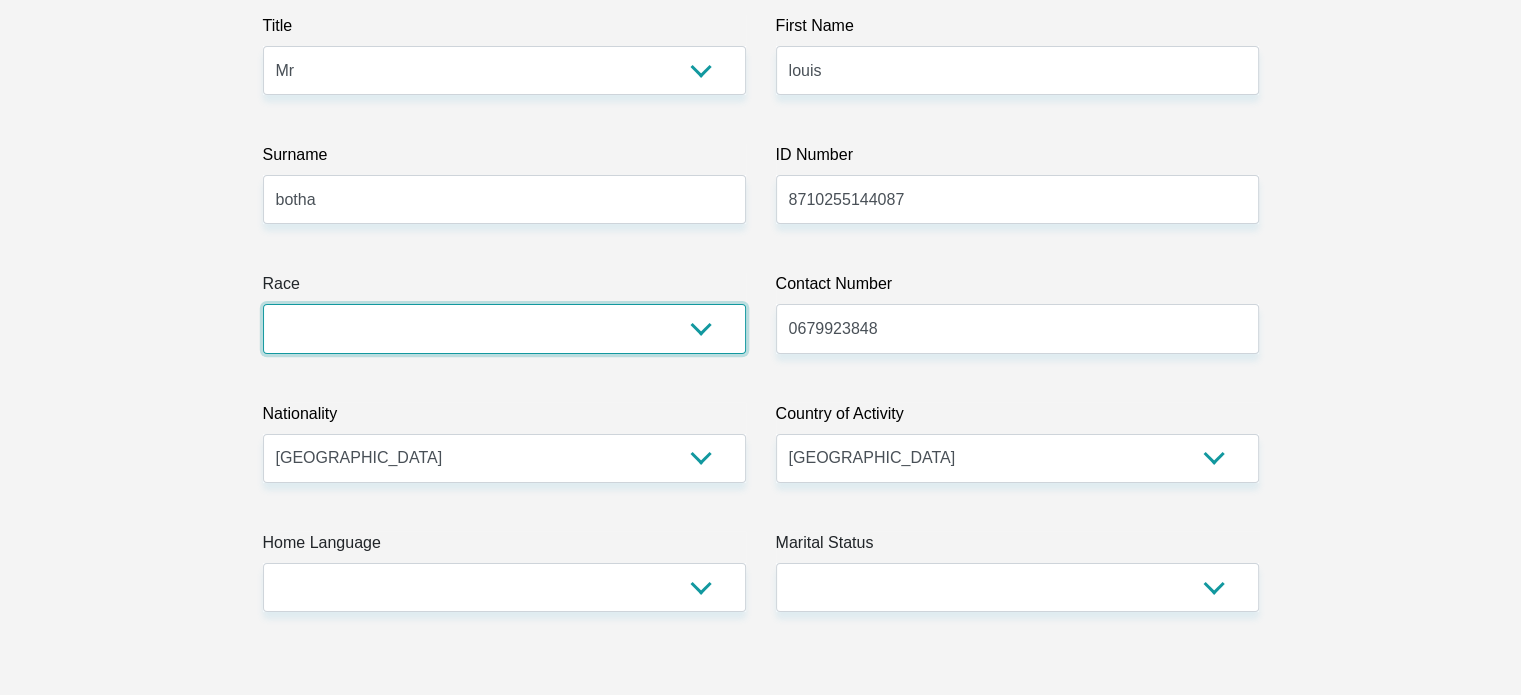 click on "Black
Coloured
Indian
White
Other" at bounding box center (504, 328) 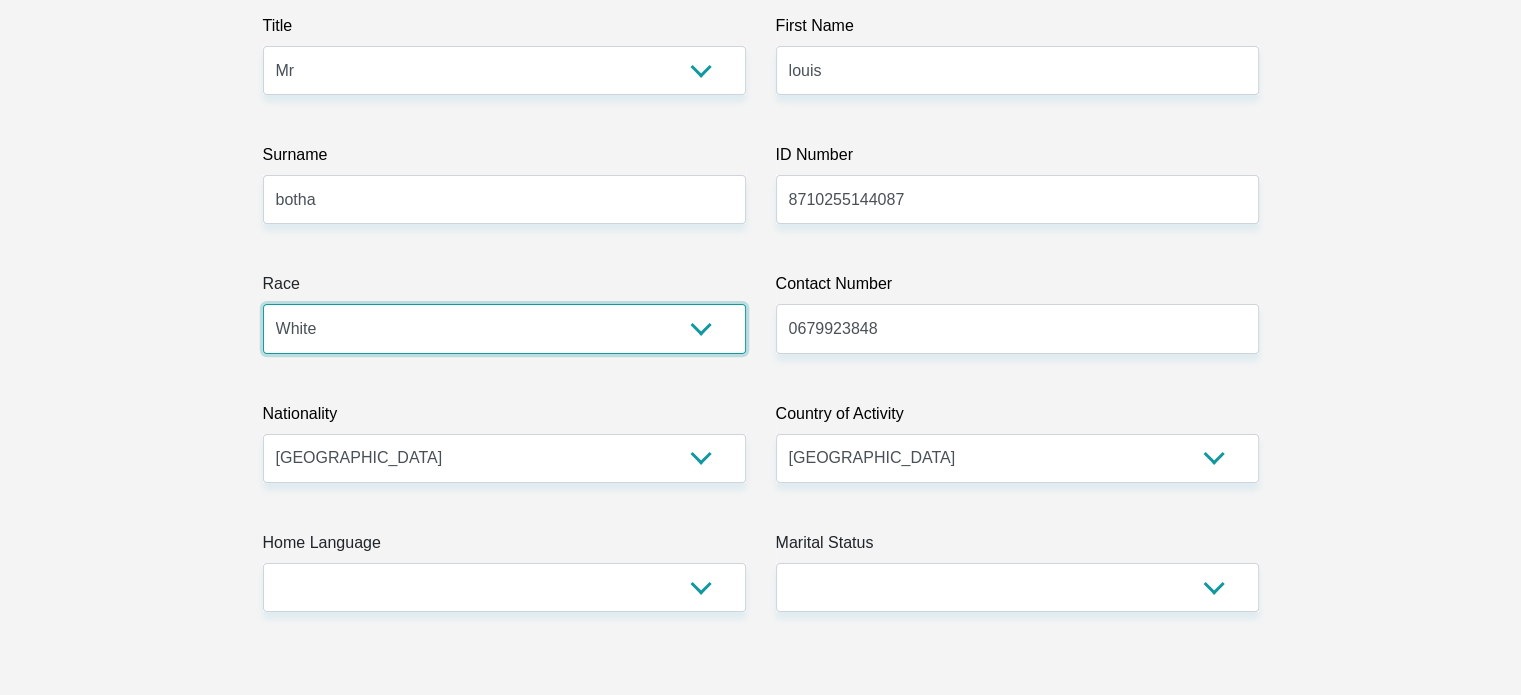 click on "Black
Coloured
Indian
White
Other" at bounding box center [504, 328] 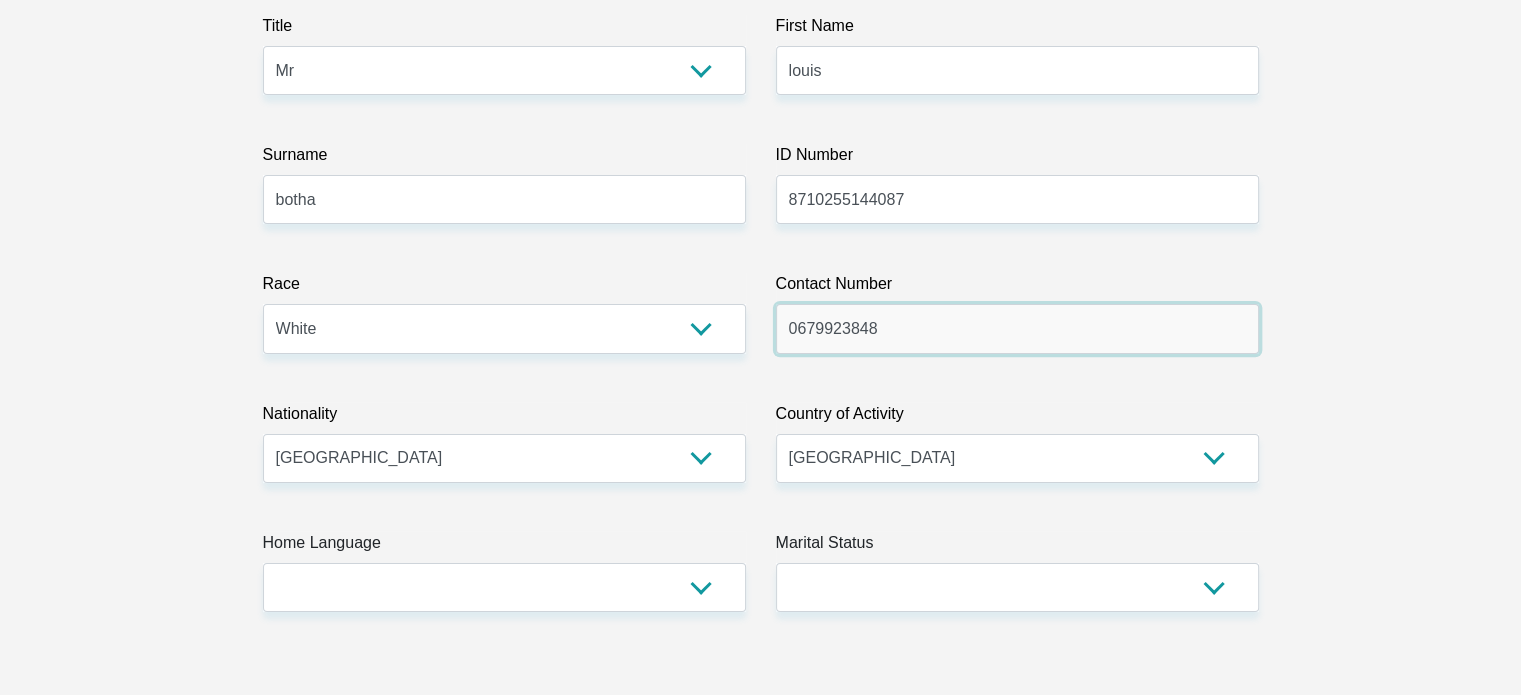 drag, startPoint x: 986, startPoint y: 331, endPoint x: 690, endPoint y: 318, distance: 296.28534 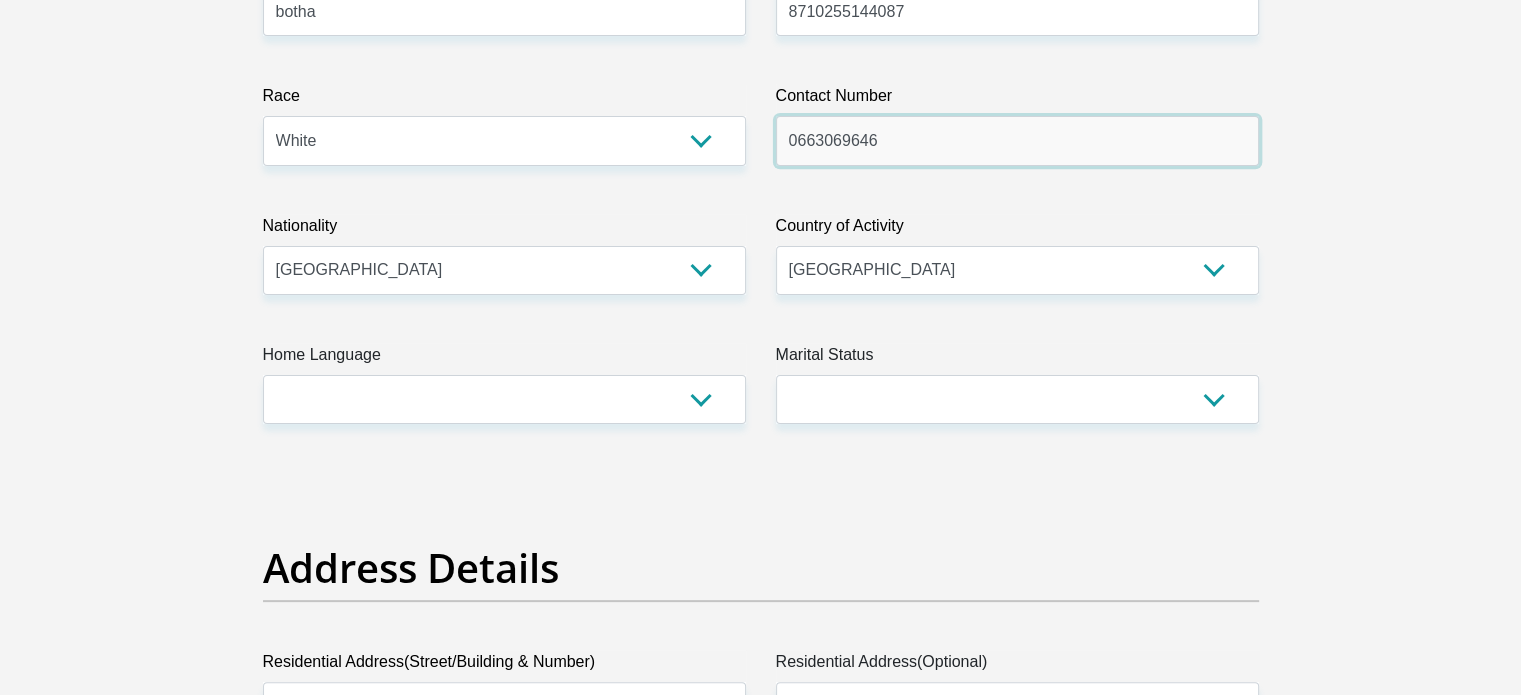scroll, scrollTop: 500, scrollLeft: 0, axis: vertical 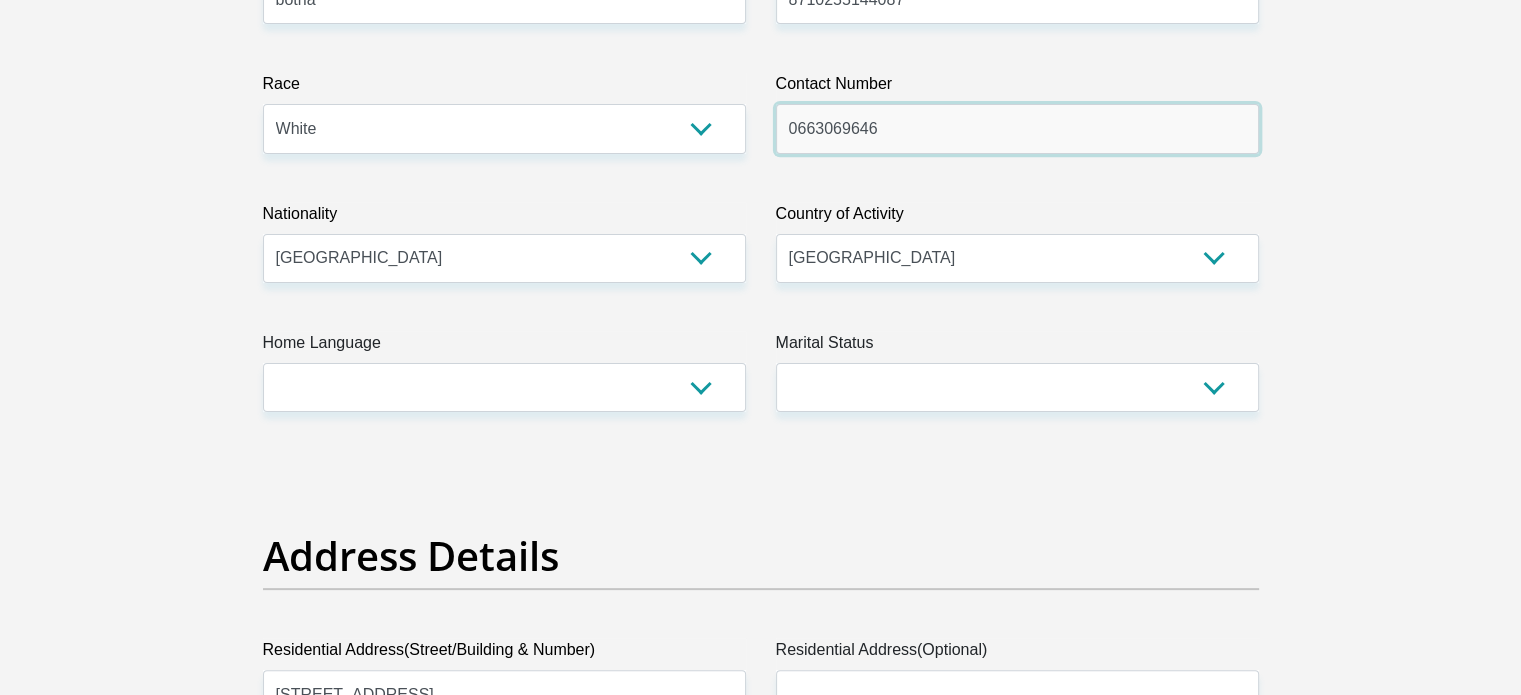 type on "0663069646" 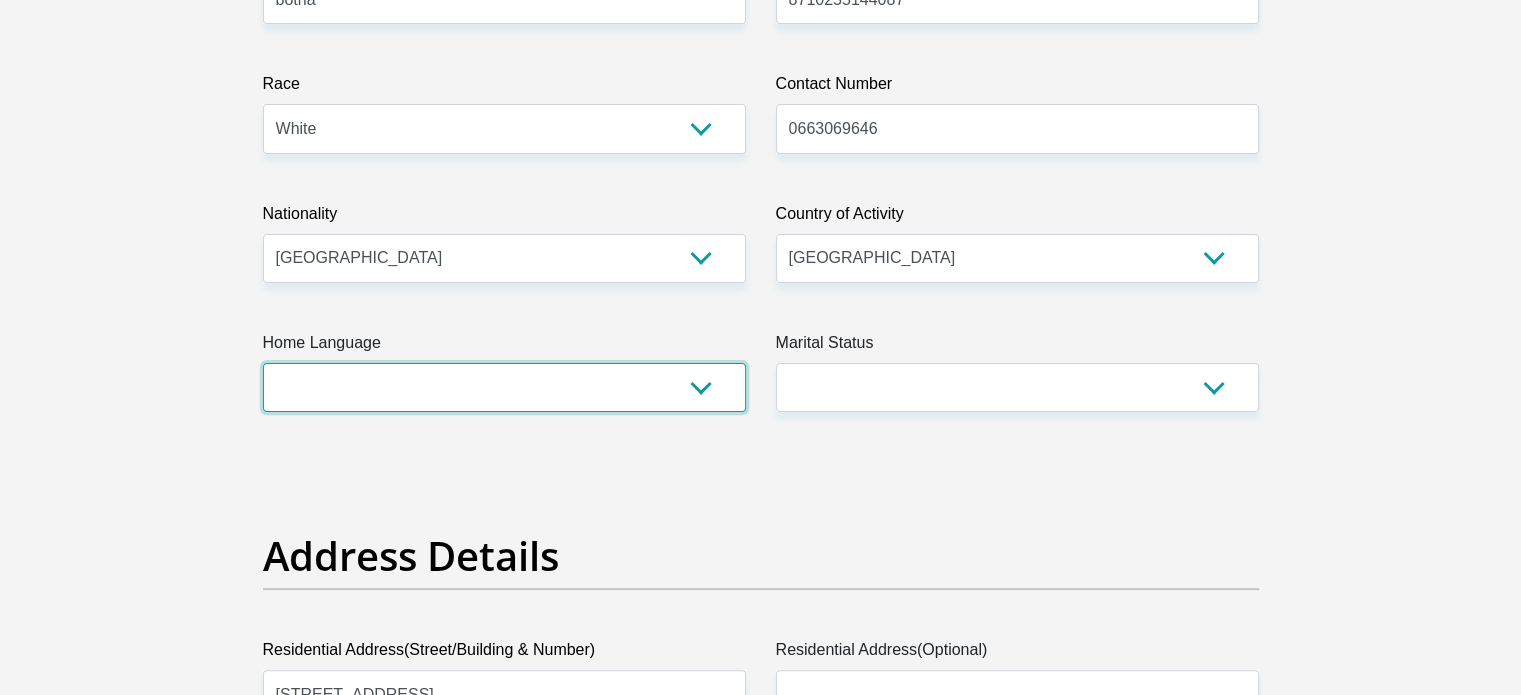 click on "Afrikaans
English
Sepedi
South Ndebele
Southern Sotho
Swati
Tsonga
Tswana
Venda
Xhosa
Zulu
Other" at bounding box center [504, 387] 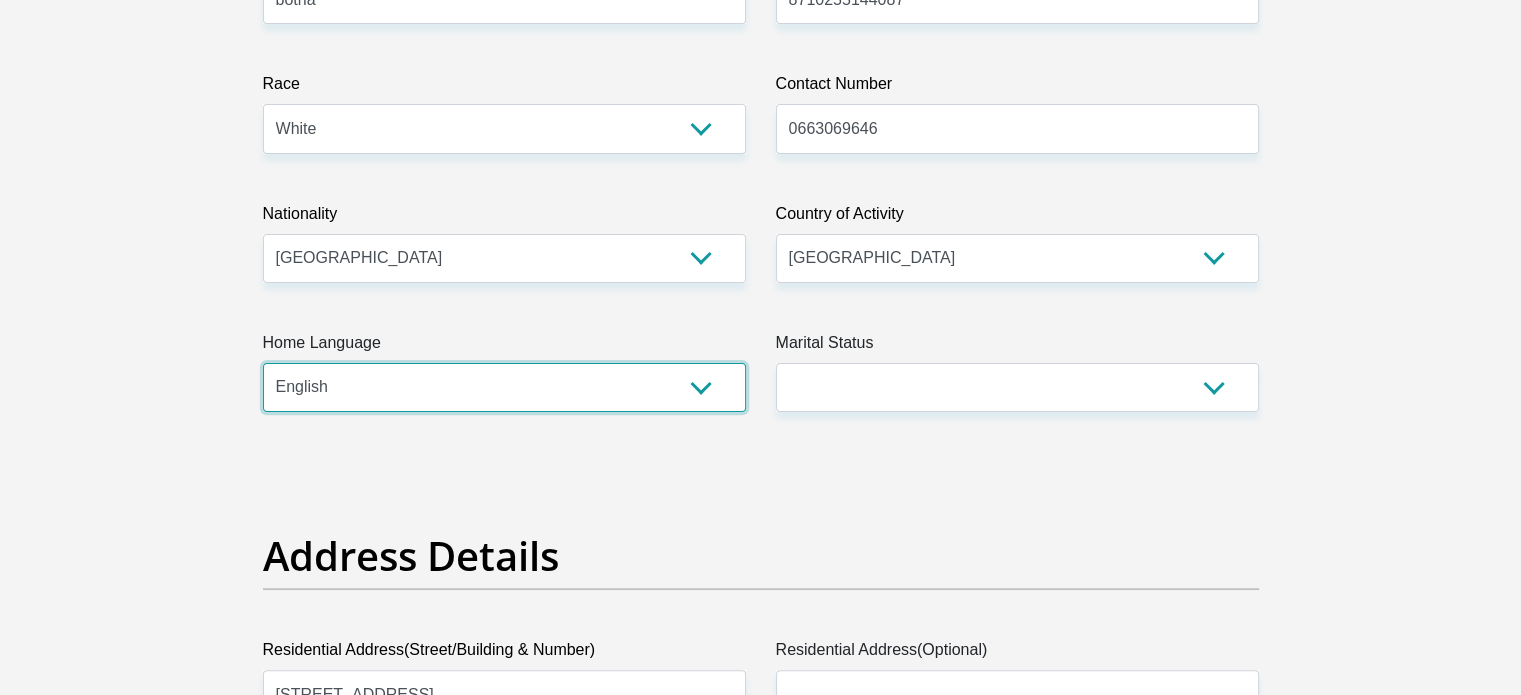 click on "Afrikaans
English
Sepedi
South Ndebele
Southern Sotho
Swati
Tsonga
Tswana
Venda
Xhosa
Zulu
Other" at bounding box center [504, 387] 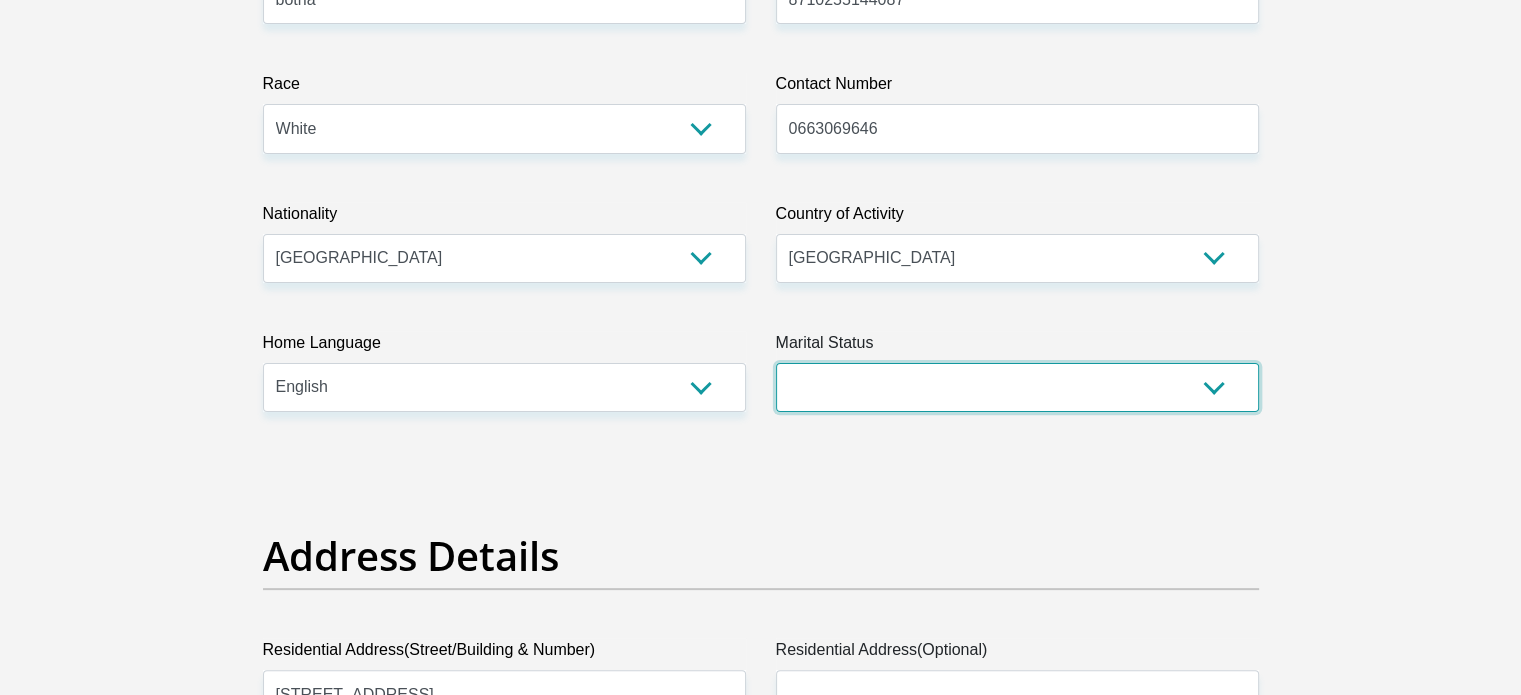 drag, startPoint x: 1124, startPoint y: 391, endPoint x: 1105, endPoint y: 398, distance: 20.248457 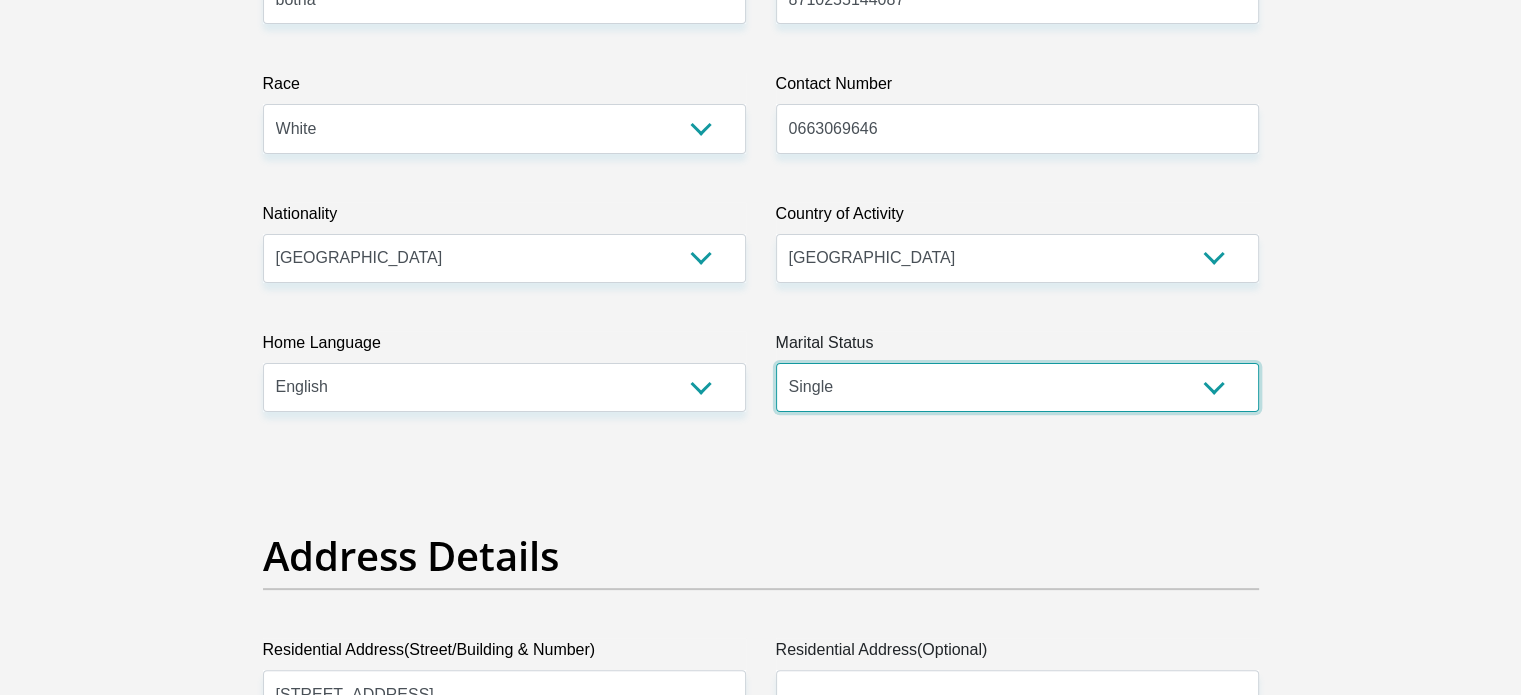 click on "Married ANC
Single
Divorced
Widowed
Married COP or Customary Law" at bounding box center [1017, 387] 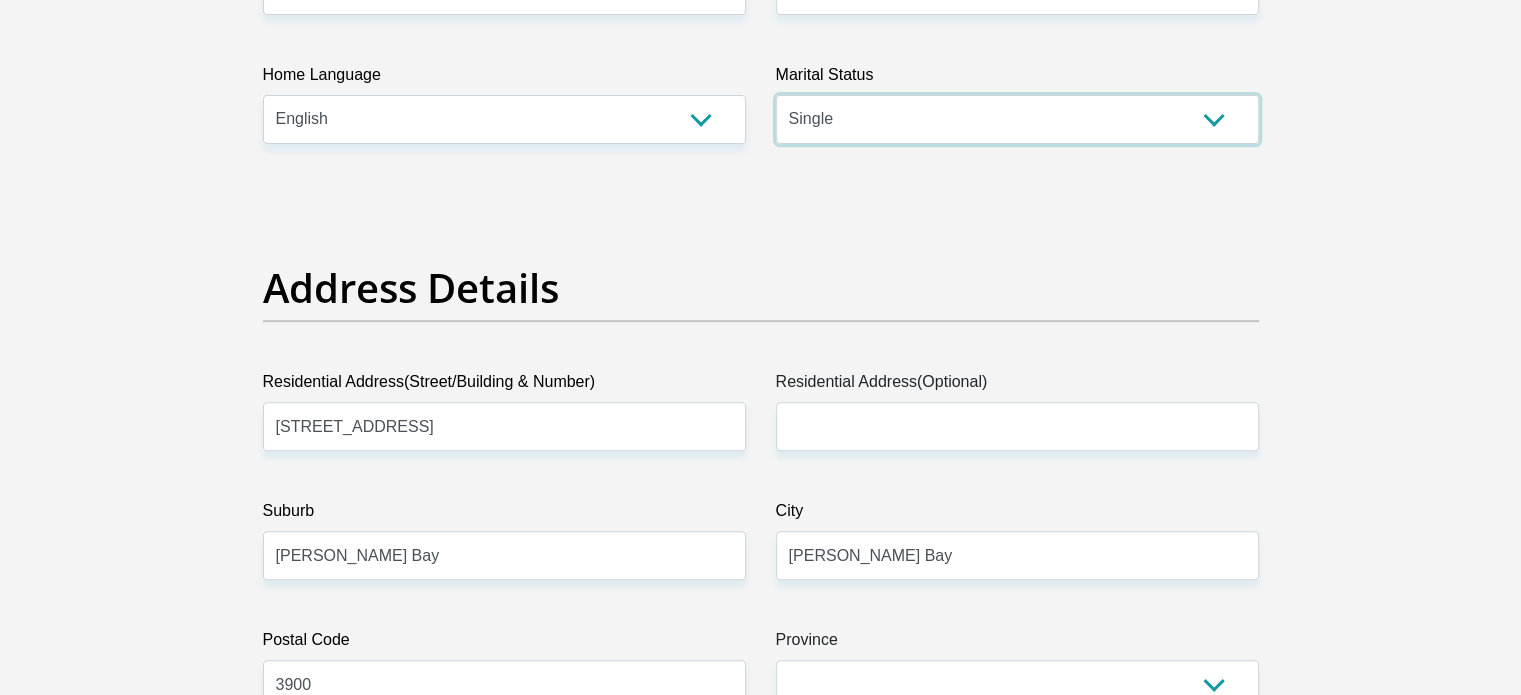 scroll, scrollTop: 1000, scrollLeft: 0, axis: vertical 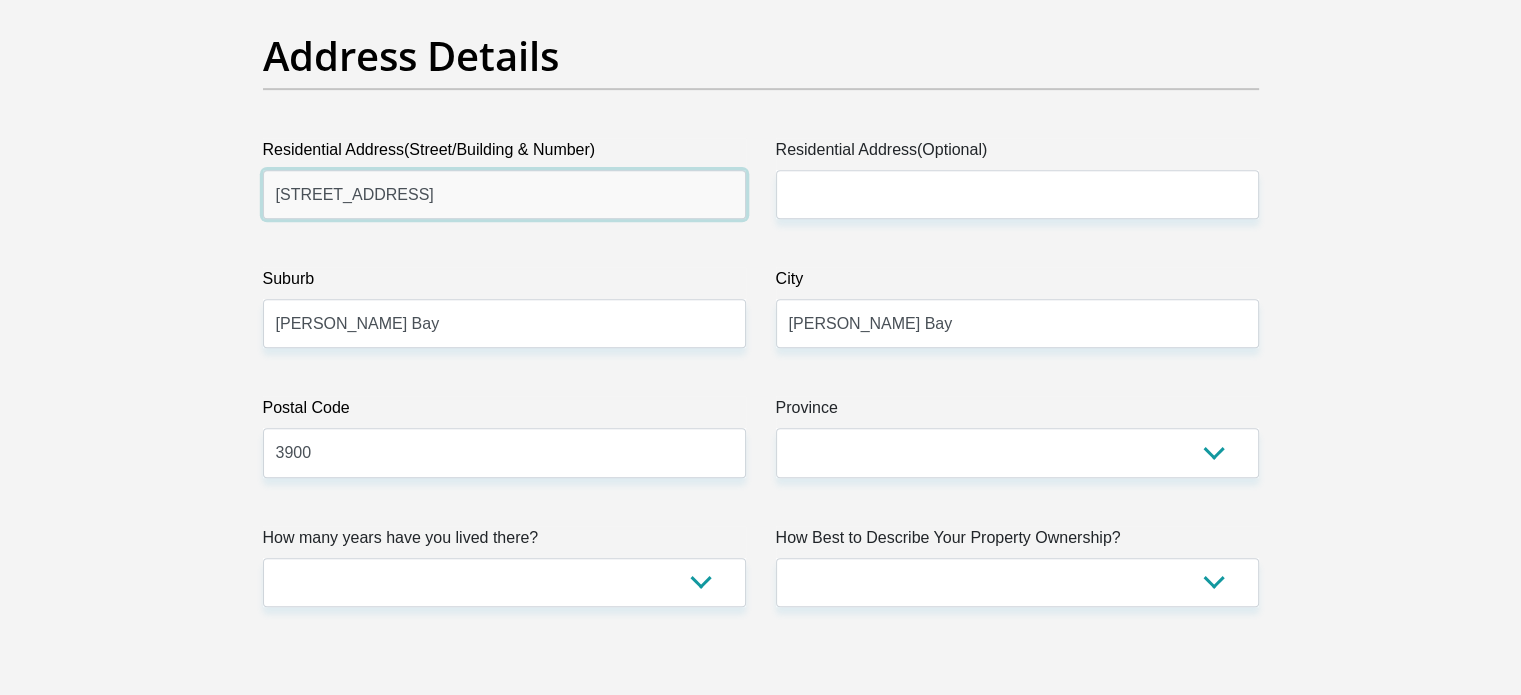 drag, startPoint x: 419, startPoint y: 194, endPoint x: -26, endPoint y: 194, distance: 445 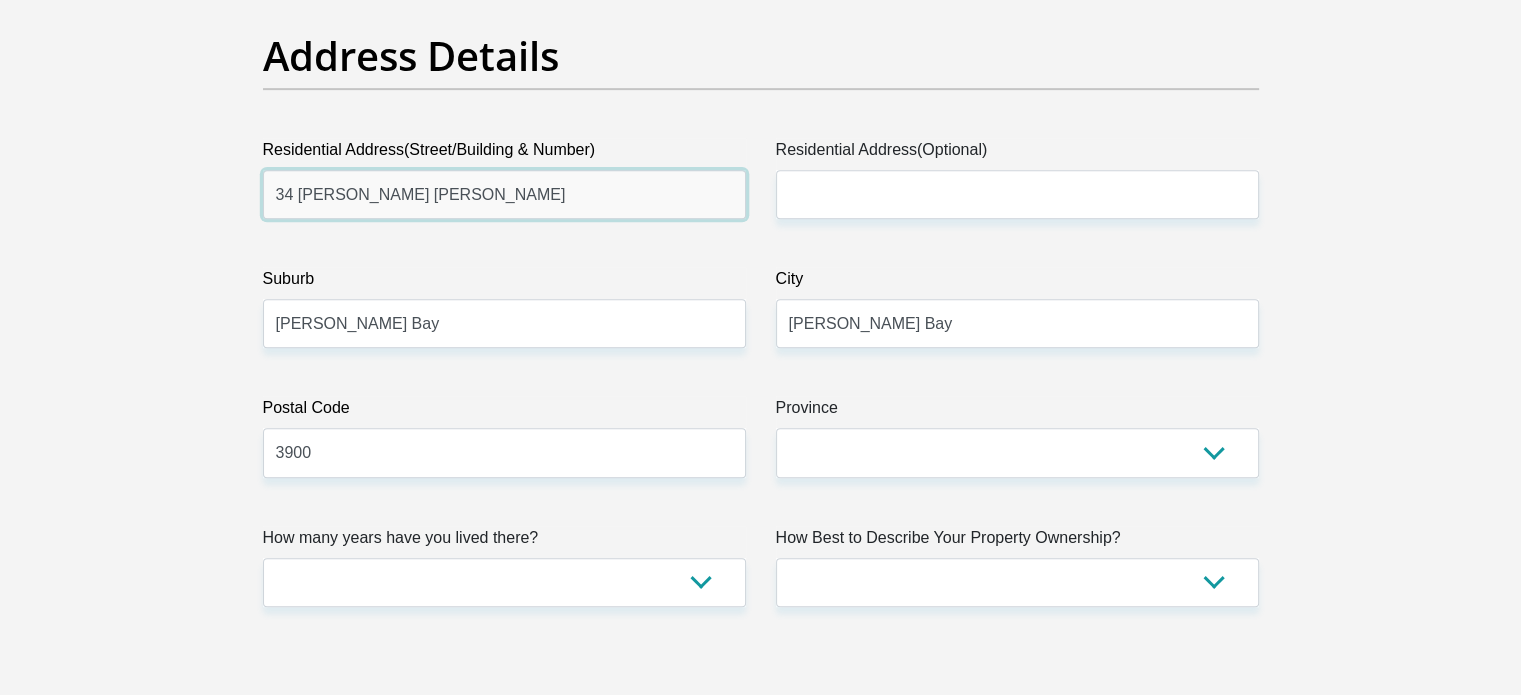 type on "34 ormiston roa" 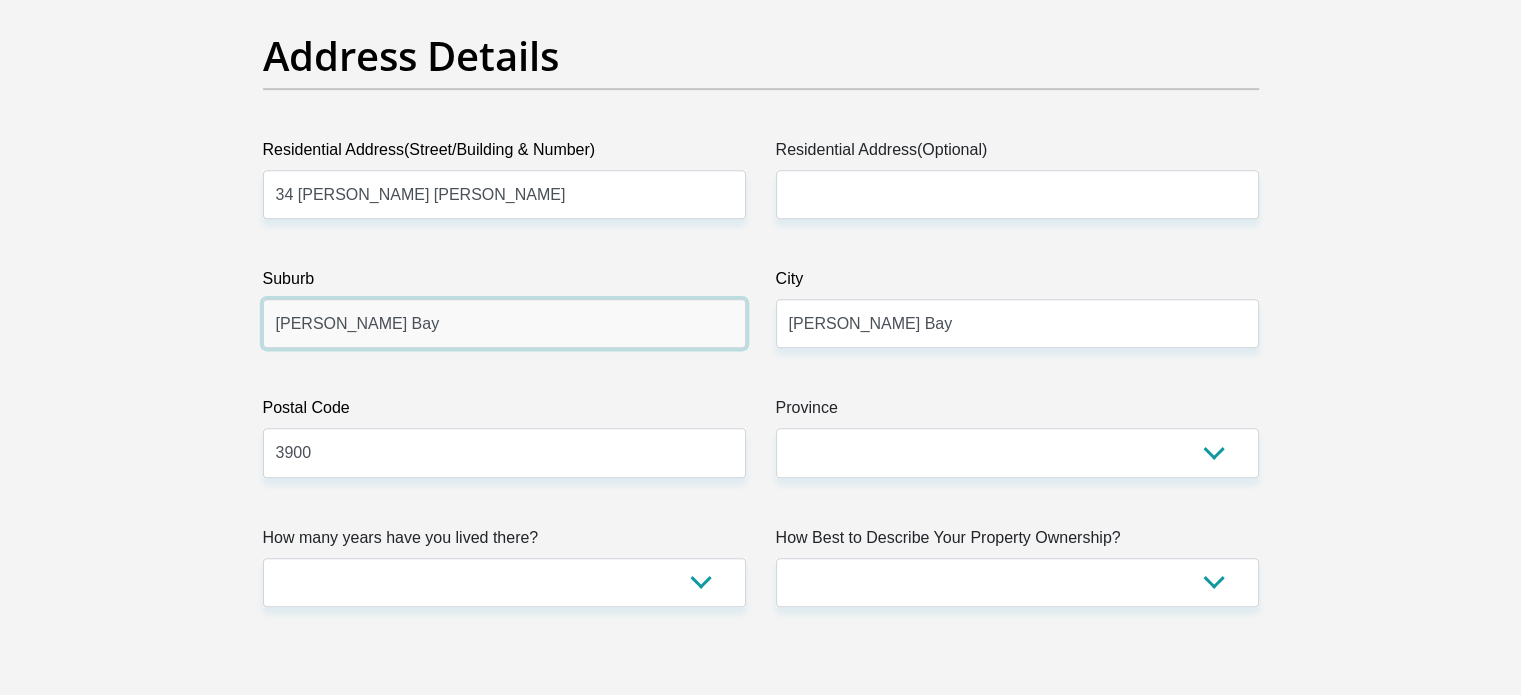 click on "Richards Bay" at bounding box center [504, 323] 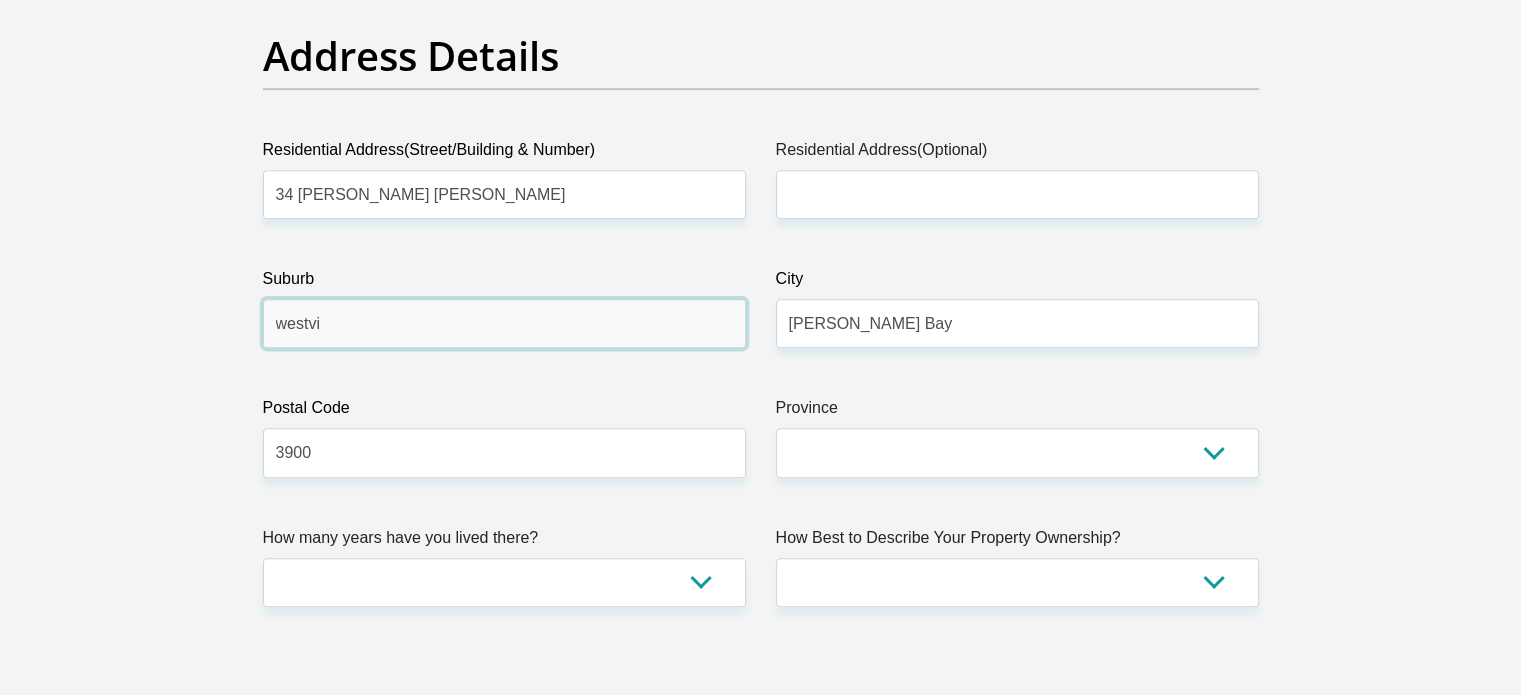 type on "Westville" 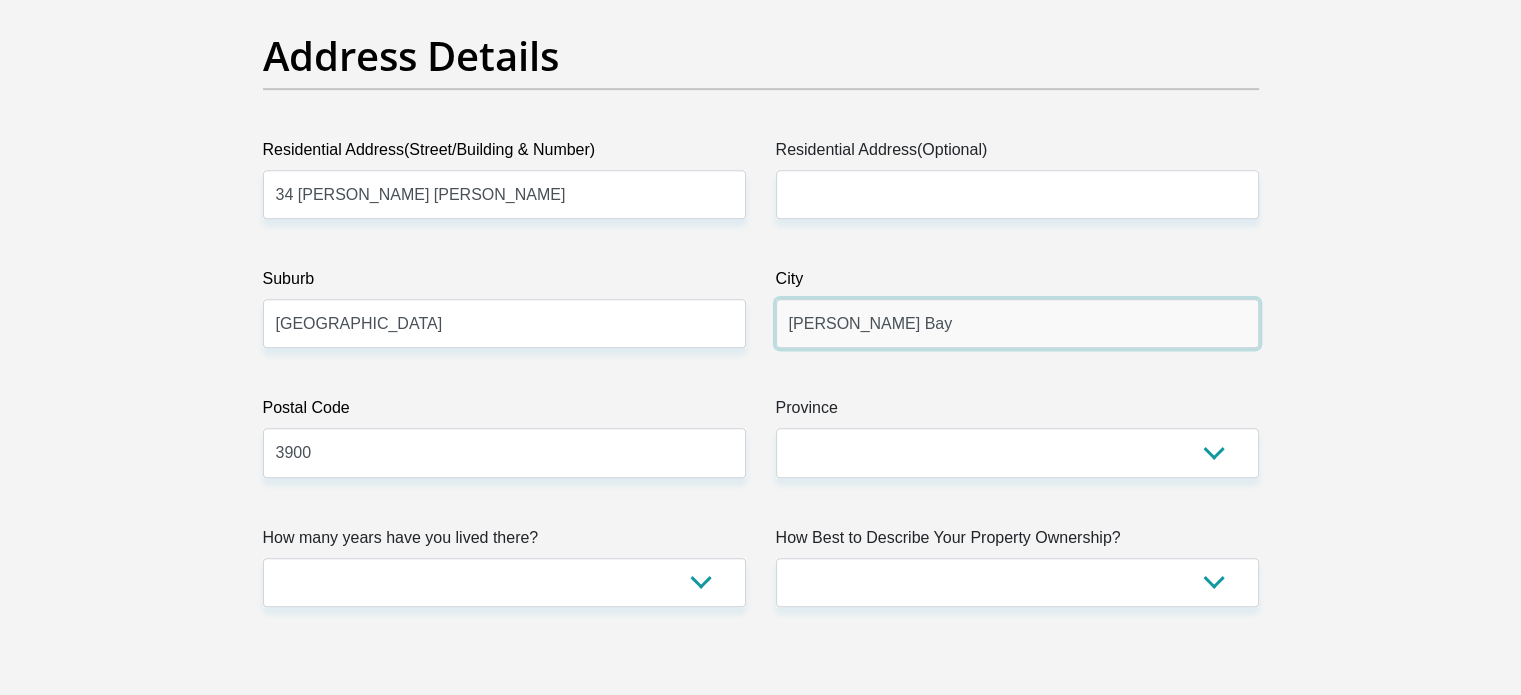 drag, startPoint x: 966, startPoint y: 329, endPoint x: 652, endPoint y: 334, distance: 314.0398 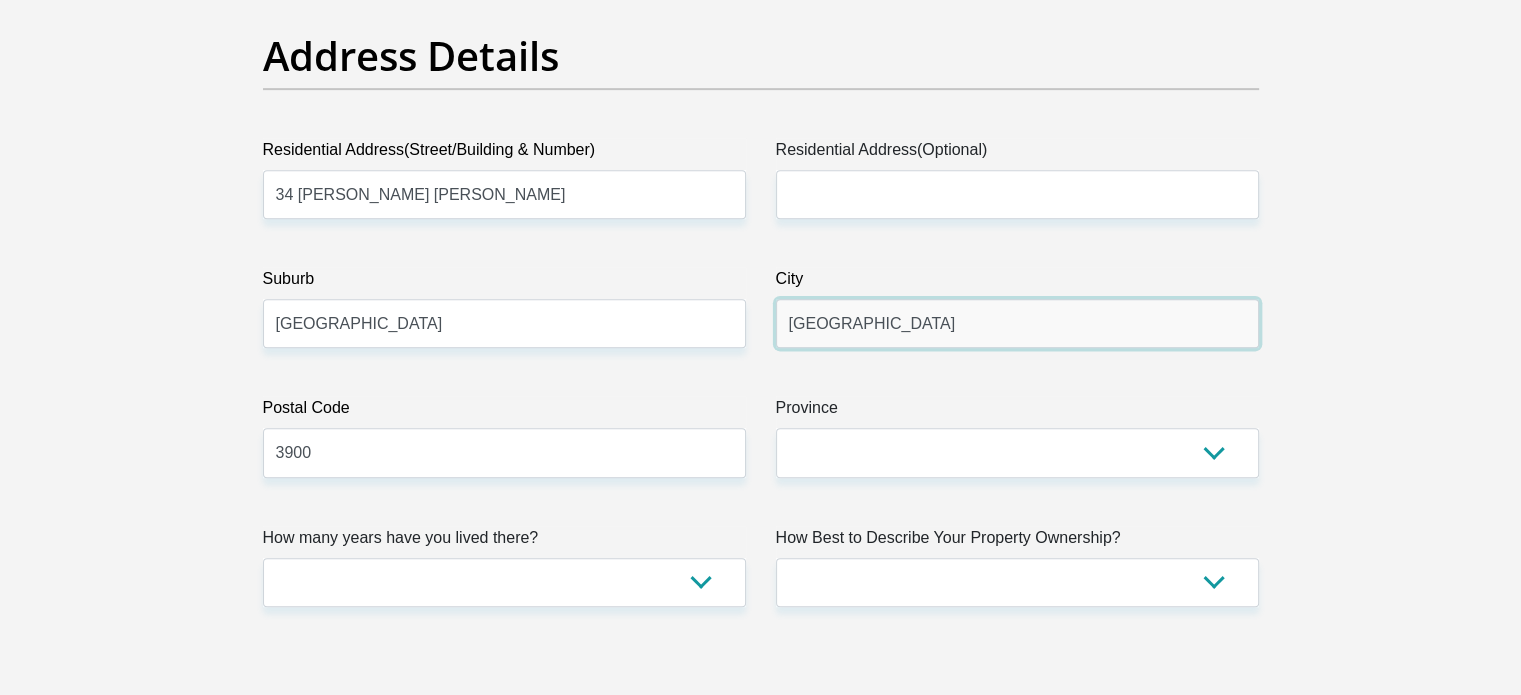 type on "durban" 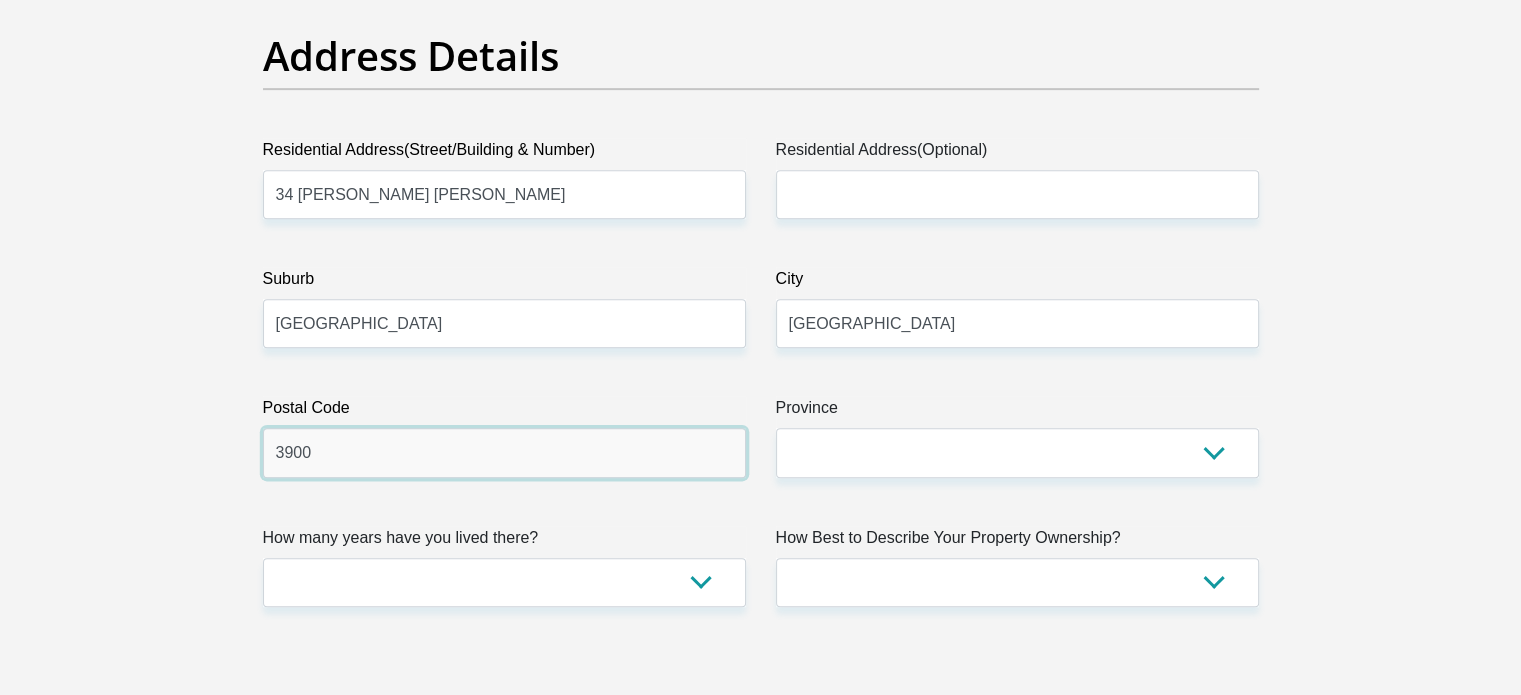 drag, startPoint x: 427, startPoint y: 440, endPoint x: 186, endPoint y: 455, distance: 241.46635 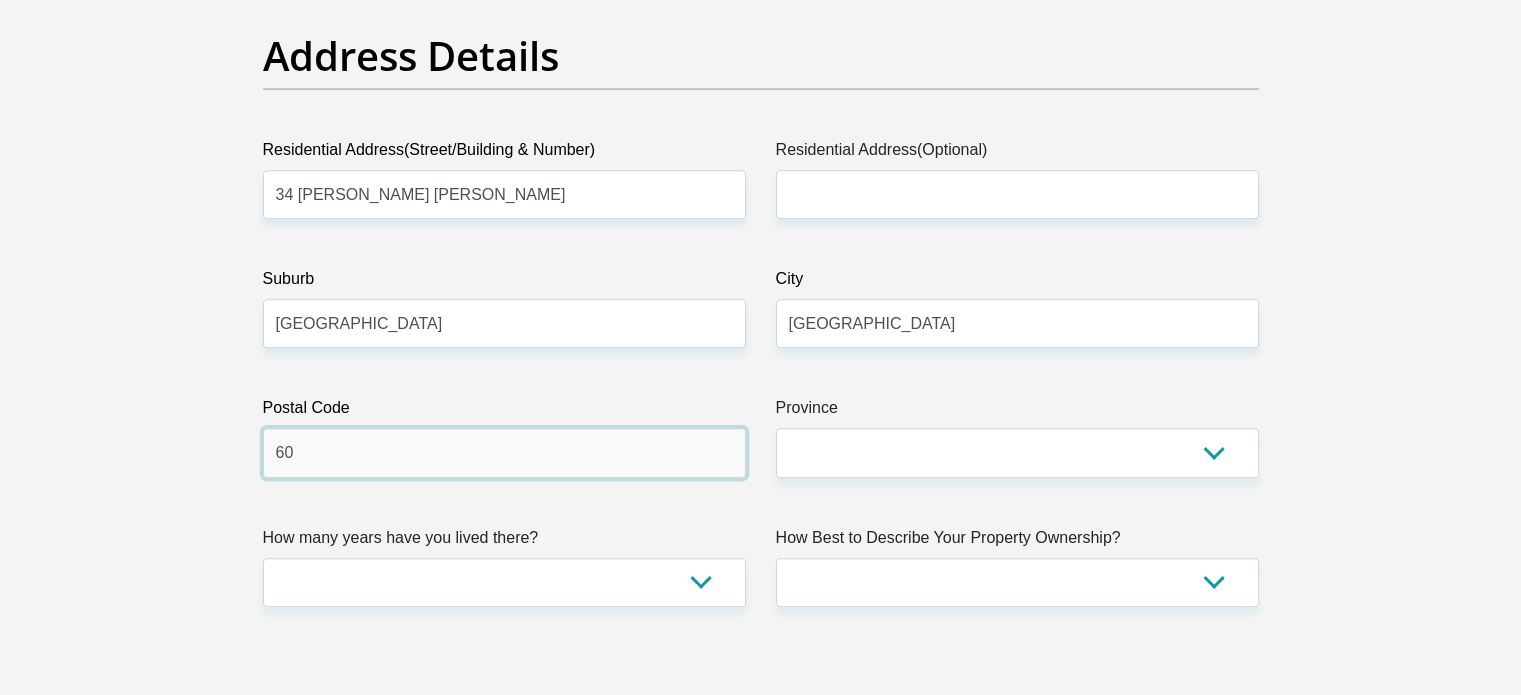 type on "6" 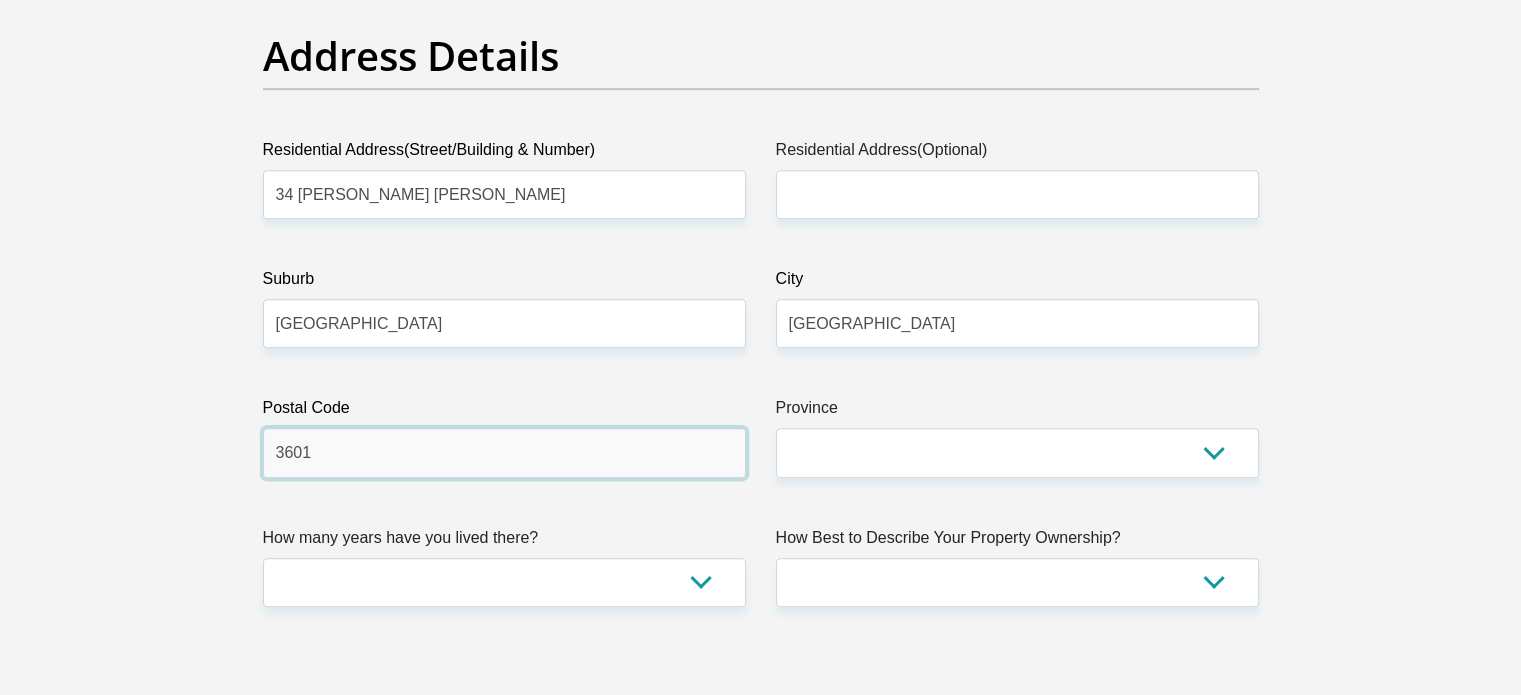type on "3601" 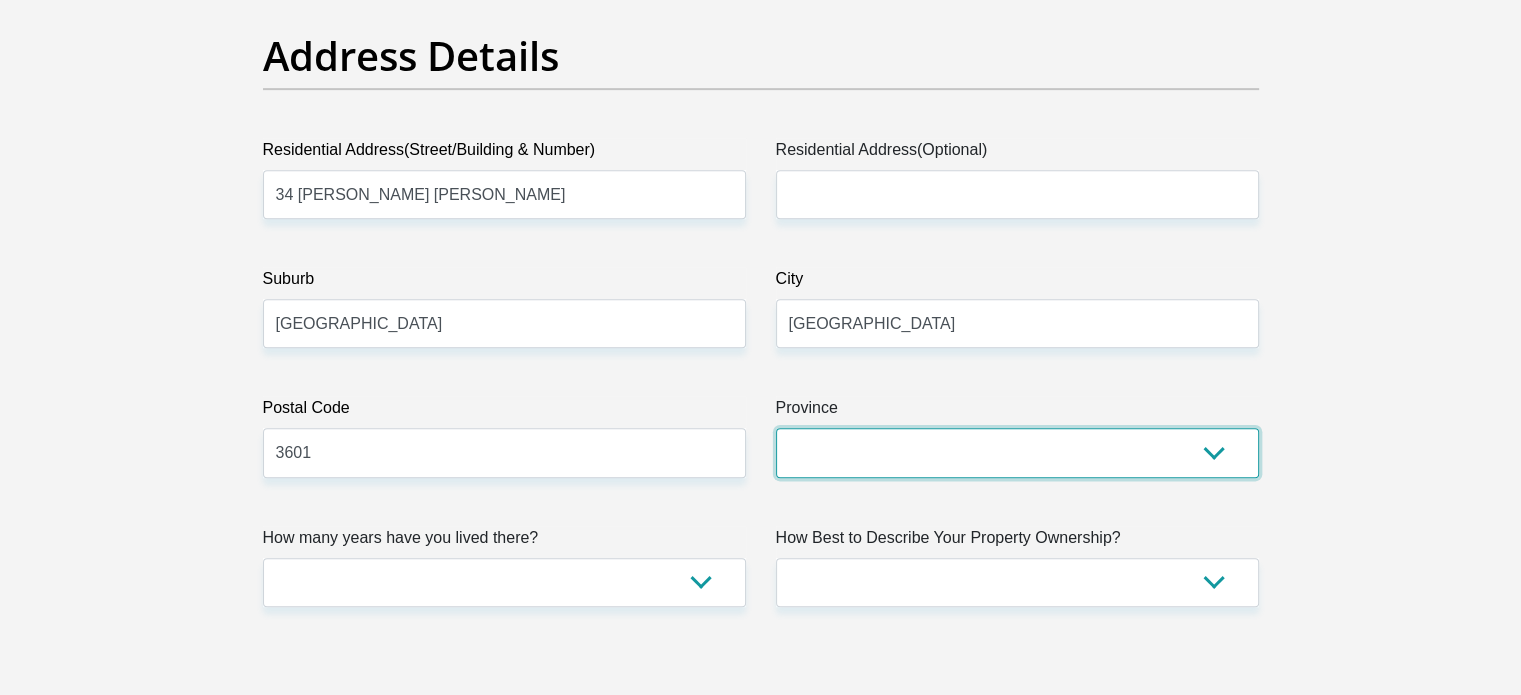 click on "Eastern Cape
Free State
Gauteng
KwaZulu-Natal
Limpopo
Mpumalanga
Northern Cape
North West
Western Cape" at bounding box center [1017, 452] 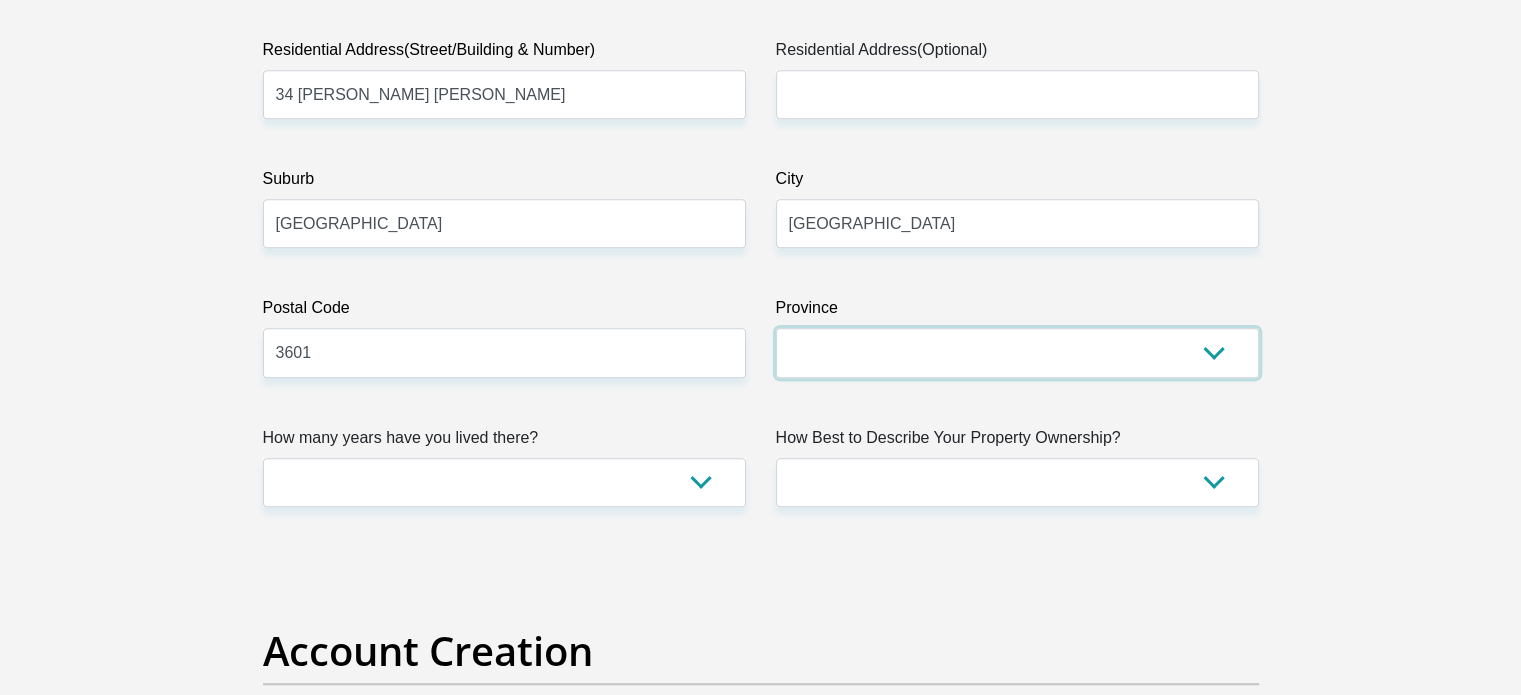 scroll, scrollTop: 1200, scrollLeft: 0, axis: vertical 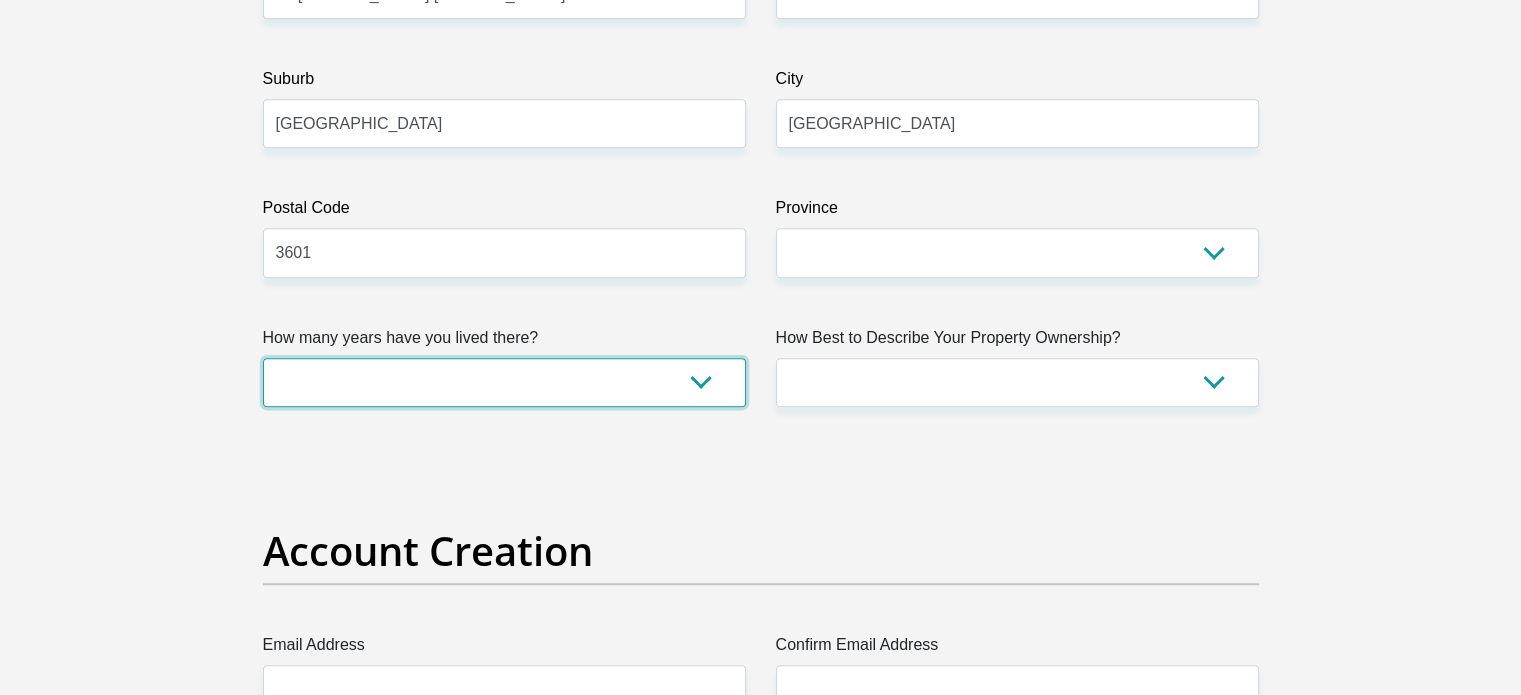 click on "less than 1 year
1-3 years
3-5 years
5+ years" at bounding box center [504, 382] 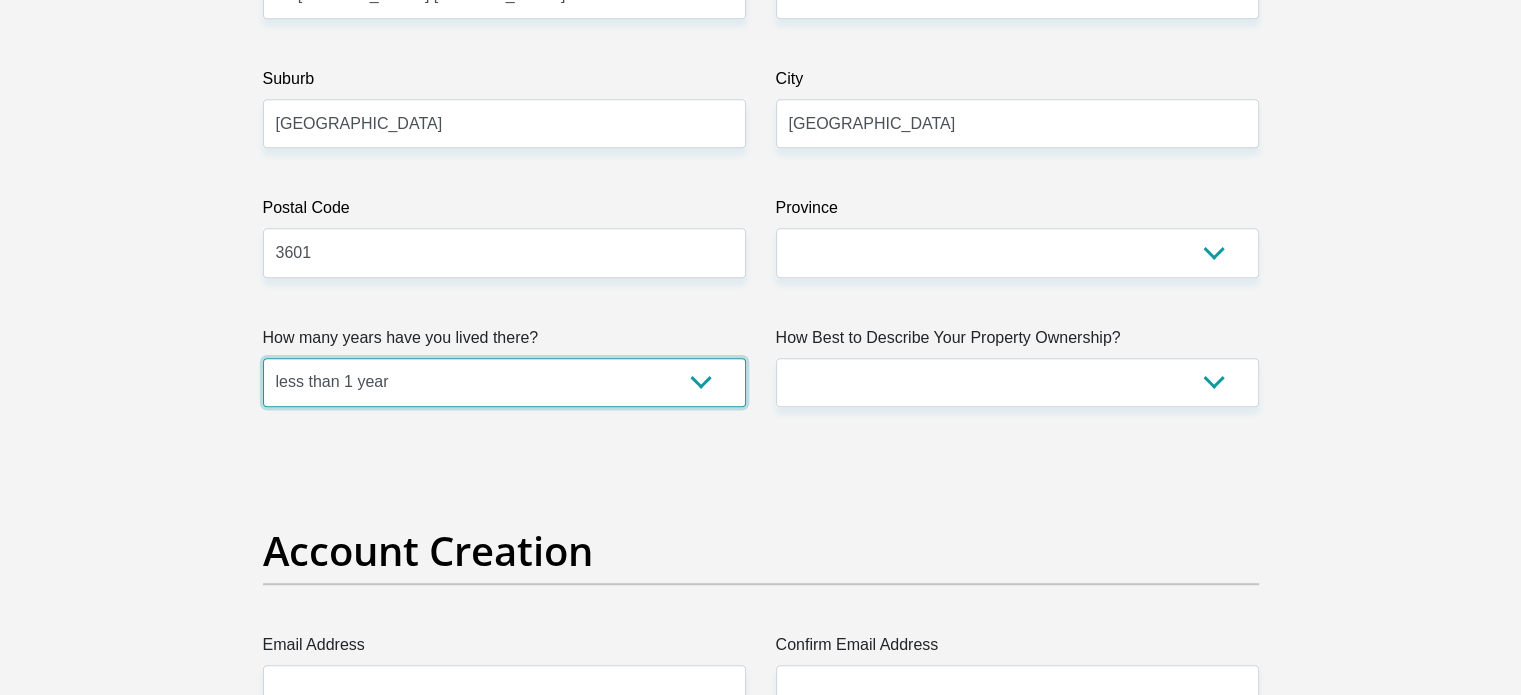 click on "less than 1 year
1-3 years
3-5 years
5+ years" at bounding box center (504, 382) 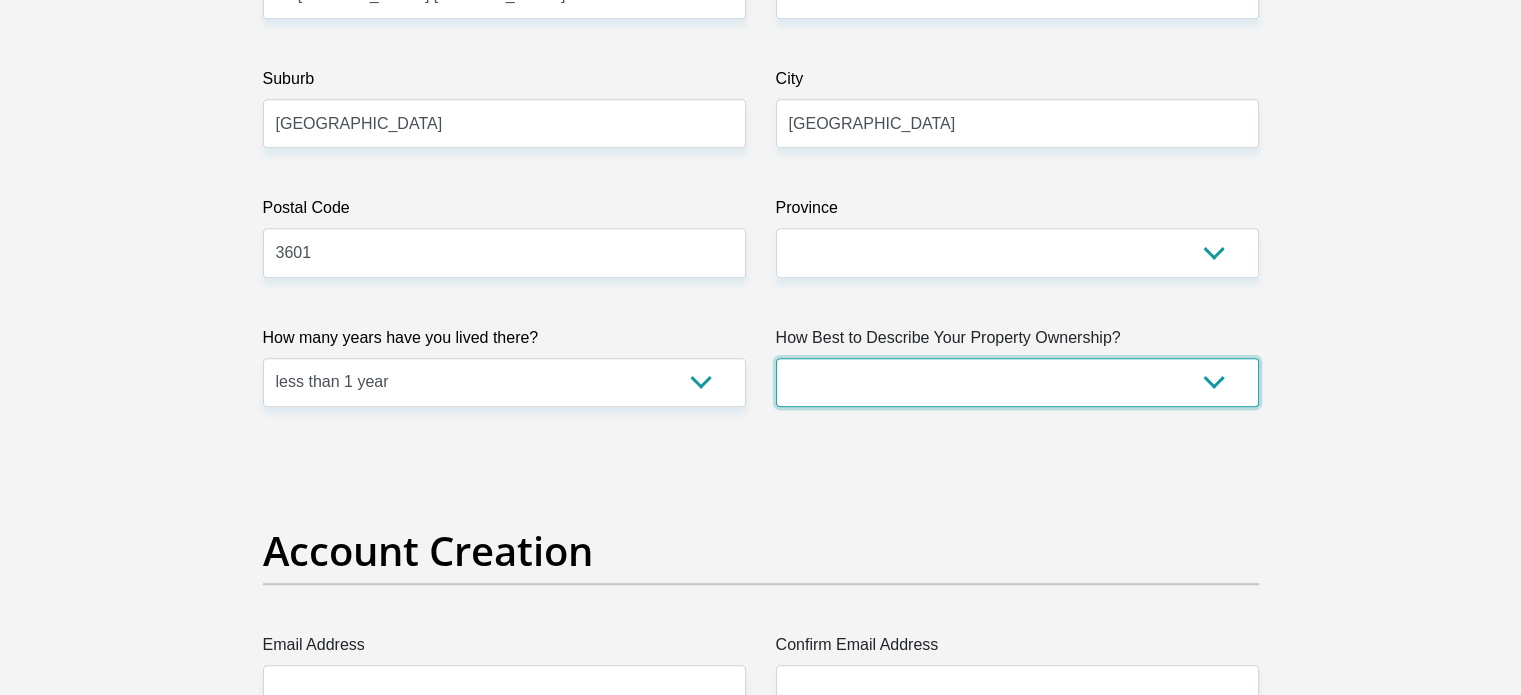 click on "Owned
Rented
Family Owned
Company Dwelling" at bounding box center (1017, 382) 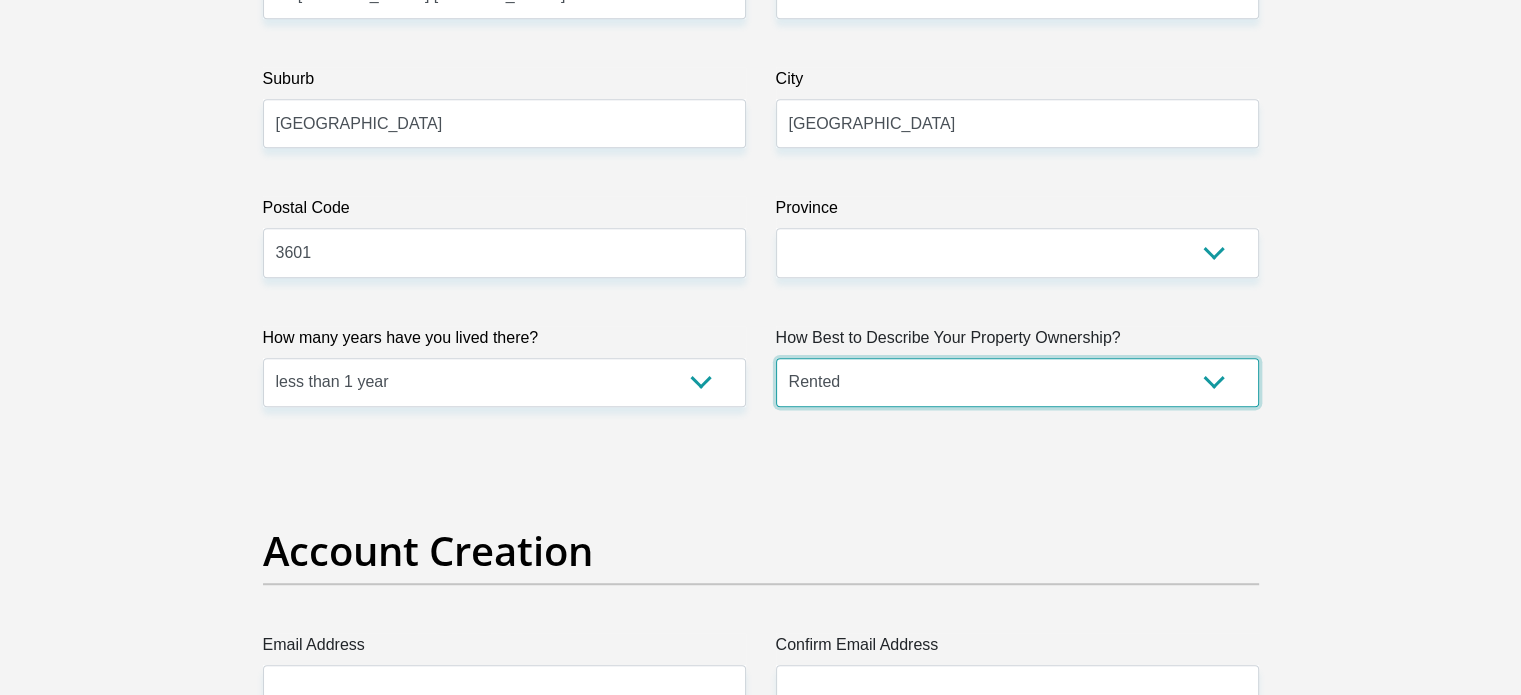 click on "Owned
Rented
Family Owned
Company Dwelling" at bounding box center (1017, 382) 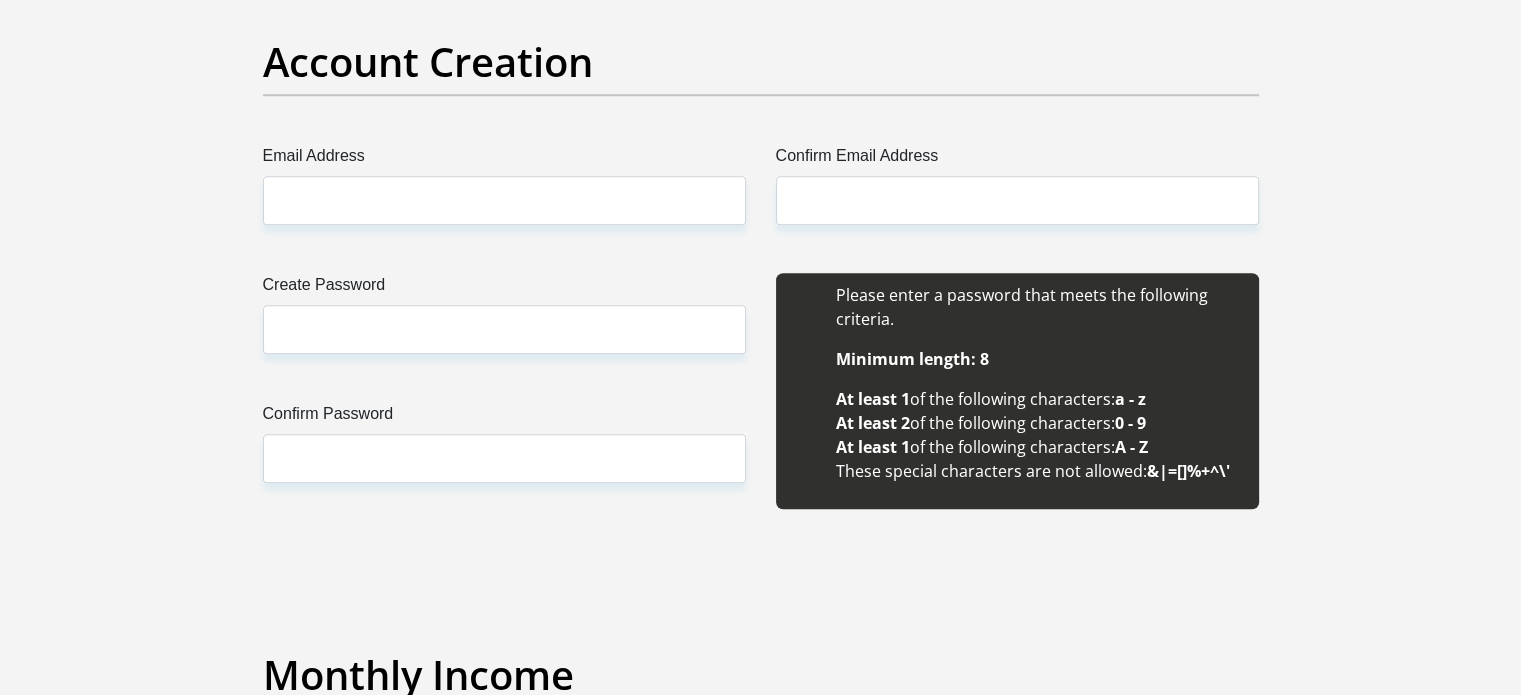 scroll, scrollTop: 1700, scrollLeft: 0, axis: vertical 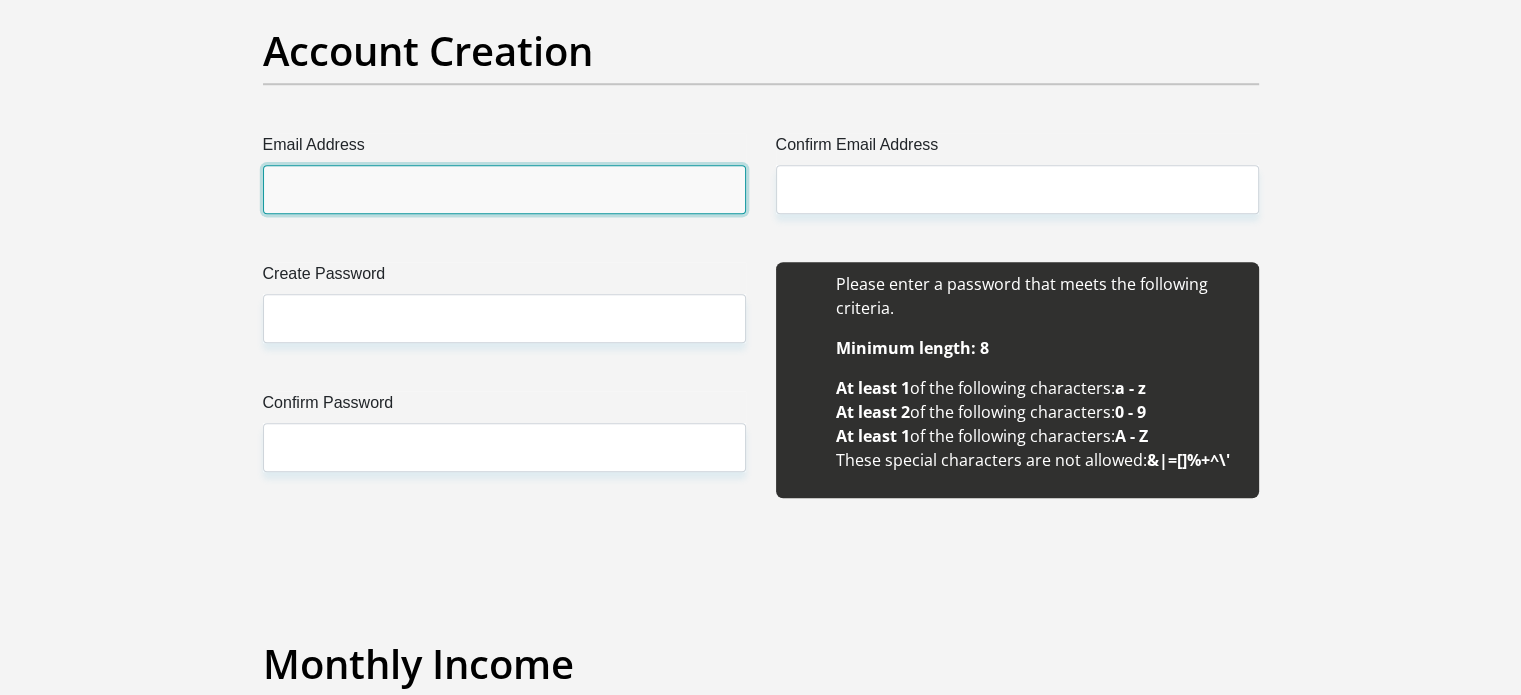 click on "Email Address" at bounding box center [504, 189] 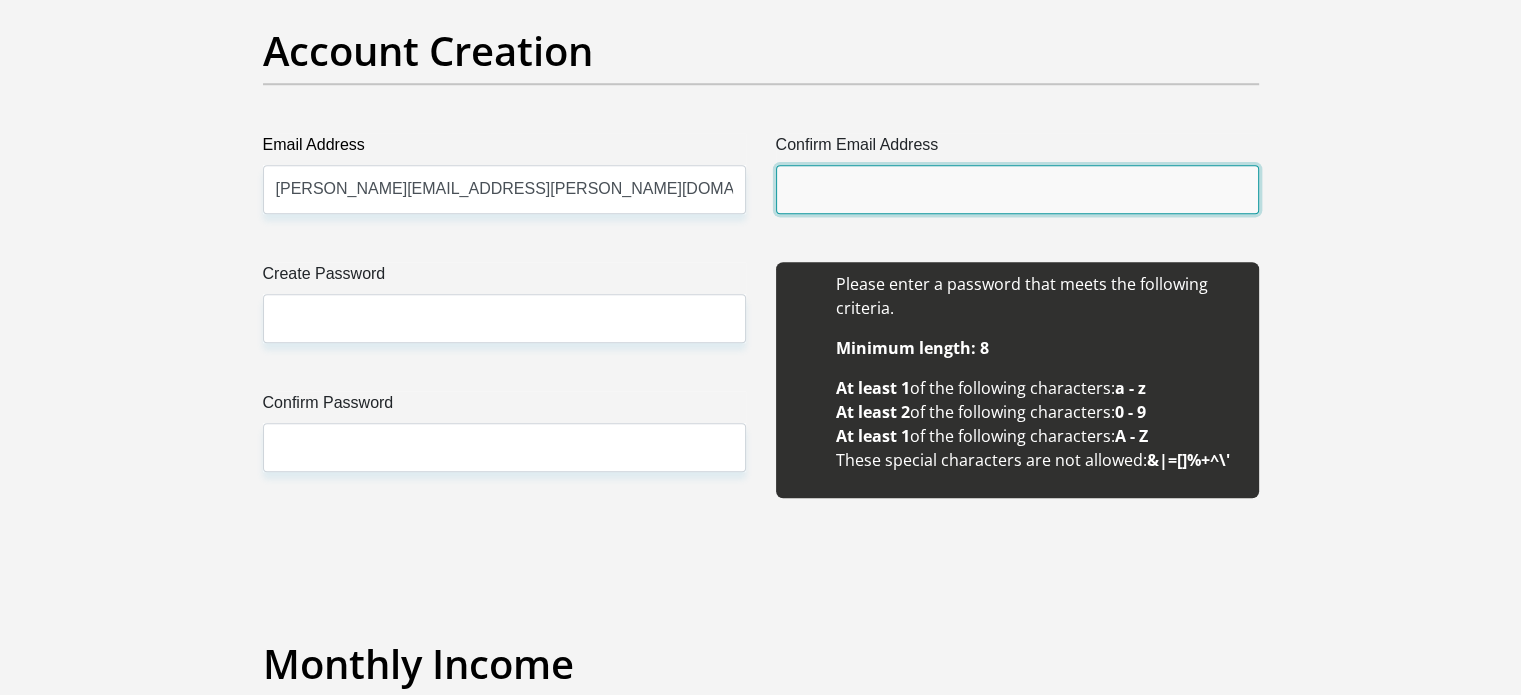 click on "Confirm Email Address" at bounding box center [1017, 189] 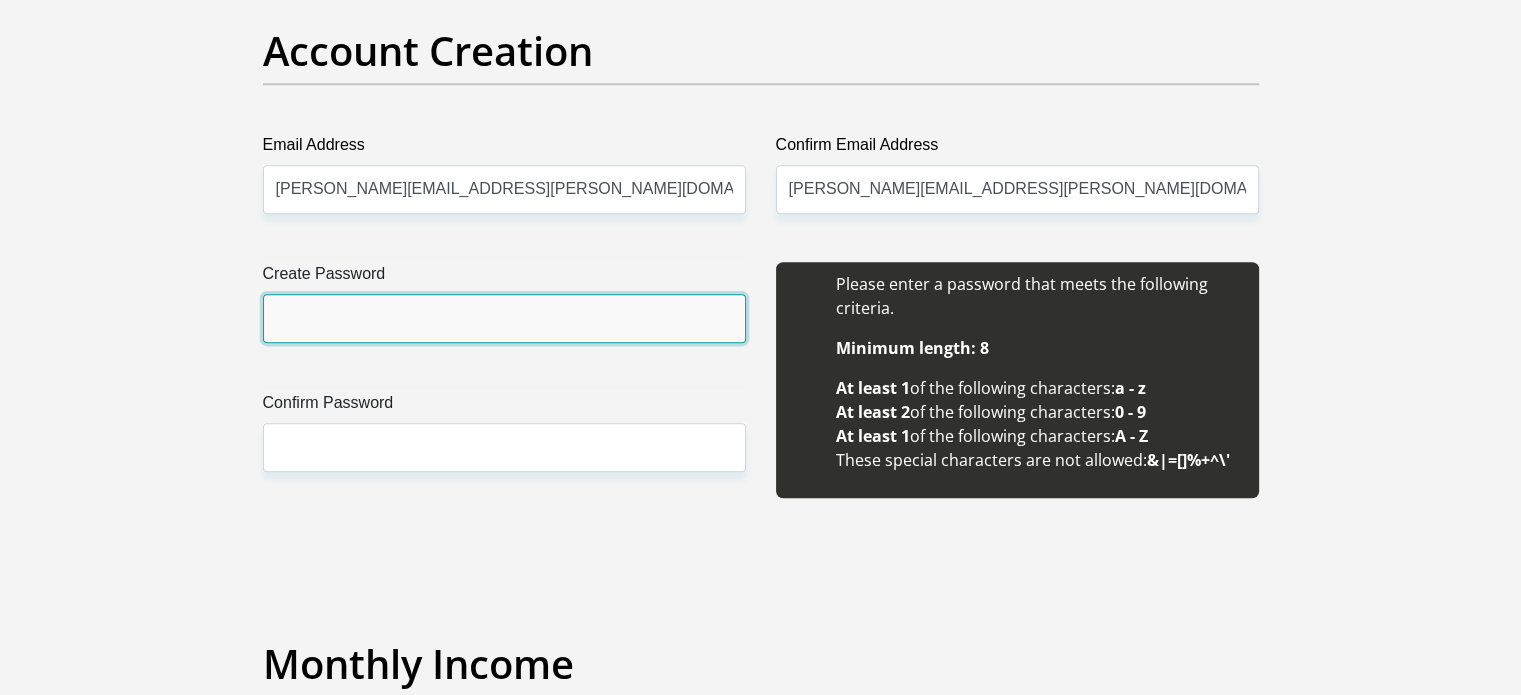 click on "Create Password" at bounding box center (504, 318) 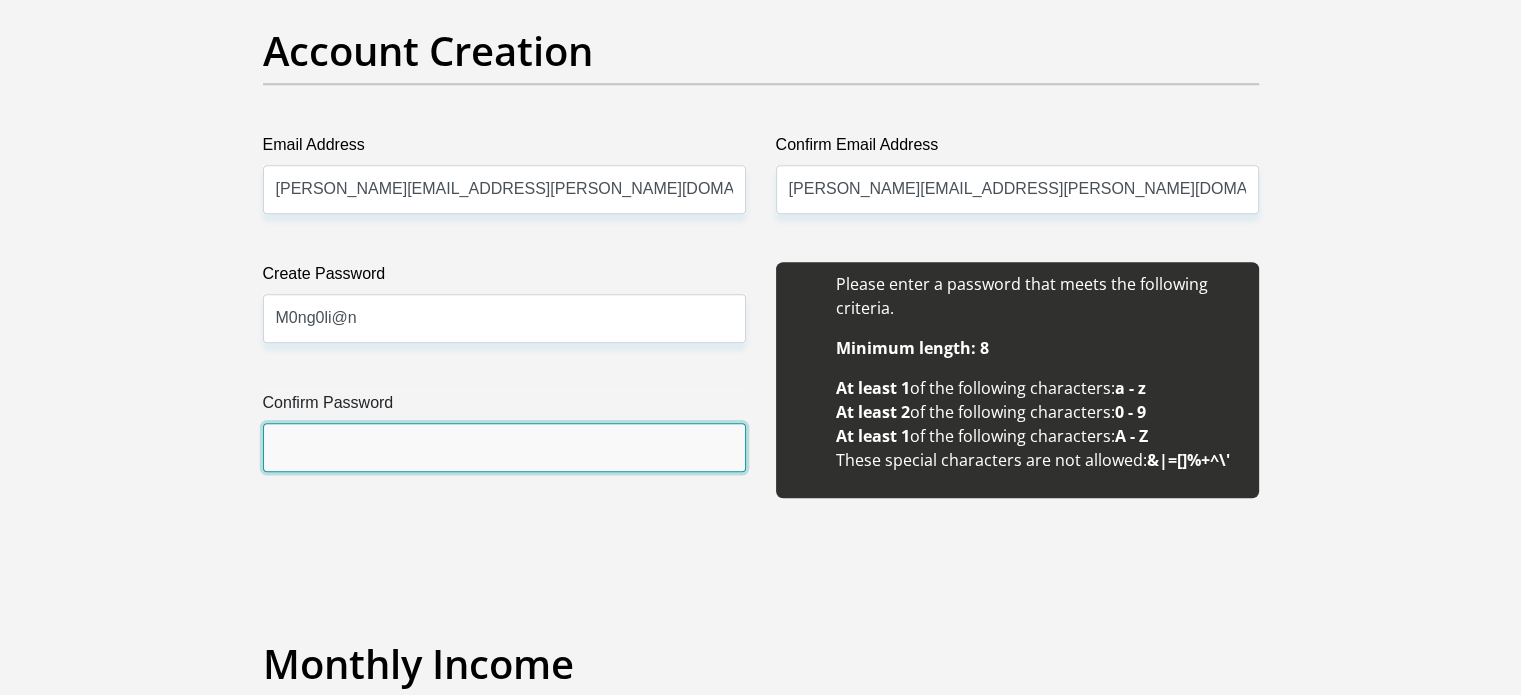 click on "Confirm Password" at bounding box center [504, 447] 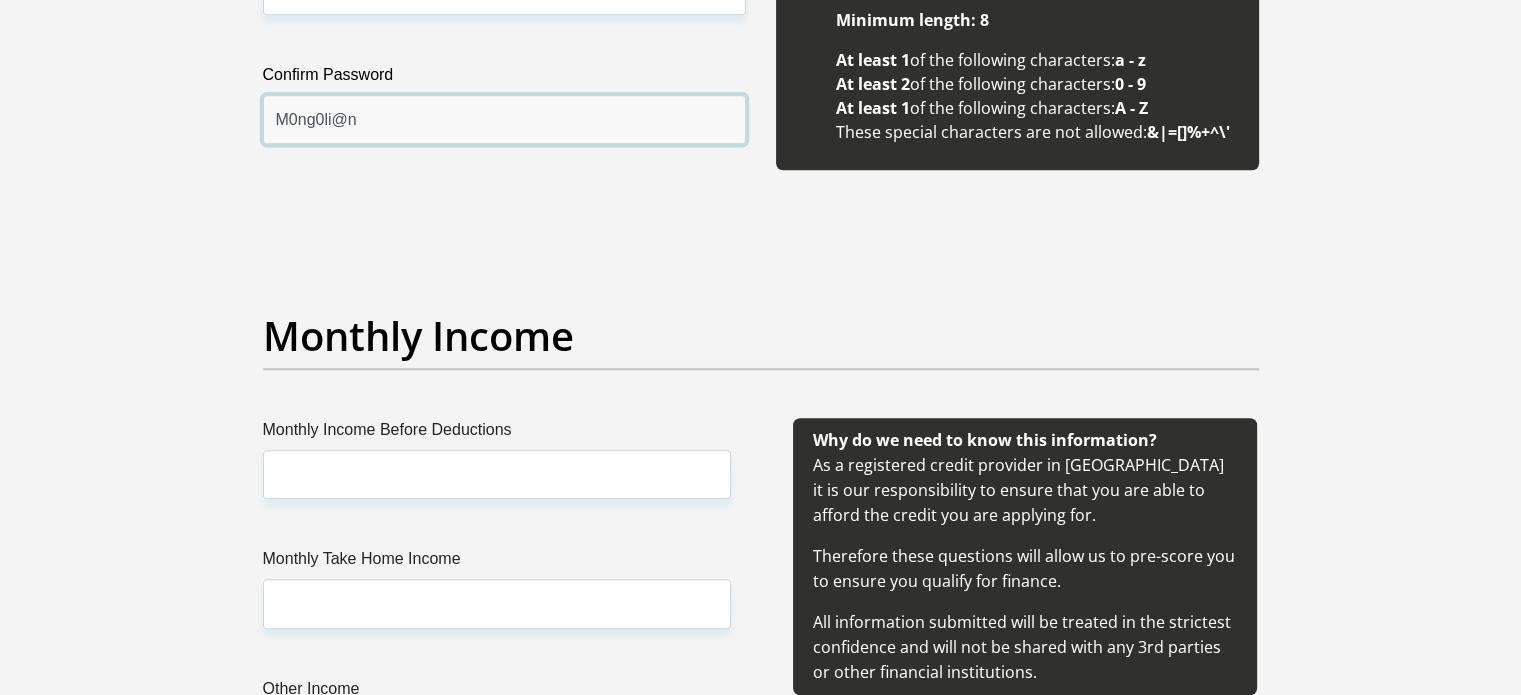 scroll, scrollTop: 2100, scrollLeft: 0, axis: vertical 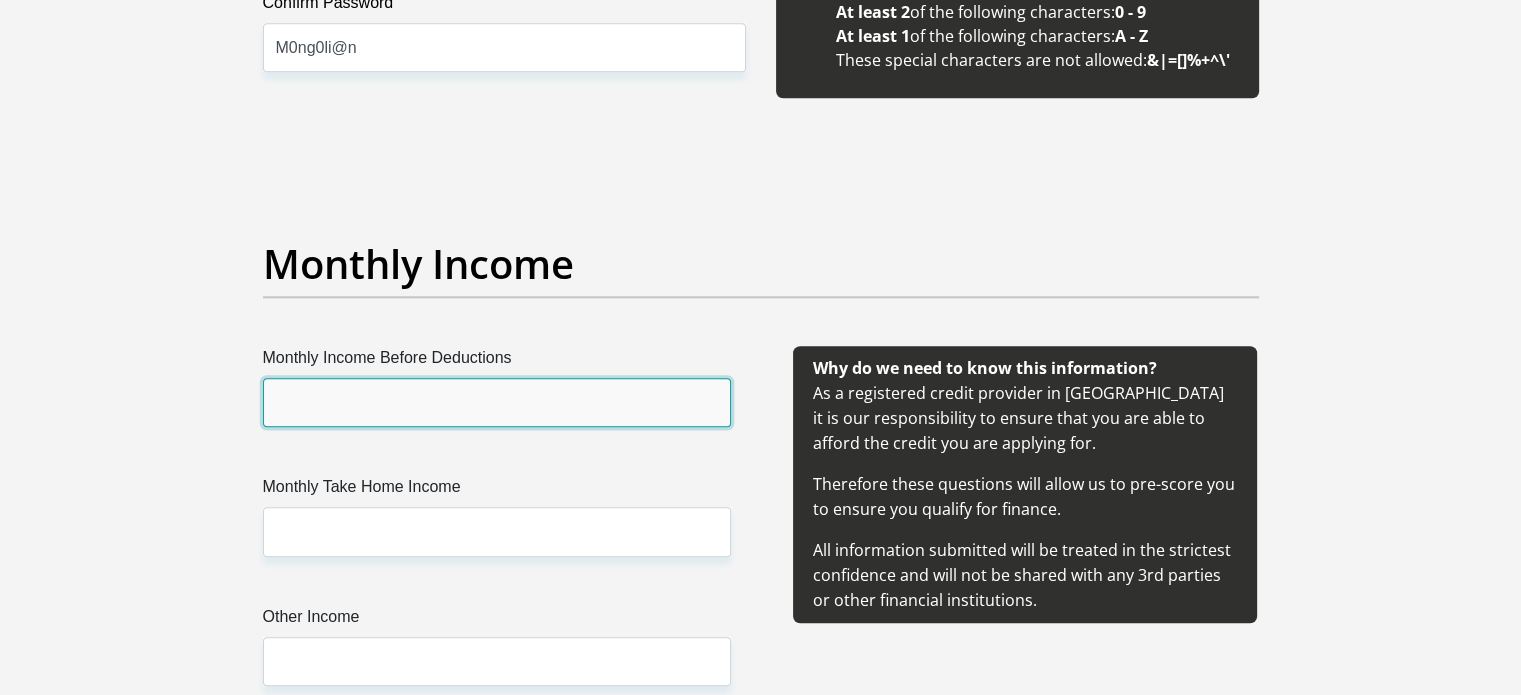 click on "Monthly Income Before Deductions" at bounding box center (497, 402) 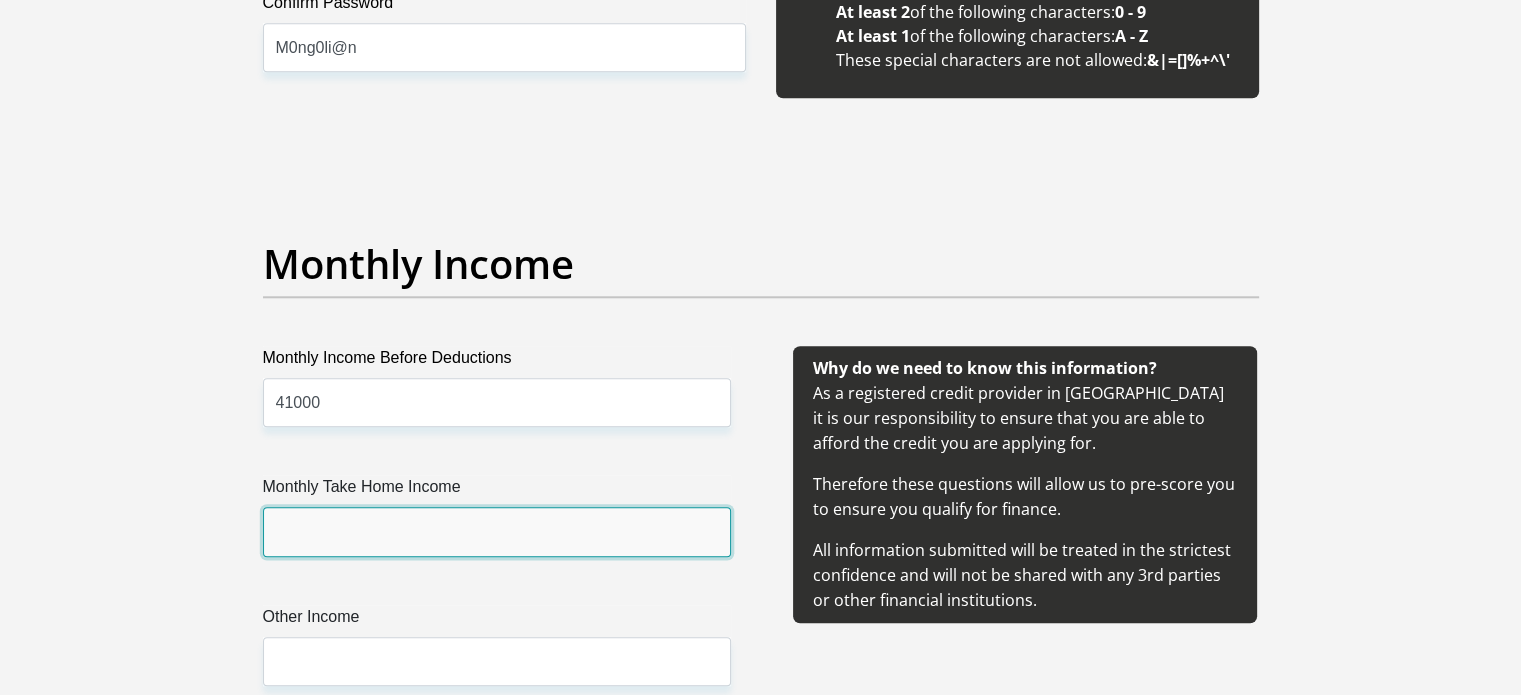 click on "Monthly Take Home Income" at bounding box center (497, 531) 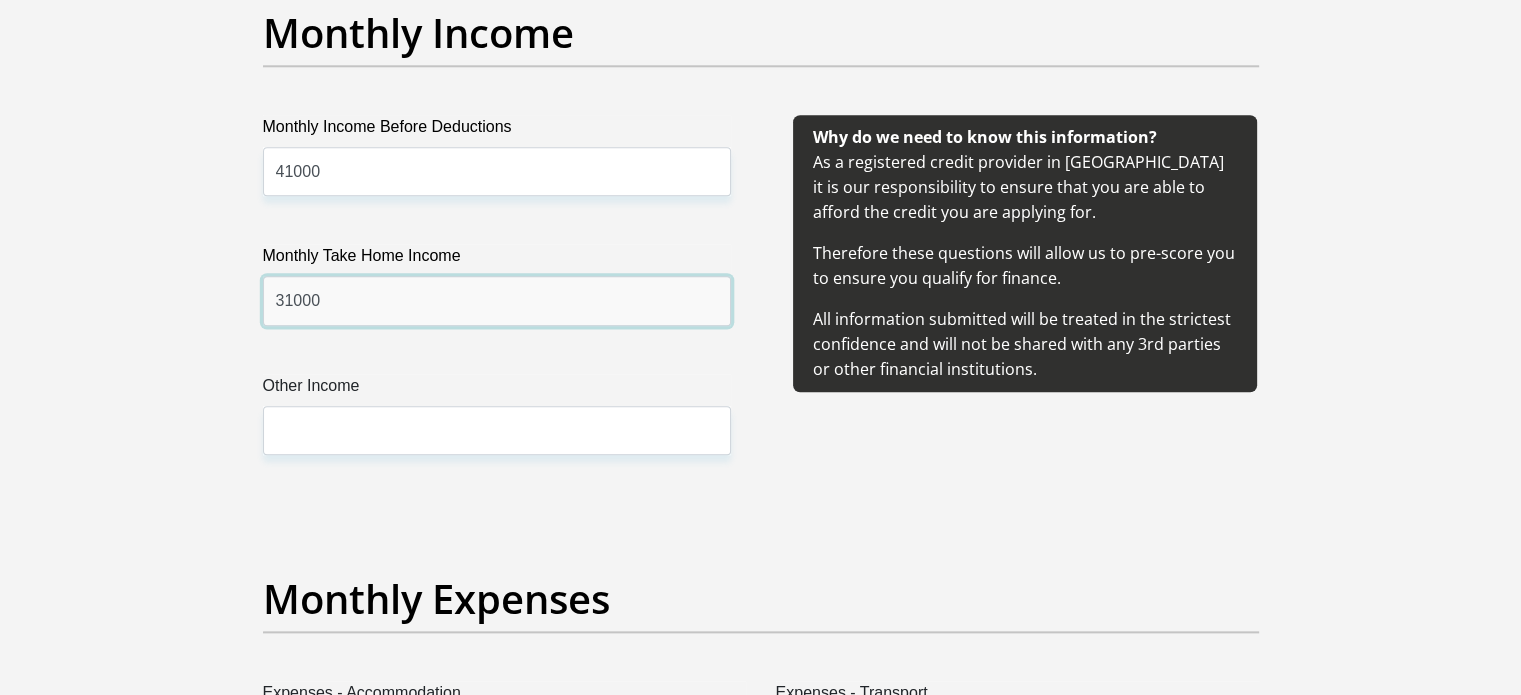 scroll, scrollTop: 2400, scrollLeft: 0, axis: vertical 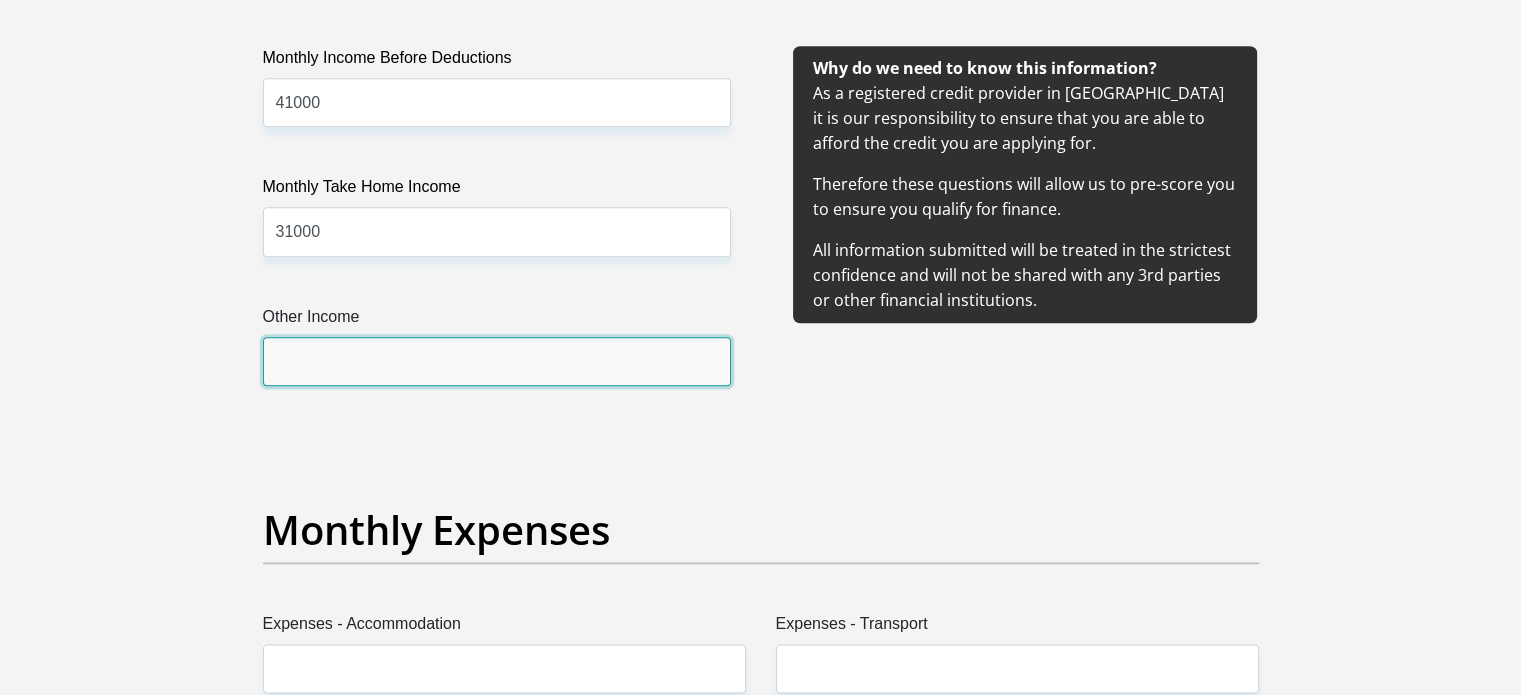 click on "Other Income" at bounding box center [497, 361] 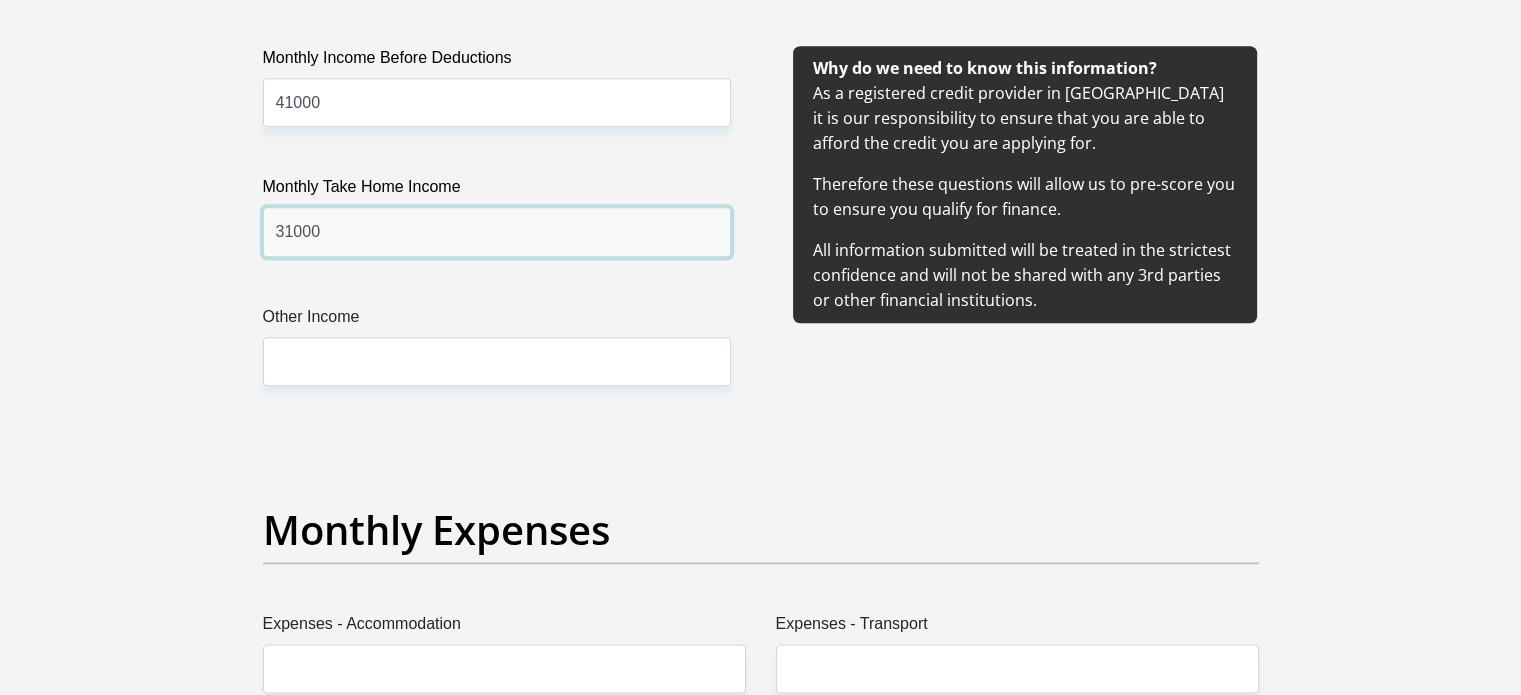 drag, startPoint x: 289, startPoint y: 235, endPoint x: 272, endPoint y: 235, distance: 17 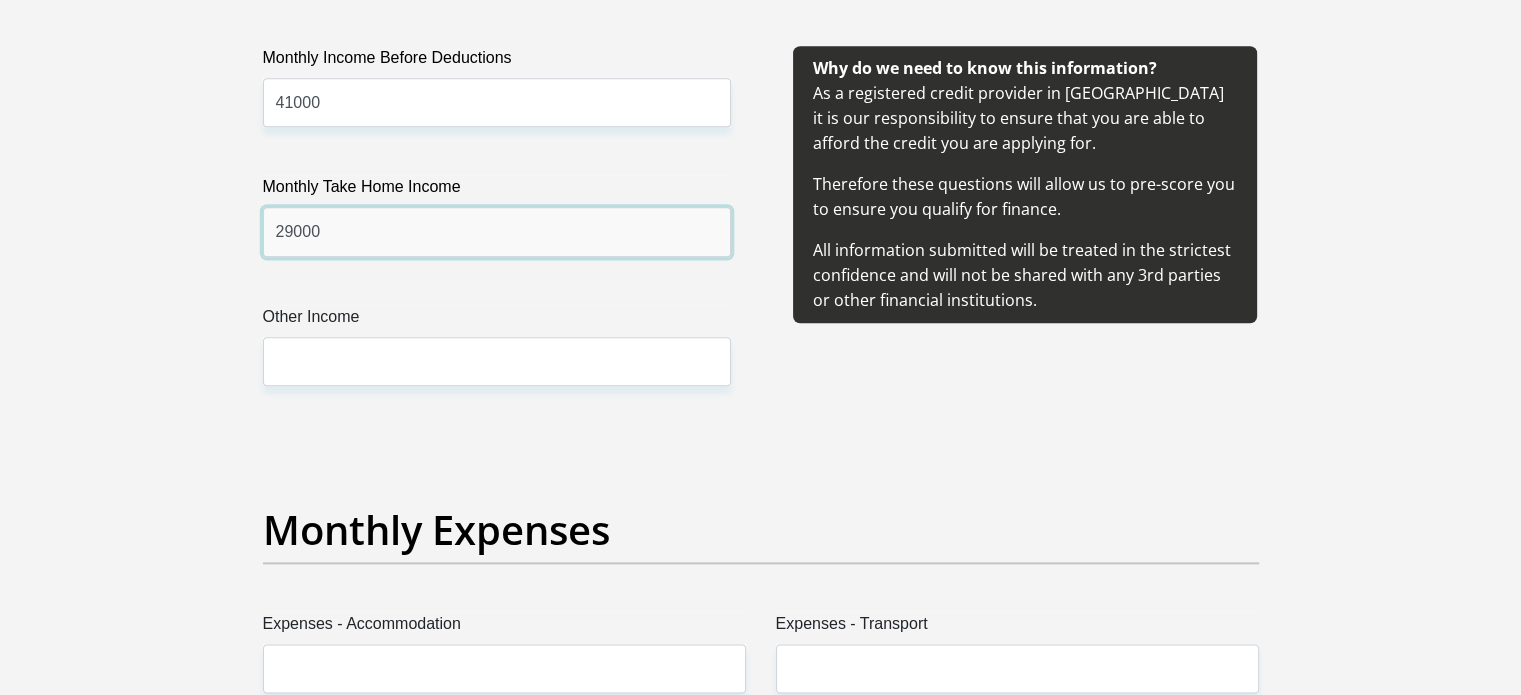 type on "29000" 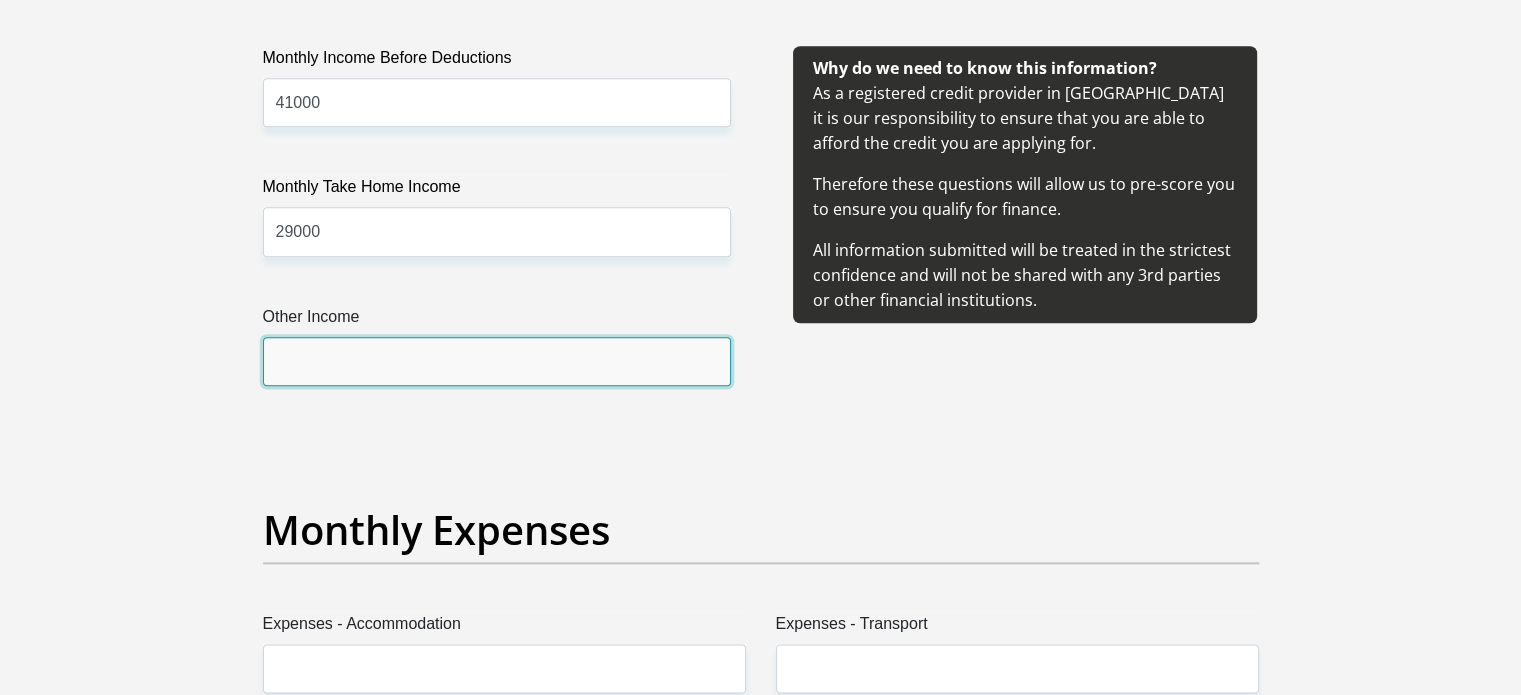 click on "Other Income" at bounding box center [497, 361] 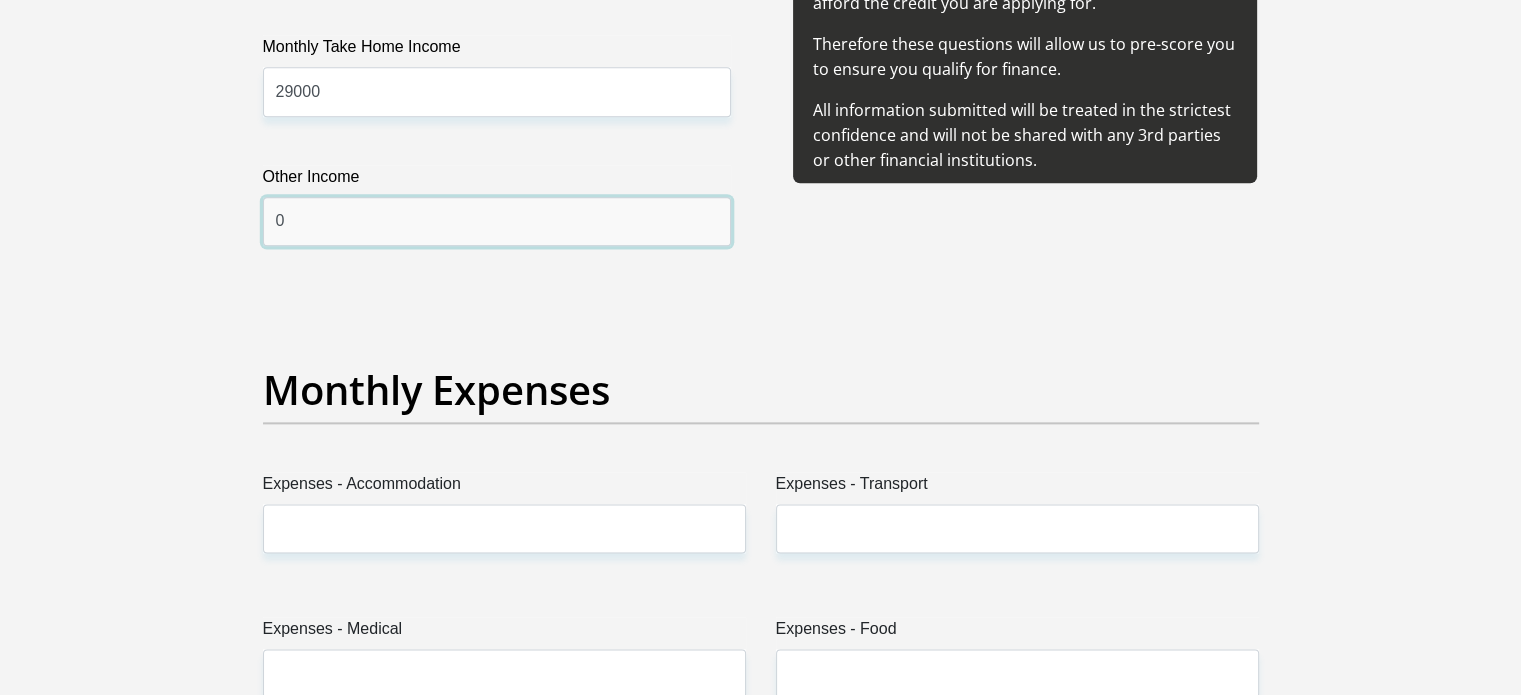 scroll, scrollTop: 2800, scrollLeft: 0, axis: vertical 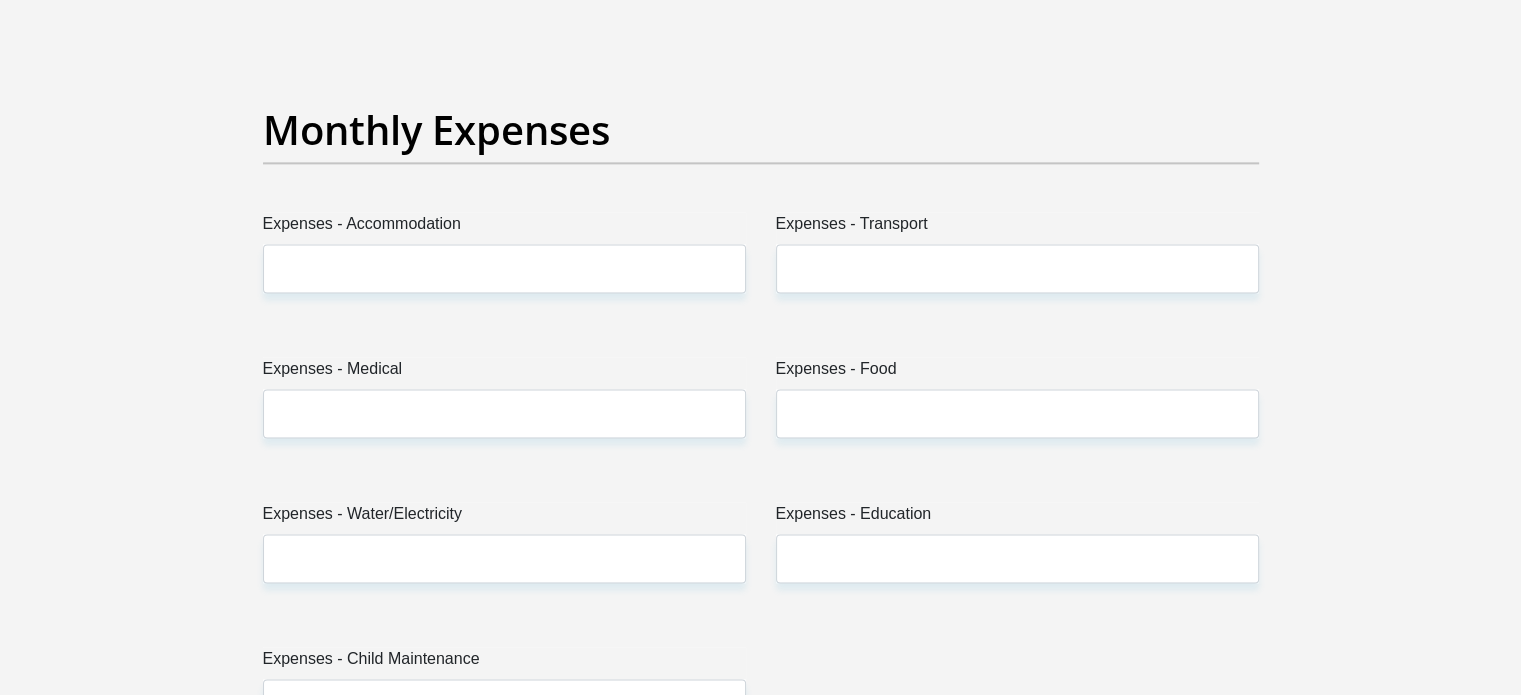 type on "0" 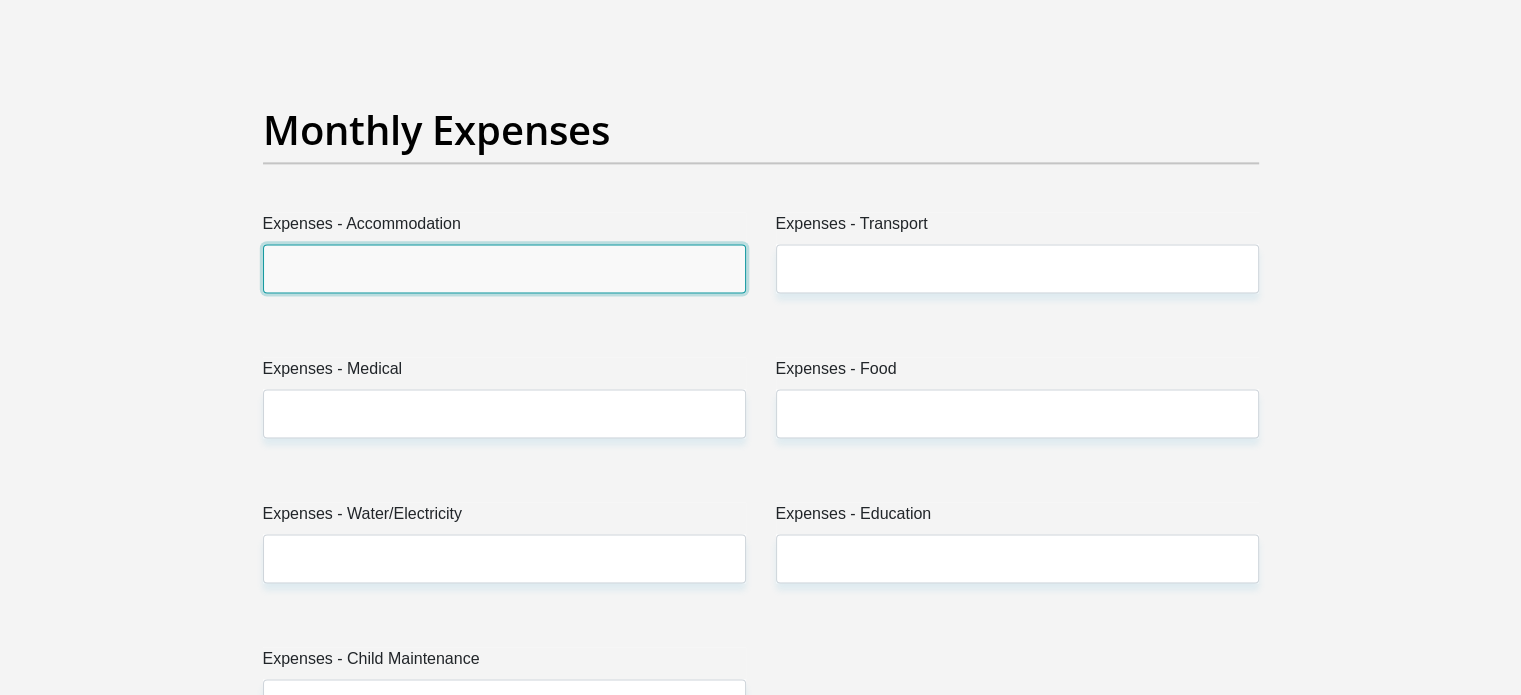 click on "Expenses - Accommodation" at bounding box center [504, 268] 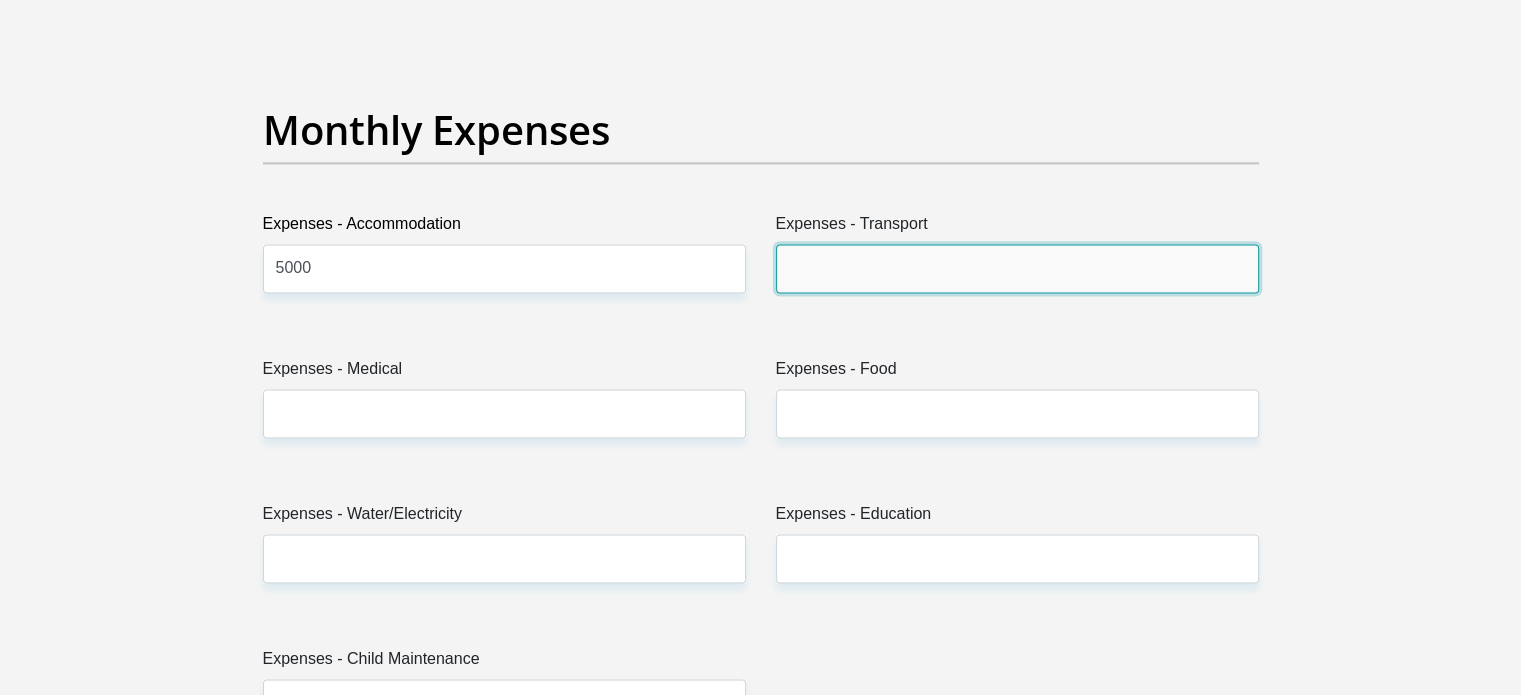click on "Expenses - Transport" at bounding box center [1017, 268] 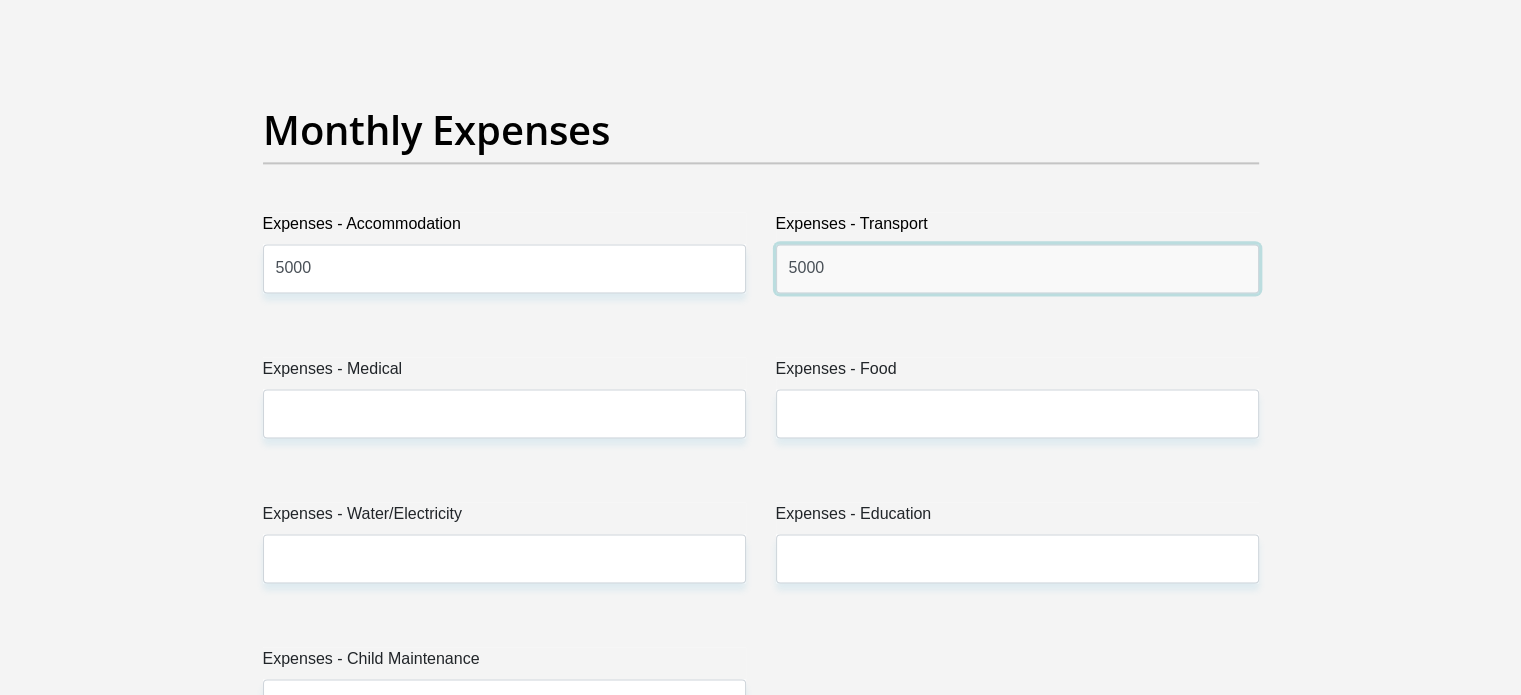 click on "5000" at bounding box center (1017, 268) 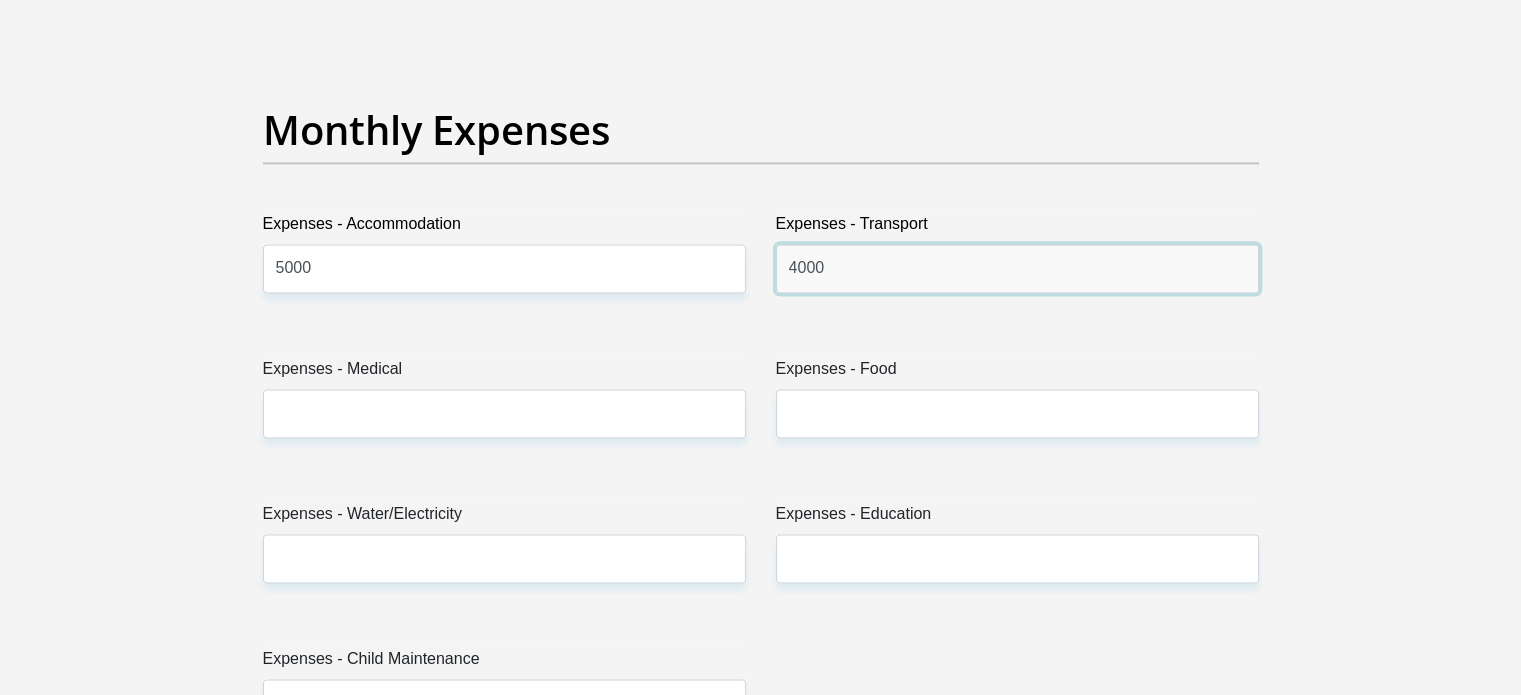 type on "4000" 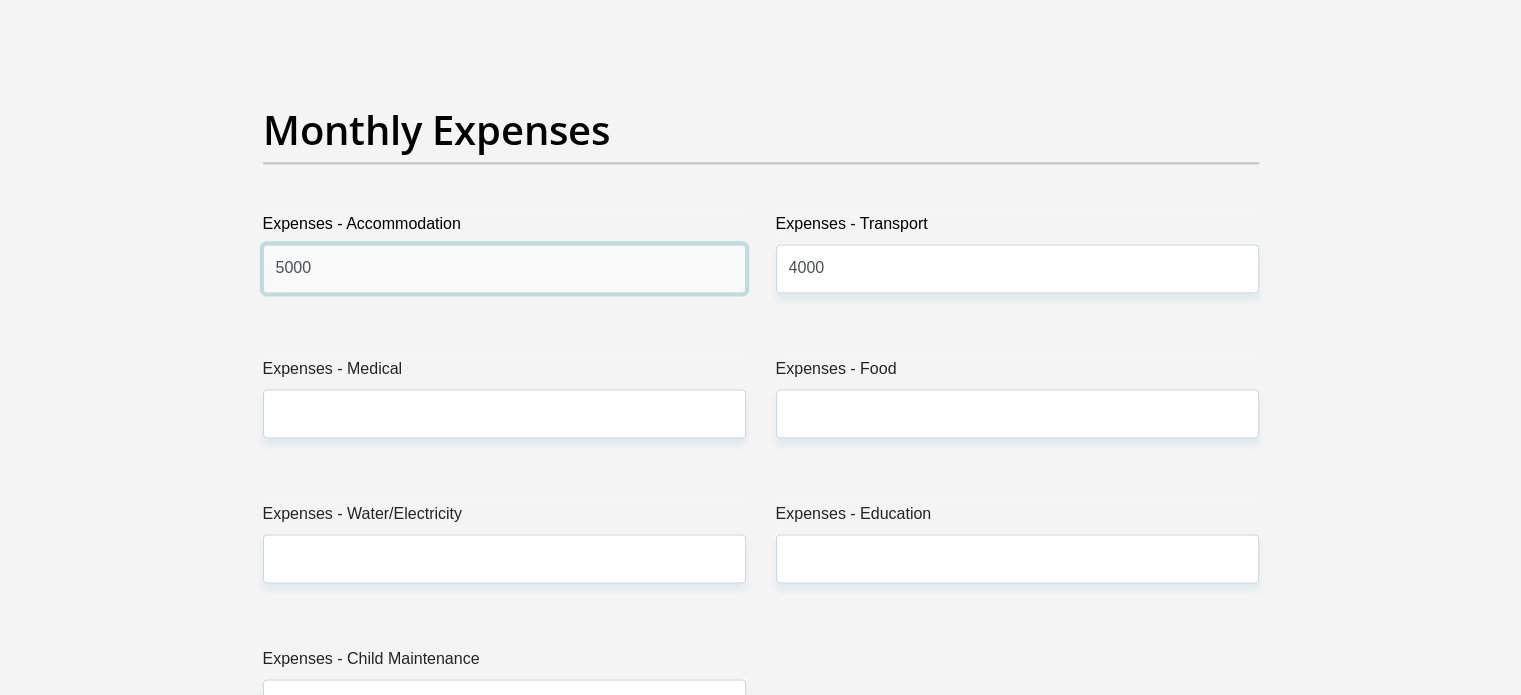 drag, startPoint x: 279, startPoint y: 264, endPoint x: 289, endPoint y: 295, distance: 32.572994 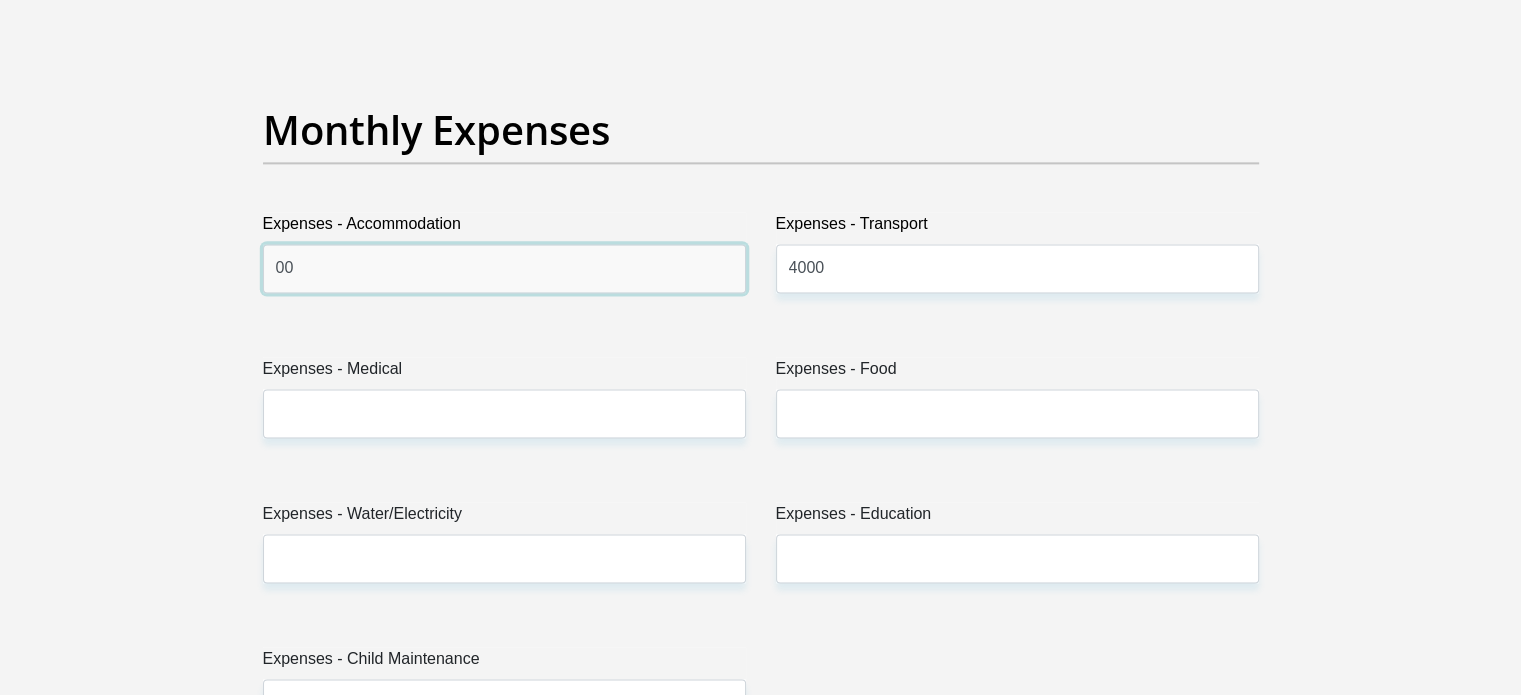 type on "0" 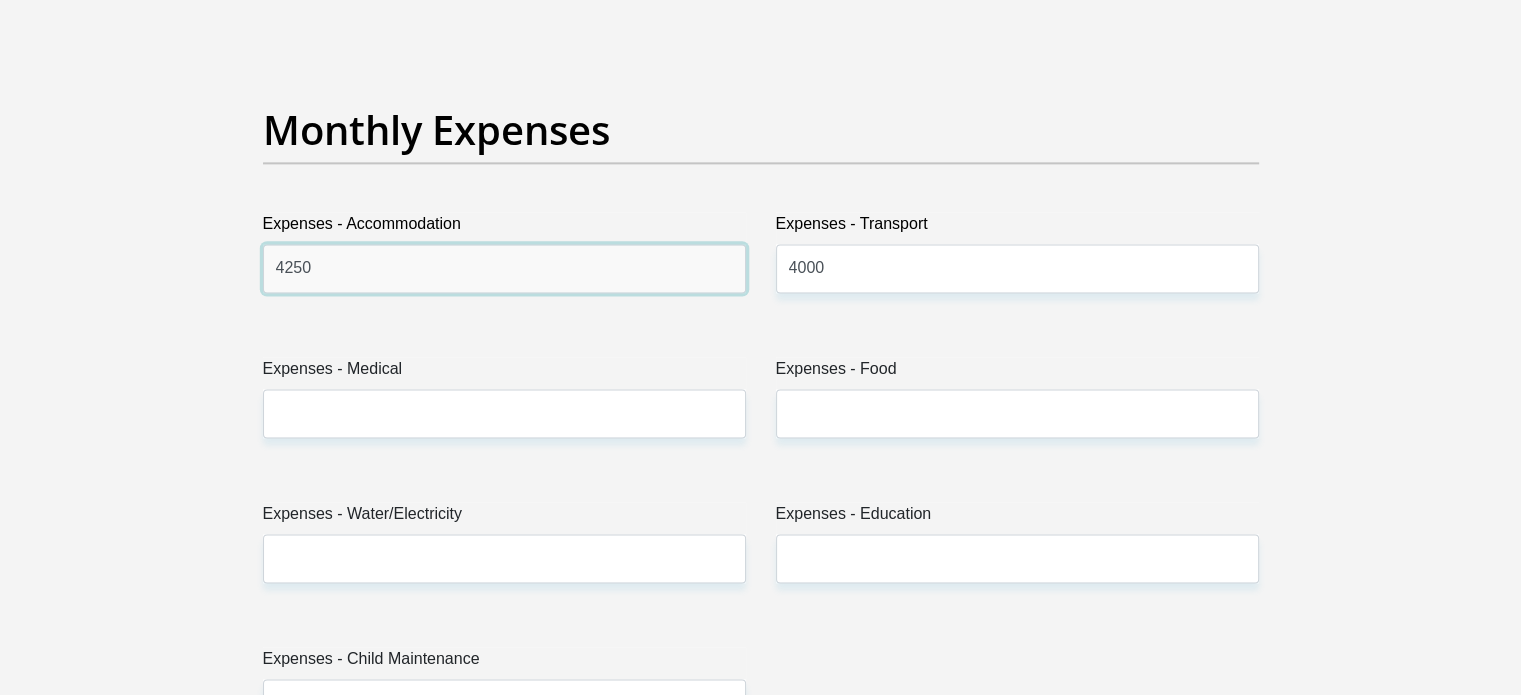 type on "4250" 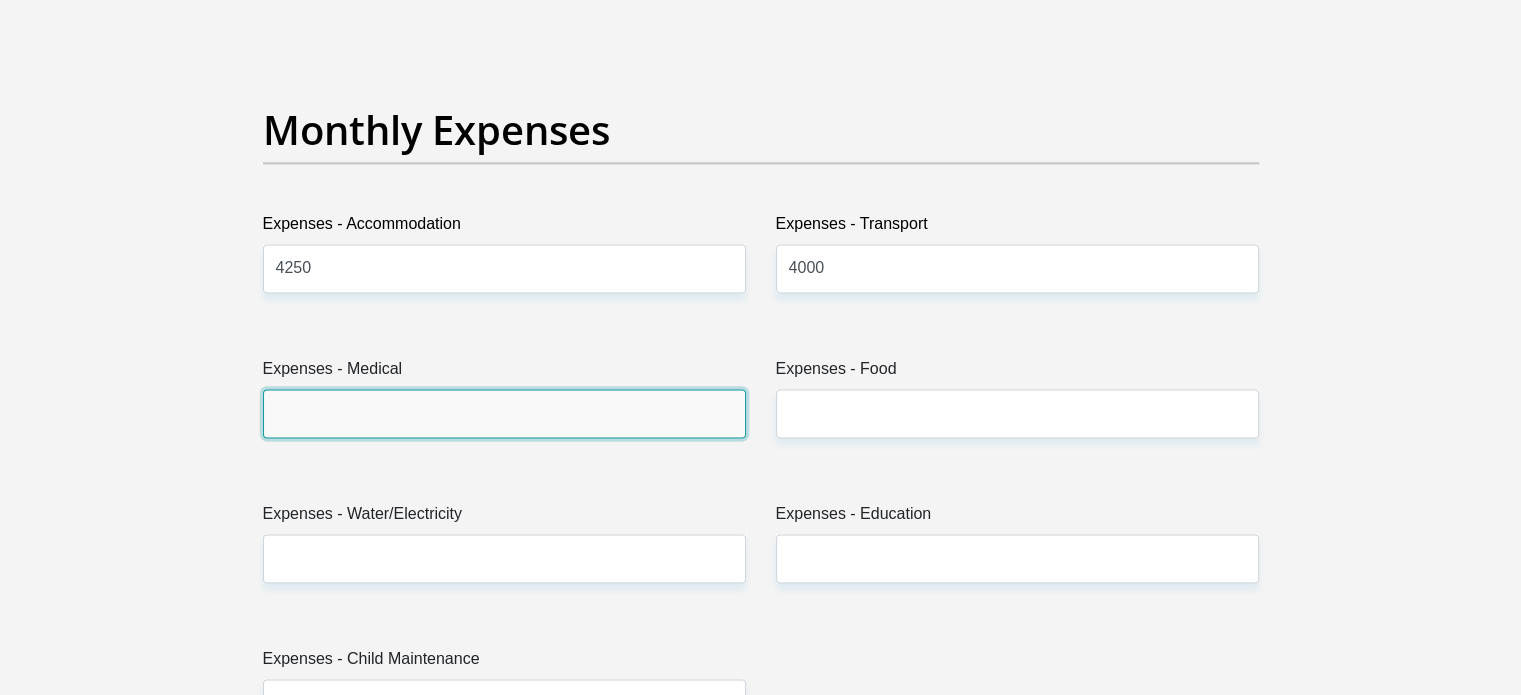 click on "Expenses - Medical" at bounding box center [504, 413] 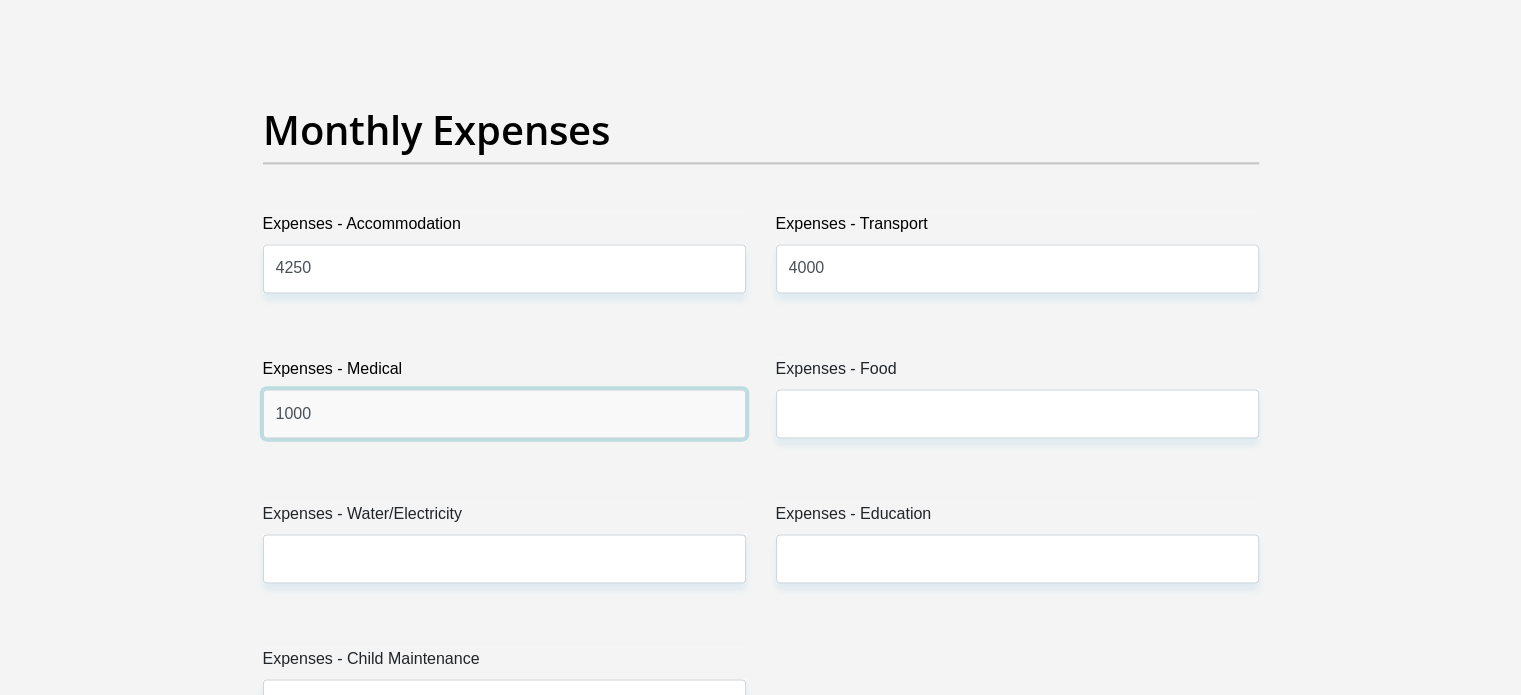 drag, startPoint x: 326, startPoint y: 431, endPoint x: 239, endPoint y: 420, distance: 87.69264 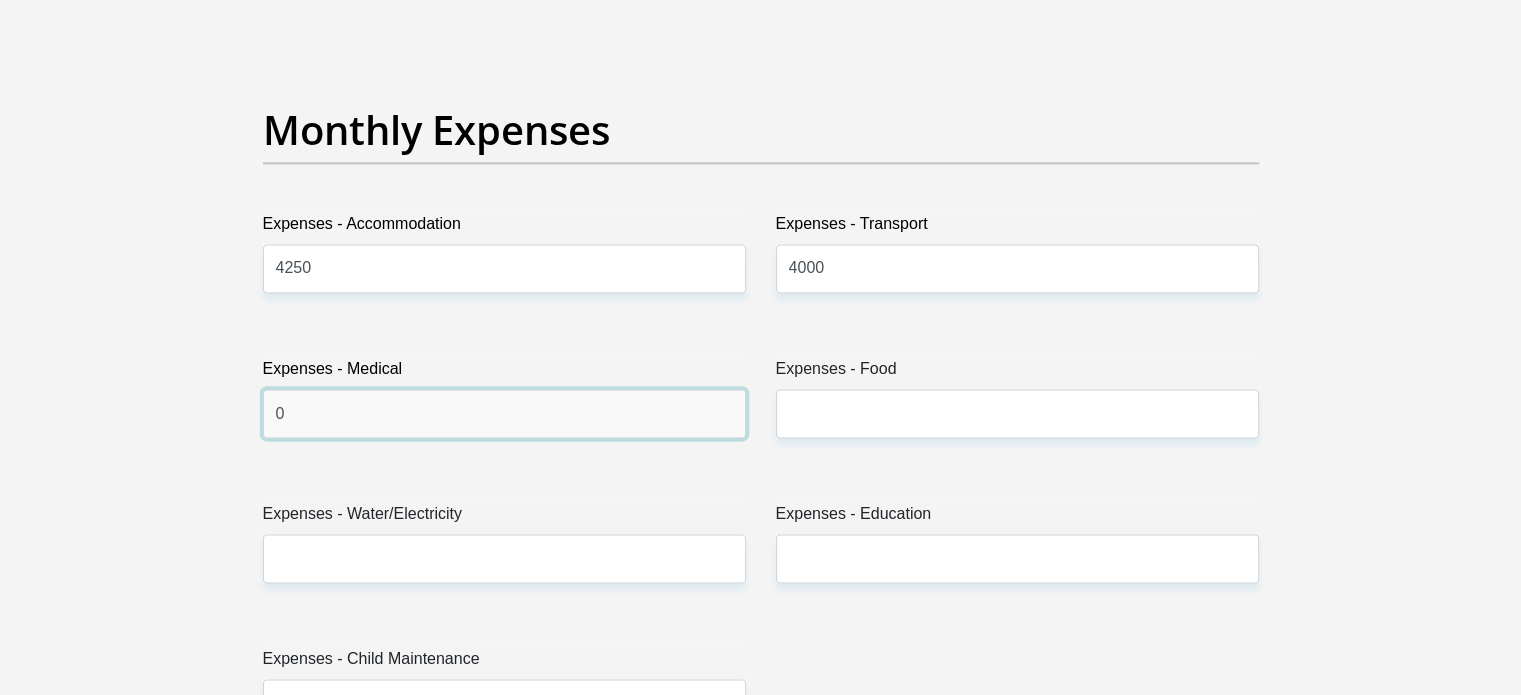 type on "0" 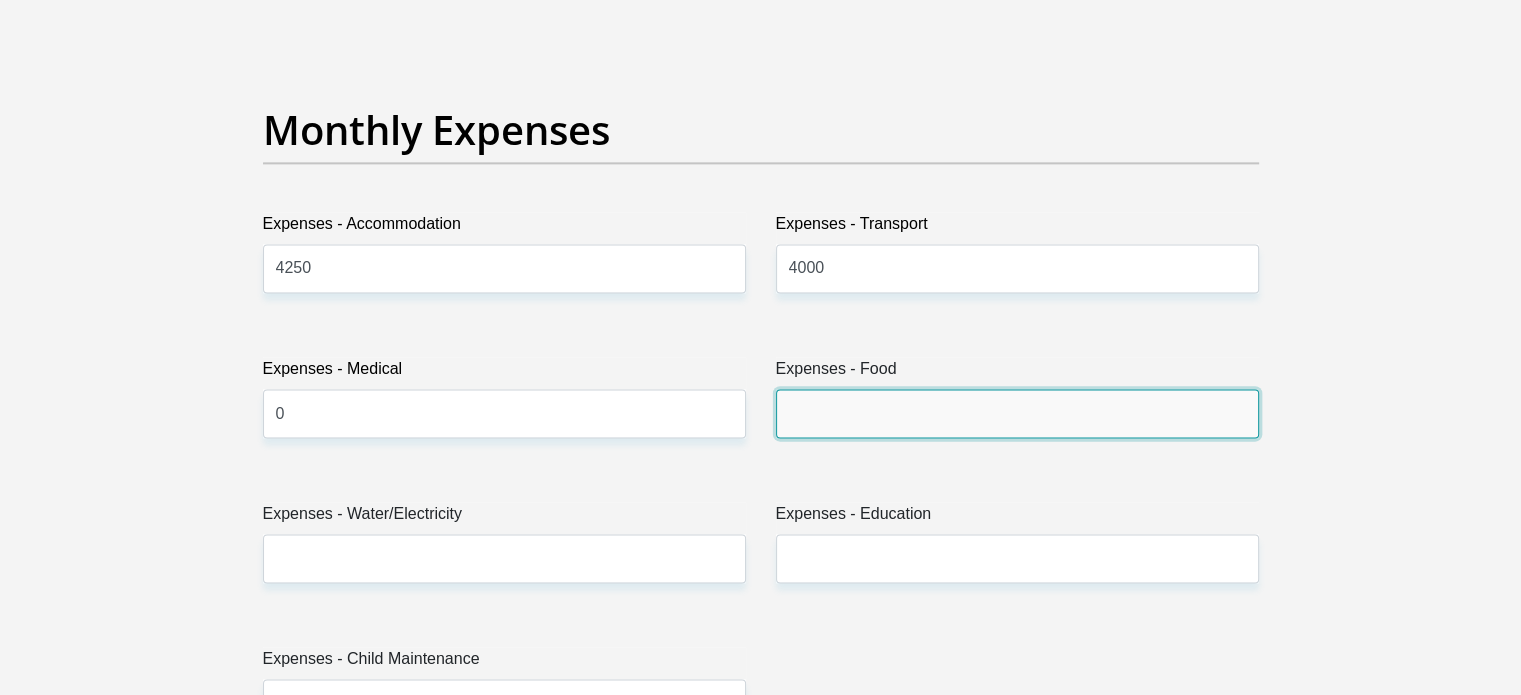 click on "Expenses - Food" at bounding box center [1017, 413] 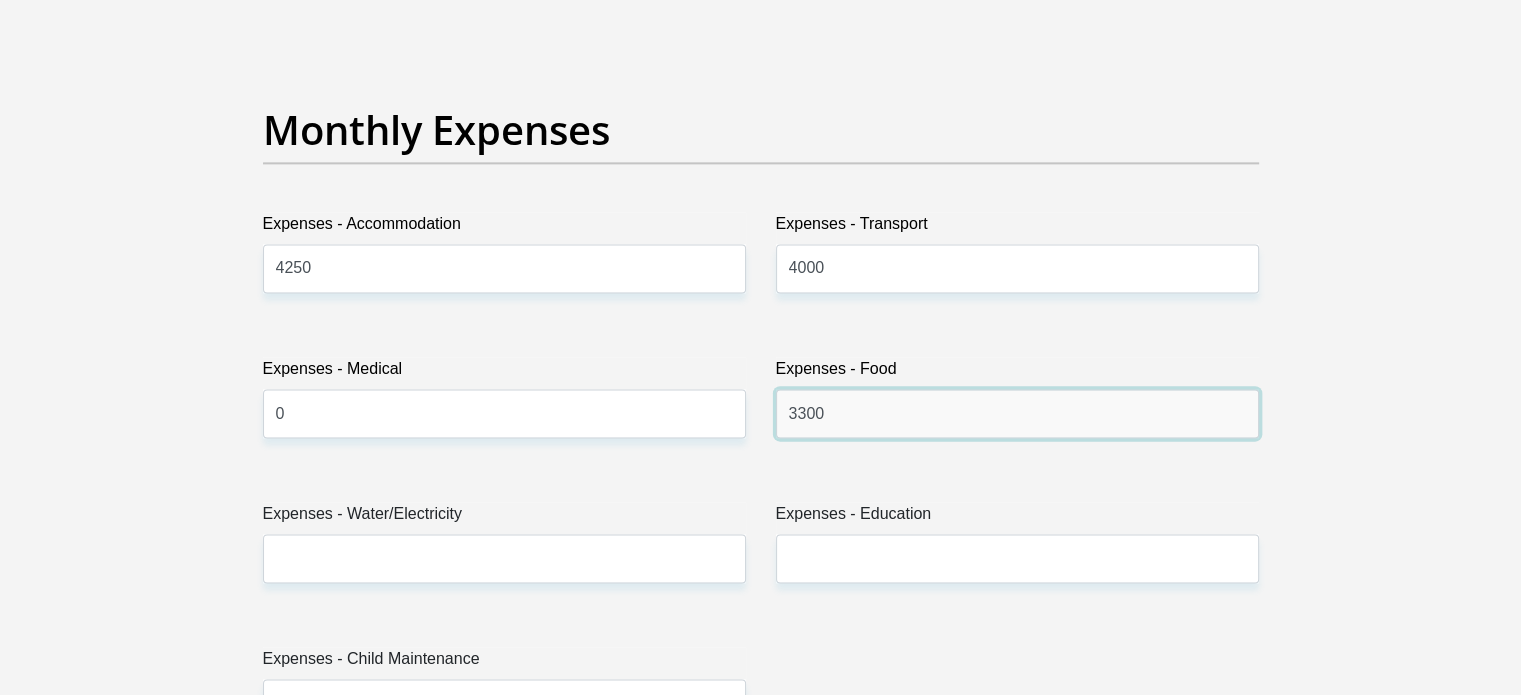 type on "3300" 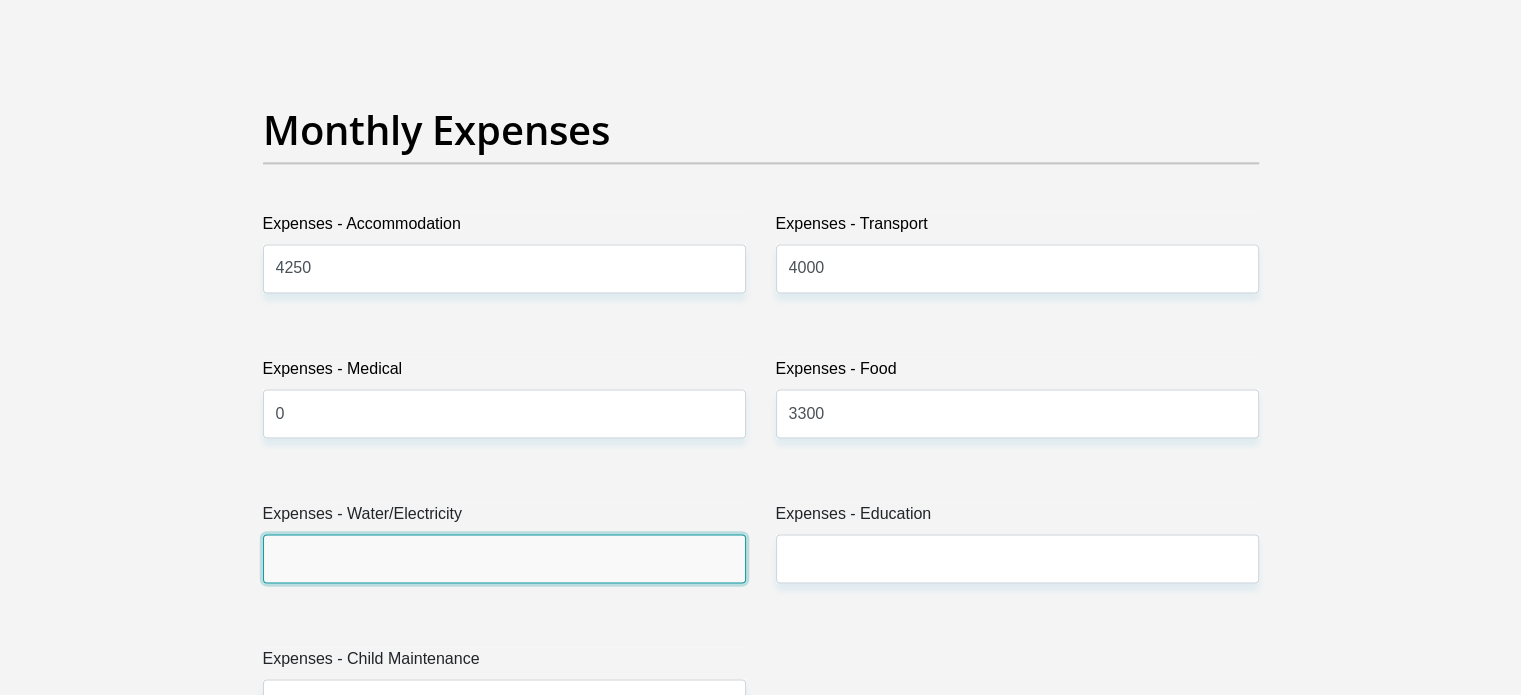 click on "Expenses - Water/Electricity" at bounding box center [504, 558] 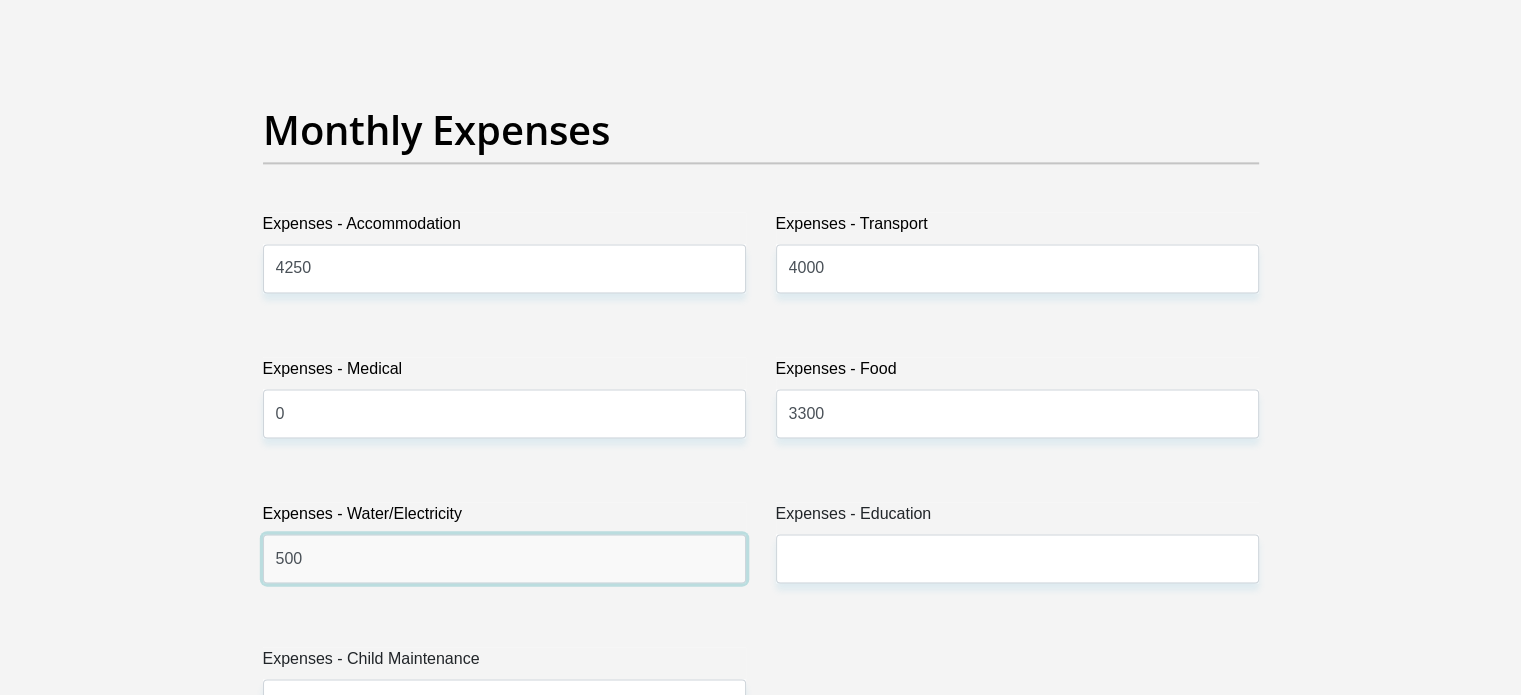 type on "500" 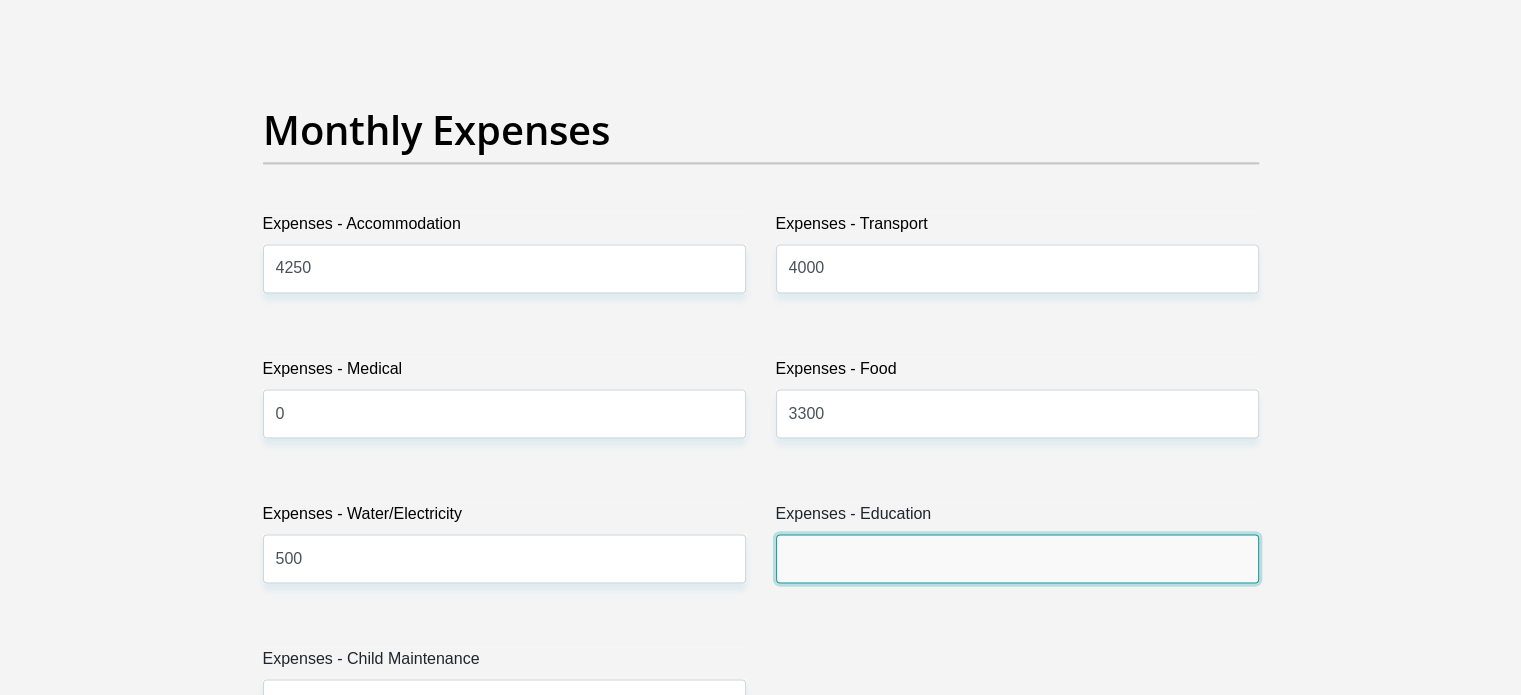 click on "Expenses - Education" at bounding box center [1017, 558] 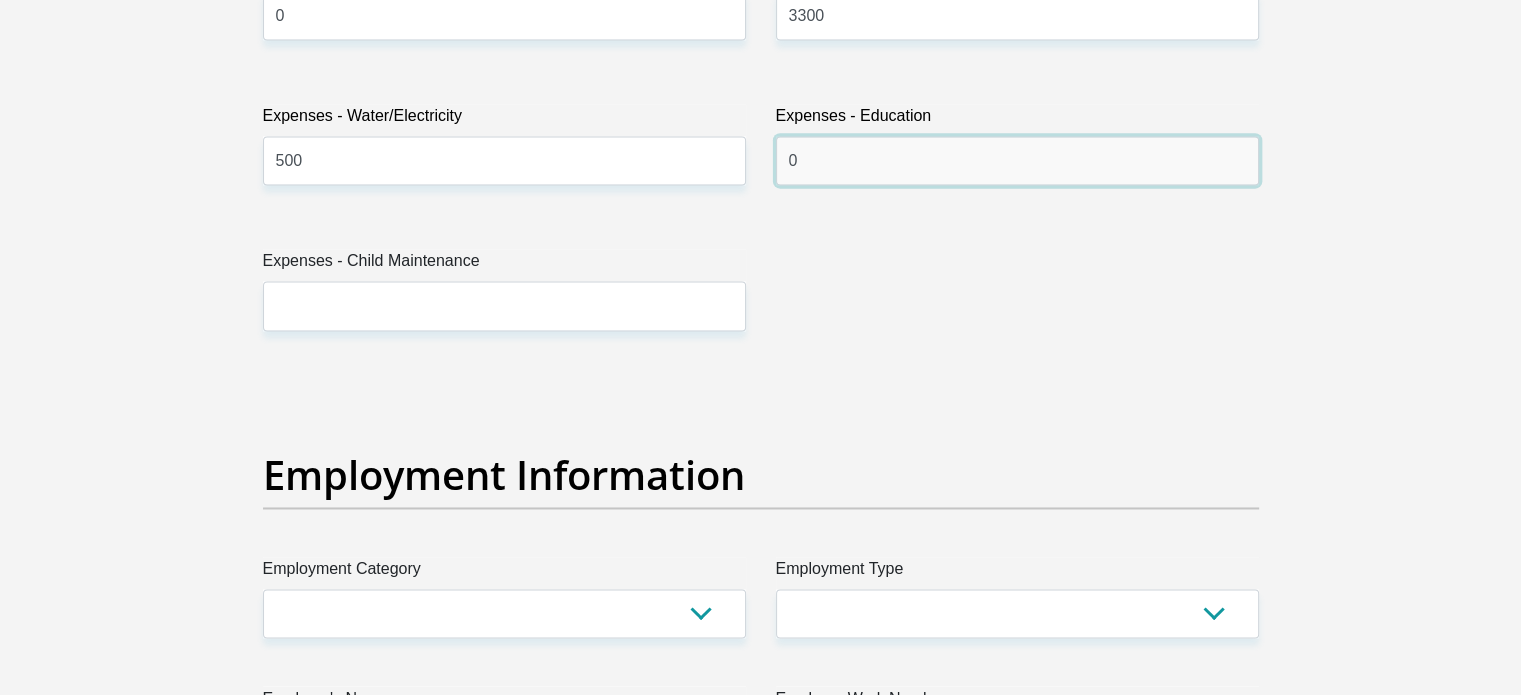 scroll, scrollTop: 3200, scrollLeft: 0, axis: vertical 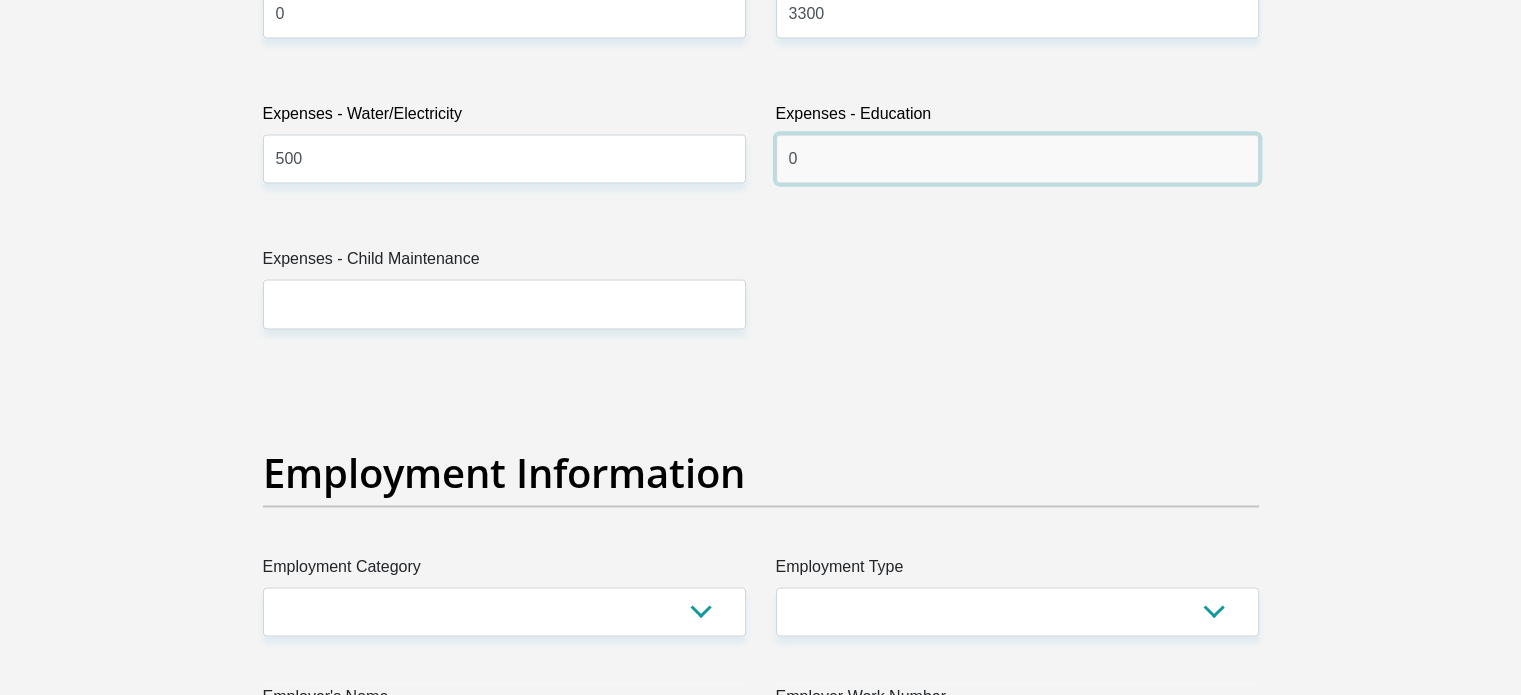 type on "0" 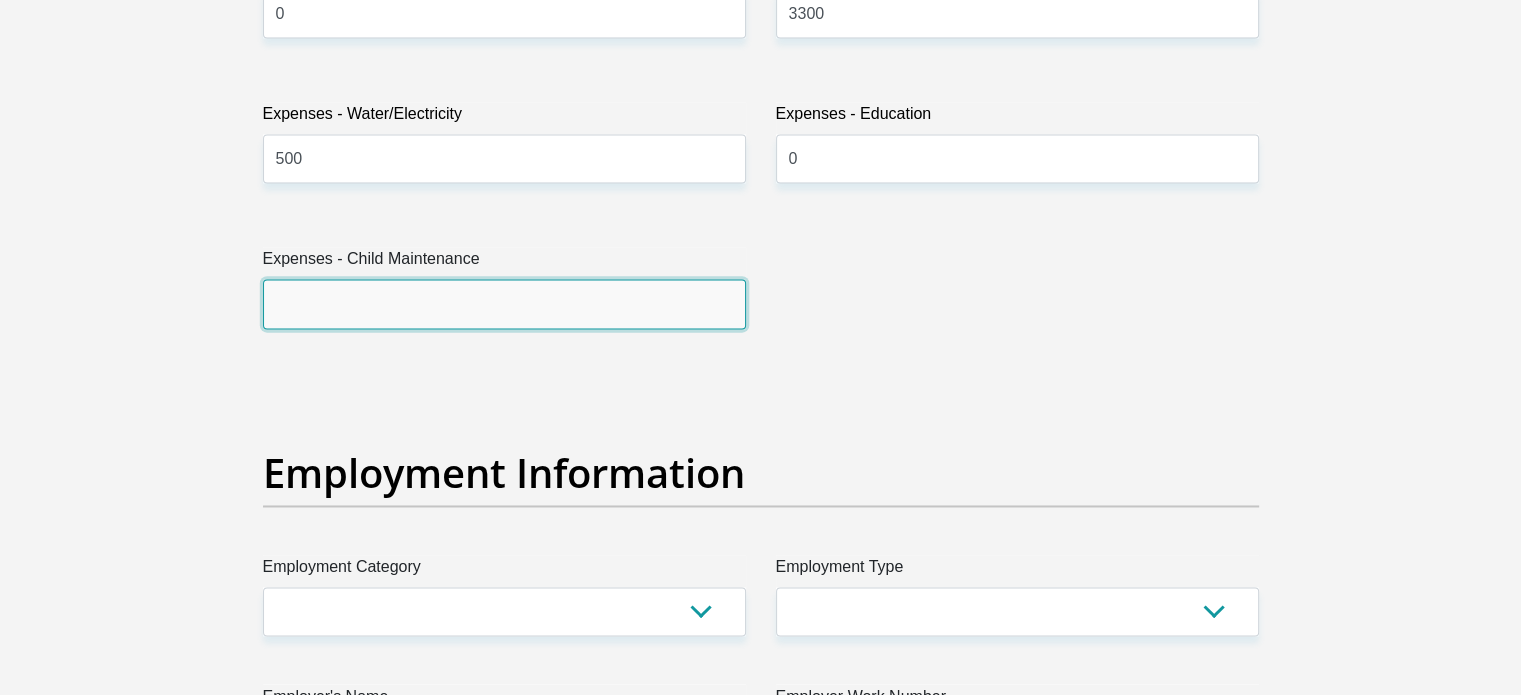 click on "Expenses - Child Maintenance" at bounding box center (504, 303) 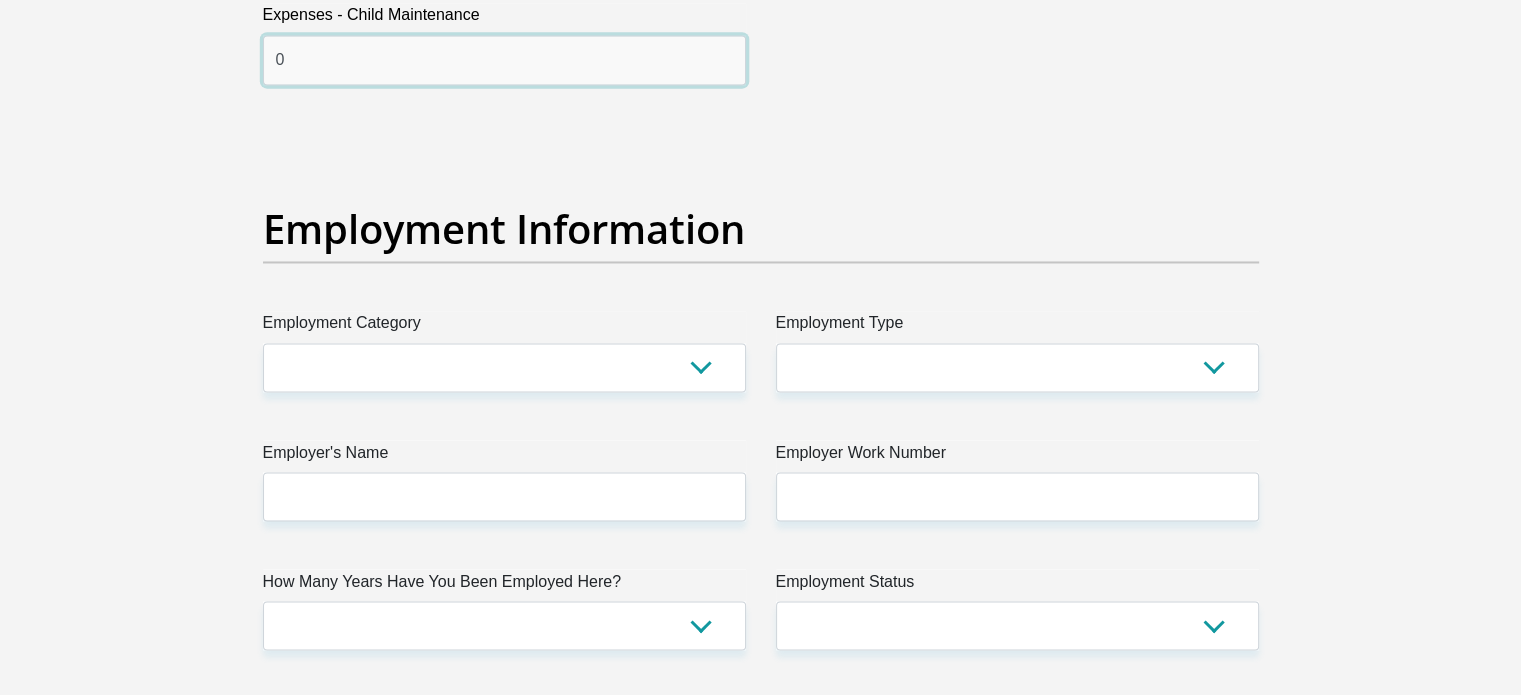 scroll, scrollTop: 3600, scrollLeft: 0, axis: vertical 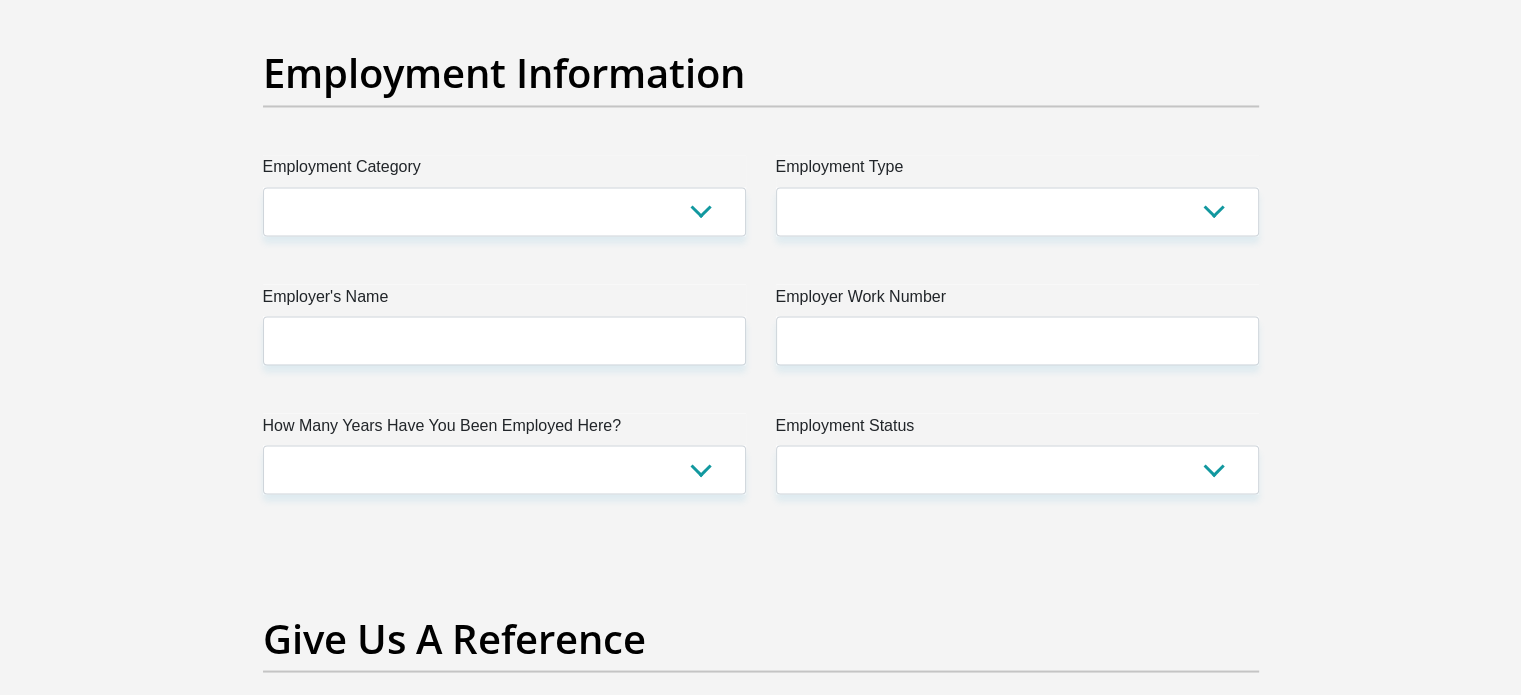 type on "0" 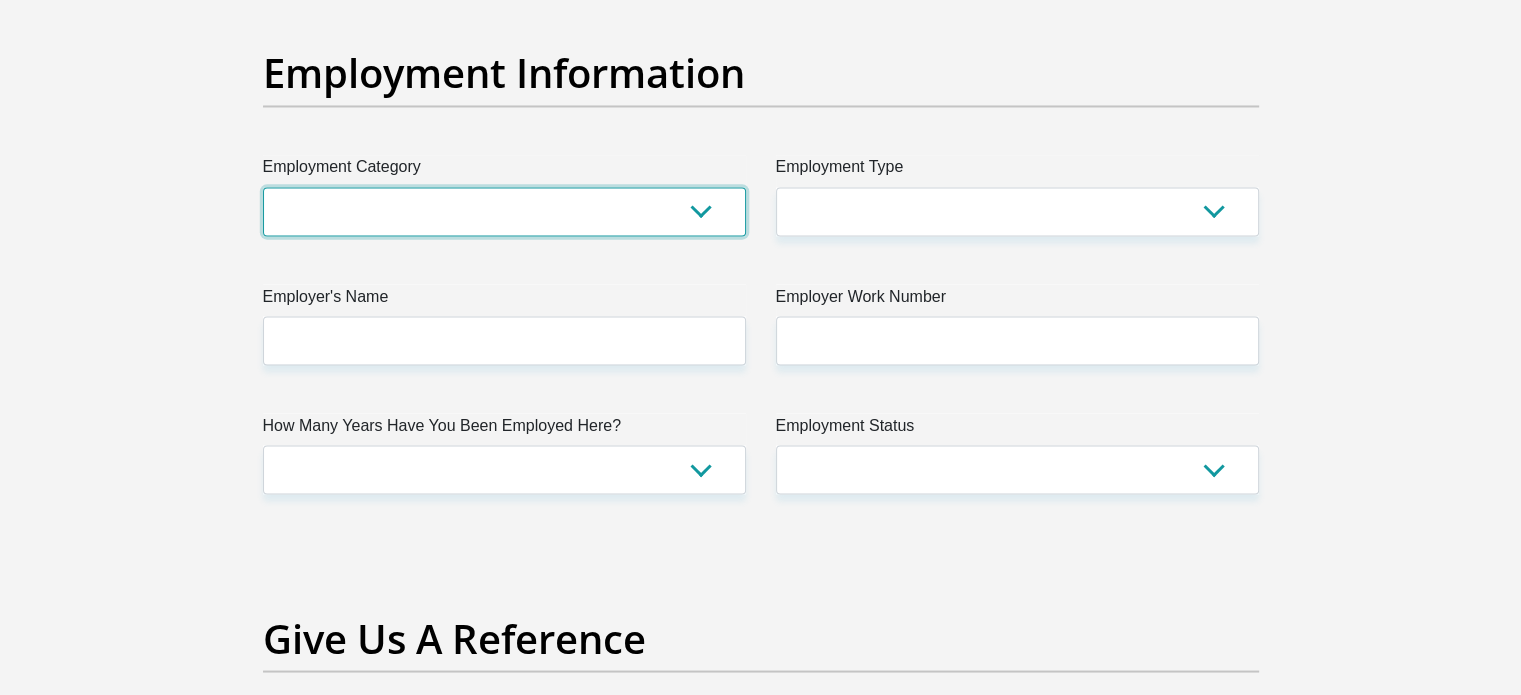 click on "AGRICULTURE
ALCOHOL & TOBACCO
CONSTRUCTION MATERIALS
METALLURGY
EQUIPMENT FOR RENEWABLE ENERGY
SPECIALIZED CONTRACTORS
CAR
GAMING (INCL. INTERNET
OTHER WHOLESALE
UNLICENSED PHARMACEUTICALS
CURRENCY EXCHANGE HOUSES
OTHER FINANCIAL INSTITUTIONS & INSURANCE
REAL ESTATE AGENTS
OIL & GAS
OTHER MATERIALS (E.G. IRON ORE)
PRECIOUS STONES & PRECIOUS METALS
POLITICAL ORGANIZATIONS
RELIGIOUS ORGANIZATIONS(NOT SECTS)
ACTI. HAVING BUSINESS DEAL WITH PUBLIC ADMINISTRATION
LAUNDROMATS" at bounding box center [504, 211] 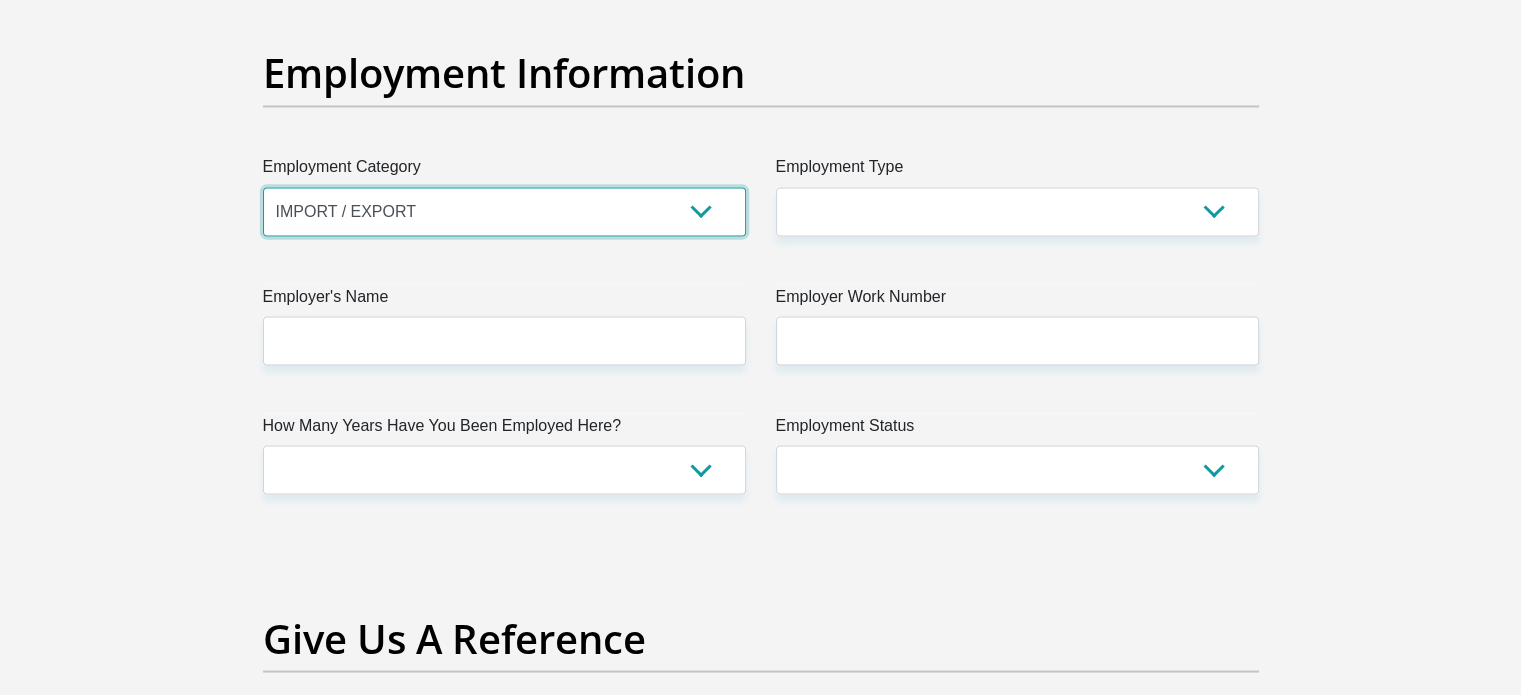 click on "AGRICULTURE
ALCOHOL & TOBACCO
CONSTRUCTION MATERIALS
METALLURGY
EQUIPMENT FOR RENEWABLE ENERGY
SPECIALIZED CONTRACTORS
CAR
GAMING (INCL. INTERNET
OTHER WHOLESALE
UNLICENSED PHARMACEUTICALS
CURRENCY EXCHANGE HOUSES
OTHER FINANCIAL INSTITUTIONS & INSURANCE
REAL ESTATE AGENTS
OIL & GAS
OTHER MATERIALS (E.G. IRON ORE)
PRECIOUS STONES & PRECIOUS METALS
POLITICAL ORGANIZATIONS
RELIGIOUS ORGANIZATIONS(NOT SECTS)
ACTI. HAVING BUSINESS DEAL WITH PUBLIC ADMINISTRATION
LAUNDROMATS" at bounding box center [504, 211] 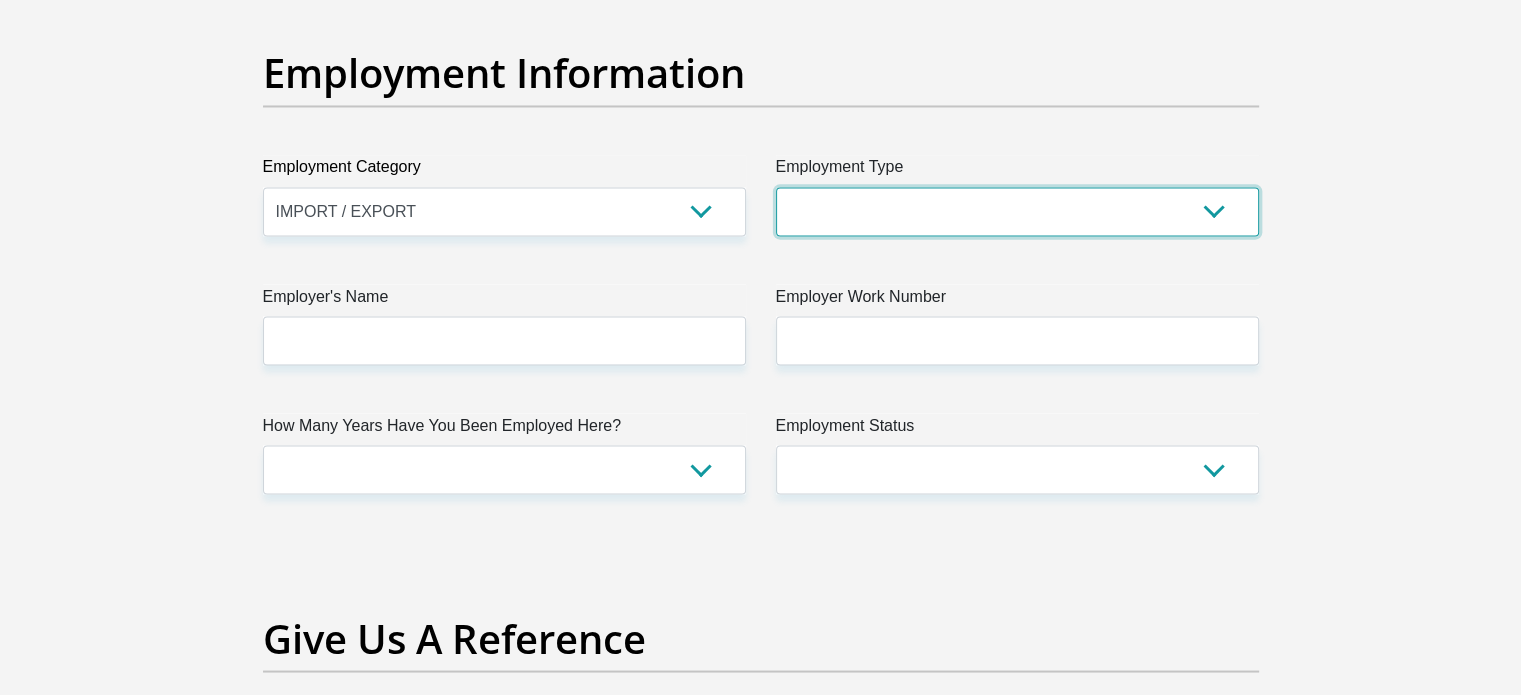 click on "College/Lecturer
Craft Seller
Creative
Driver
Executive
Farmer
Forces - Non Commissioned
Forces - Officer
Hawker
Housewife
Labourer
Licenced Professional
Manager
Miner
Non Licenced Professional
Office Staff/Clerk
Outside Worker
Pensioner
Permanent Teacher
Production/Manufacturing
Sales
Self-Employed
Semi-Professional Worker
Service Industry  Social Worker  Student" at bounding box center (1017, 211) 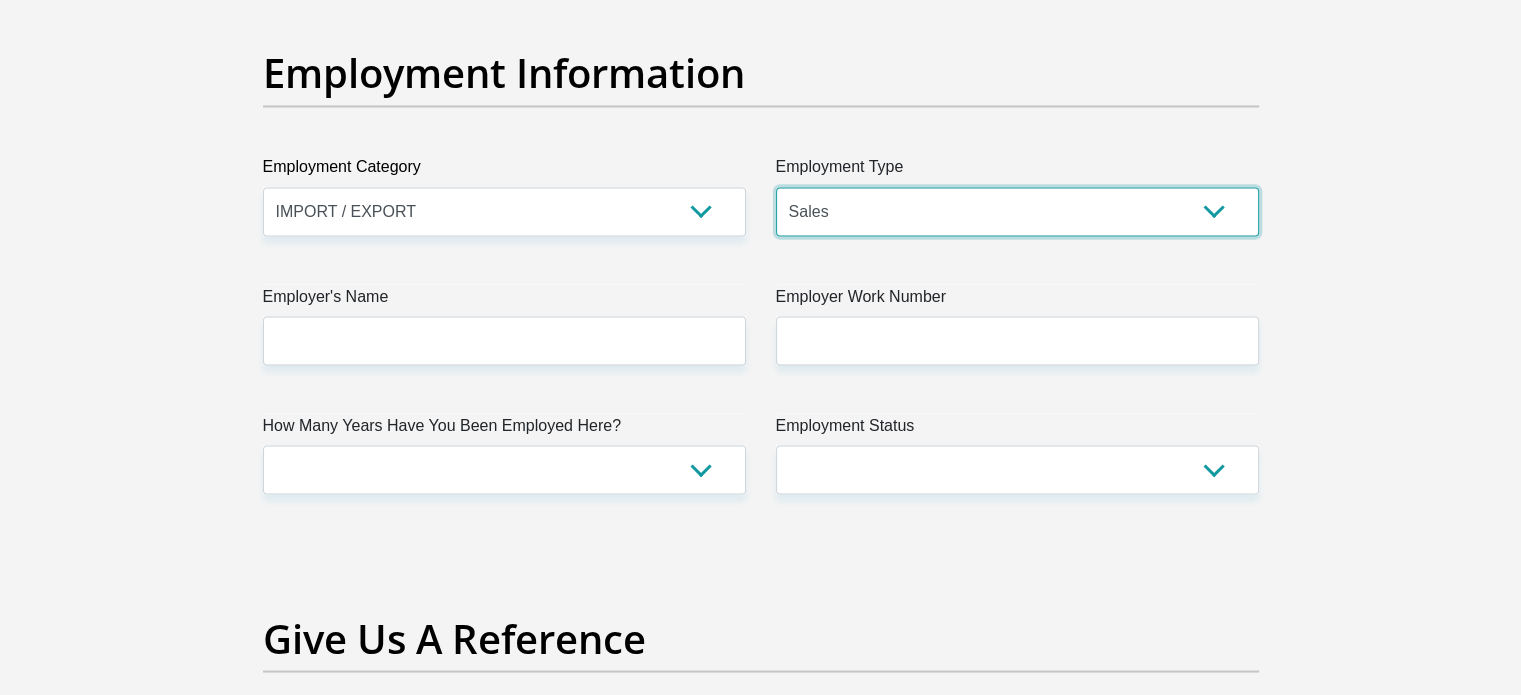 click on "College/Lecturer
Craft Seller
Creative
Driver
Executive
Farmer
Forces - Non Commissioned
Forces - Officer
Hawker
Housewife
Labourer
Licenced Professional
Manager
Miner
Non Licenced Professional
Office Staff/Clerk
Outside Worker
Pensioner
Permanent Teacher
Production/Manufacturing
Sales
Self-Employed
Semi-Professional Worker
Service Industry  Social Worker  Student" at bounding box center [1017, 211] 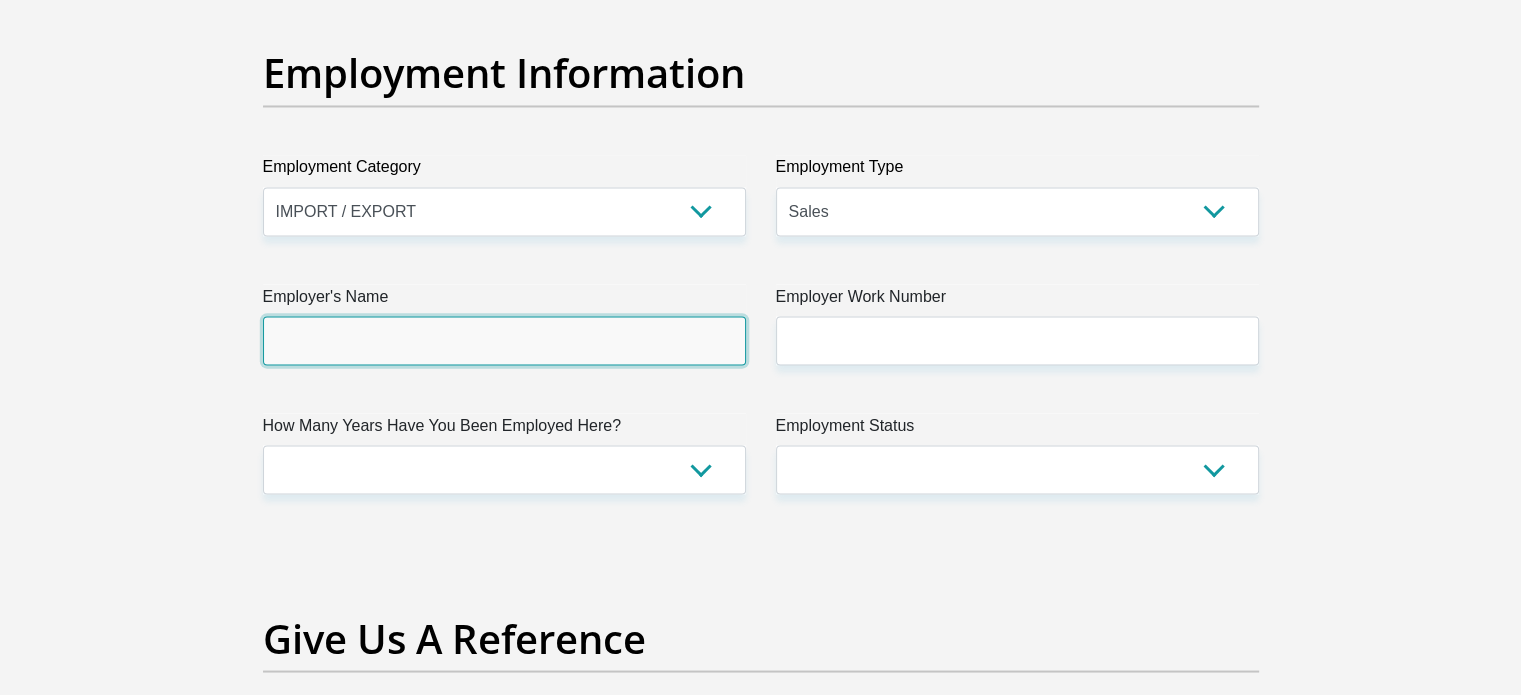 click on "Employer's Name" at bounding box center [504, 340] 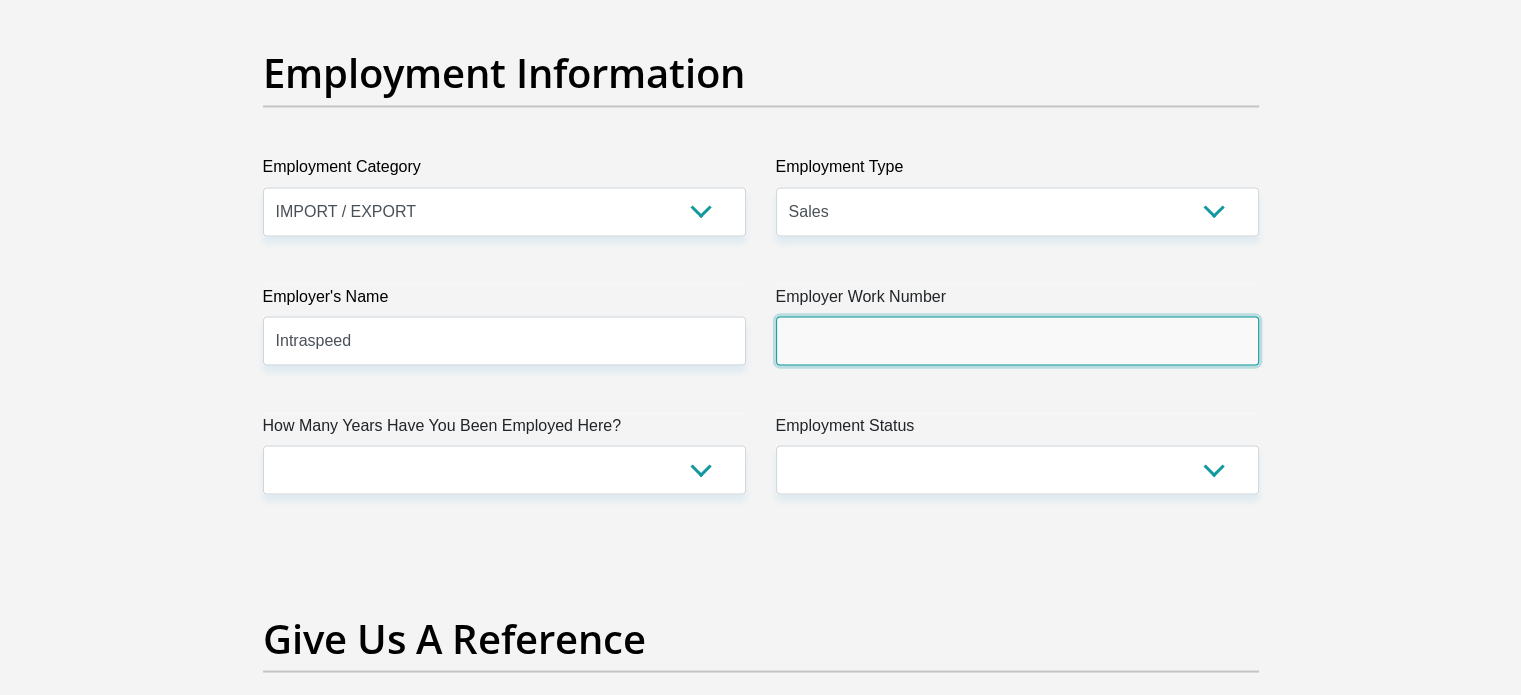 click on "Employer Work Number" at bounding box center (1017, 340) 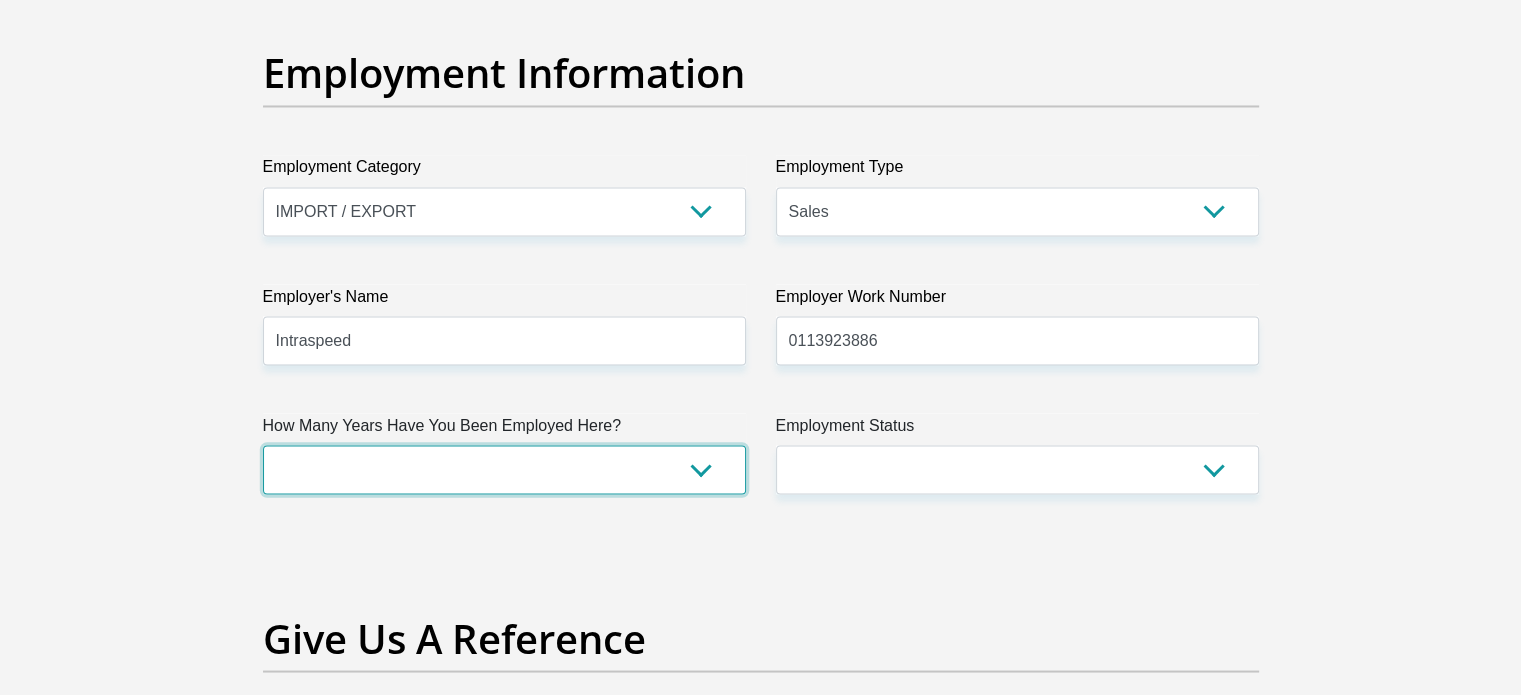 drag, startPoint x: 324, startPoint y: 474, endPoint x: 338, endPoint y: 471, distance: 14.3178215 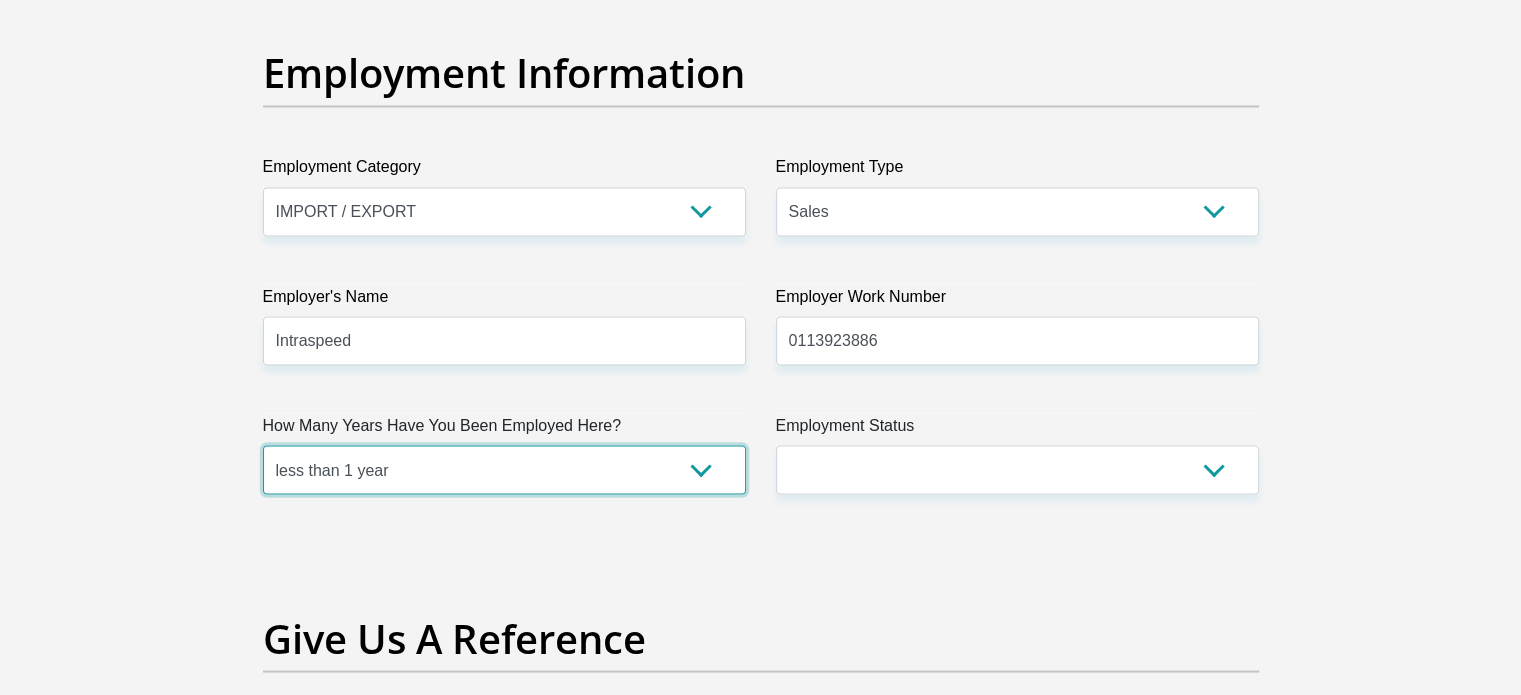 click on "less than 1 year
1-3 years
3-5 years
5+ years" at bounding box center [504, 469] 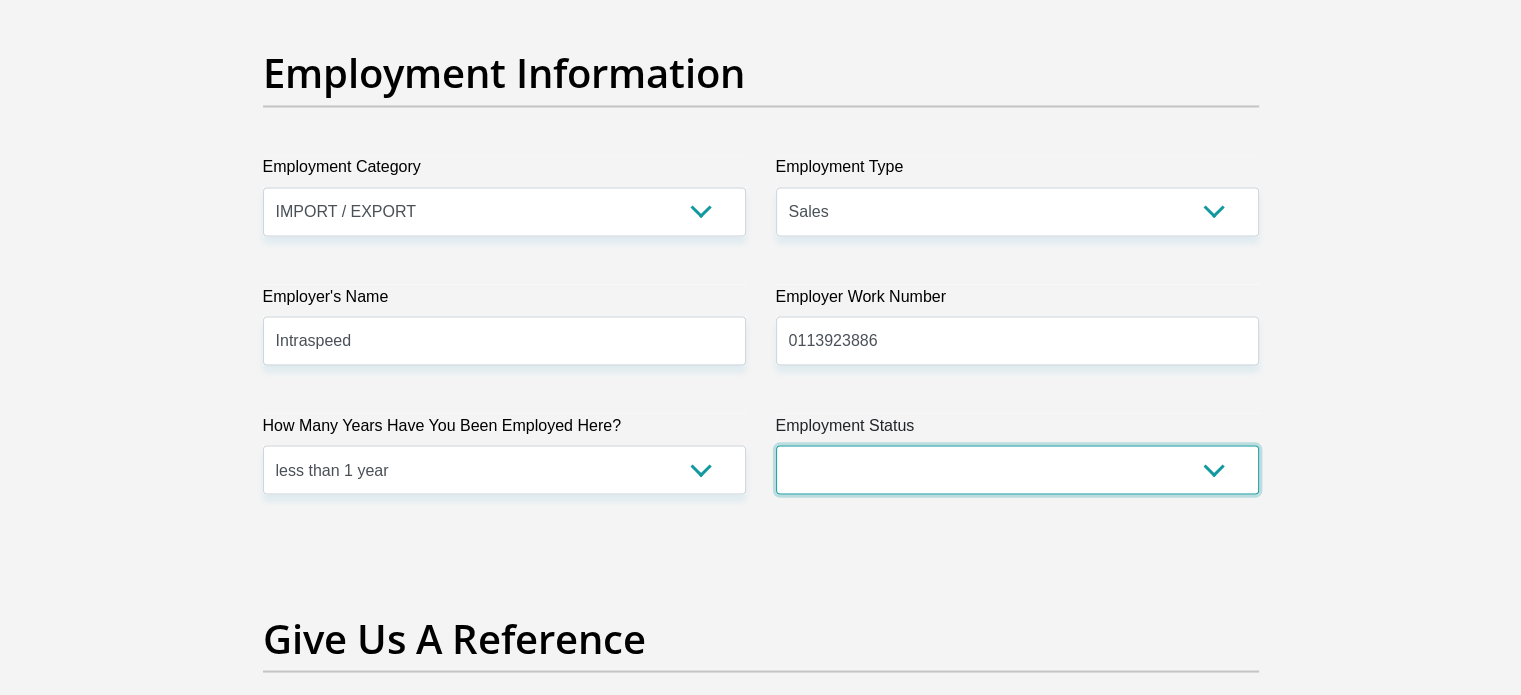 click on "Permanent/Full-time
Part-time/Casual
Contract Worker
Self-Employed
Housewife
Retired
Student
Medically Boarded
Disability
Unemployed" at bounding box center (1017, 469) 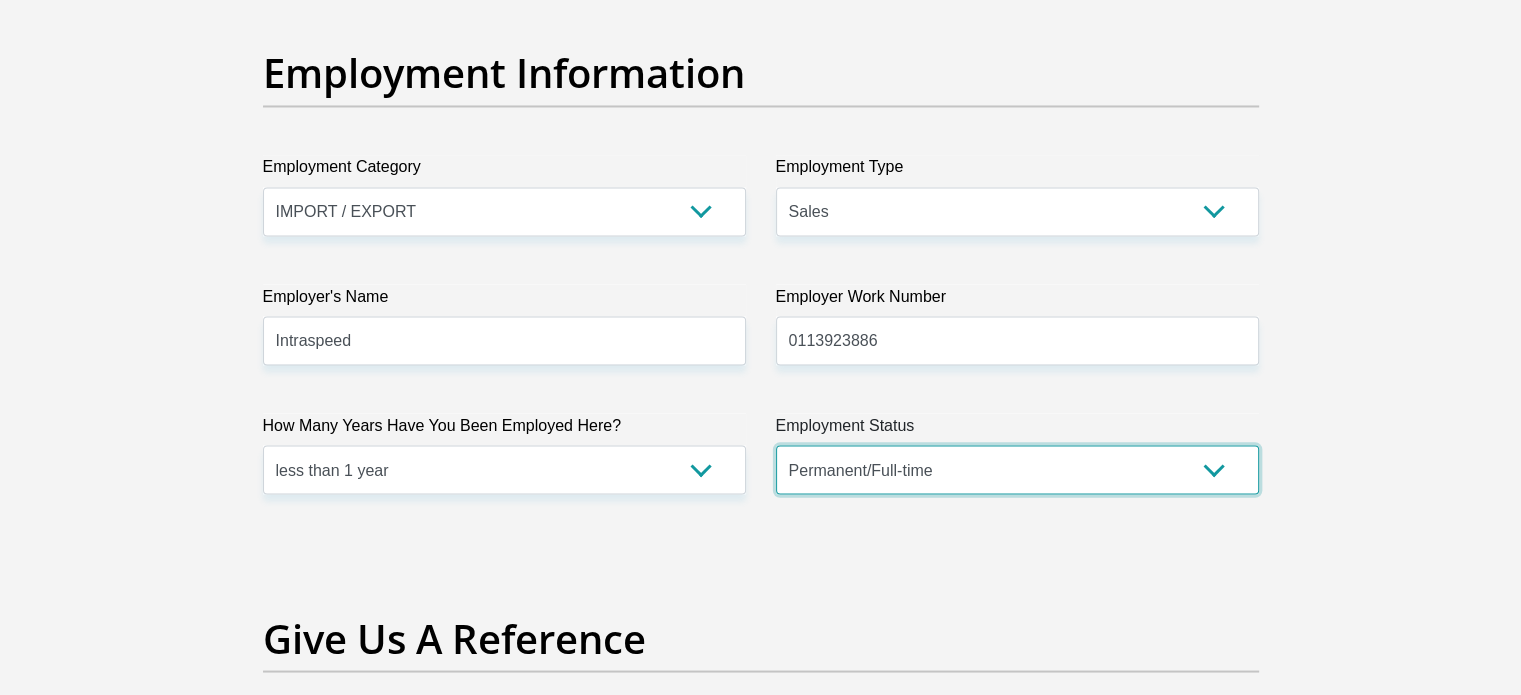 click on "Permanent/Full-time
Part-time/Casual
Contract Worker
Self-Employed
Housewife
Retired
Student
Medically Boarded
Disability
Unemployed" at bounding box center [1017, 469] 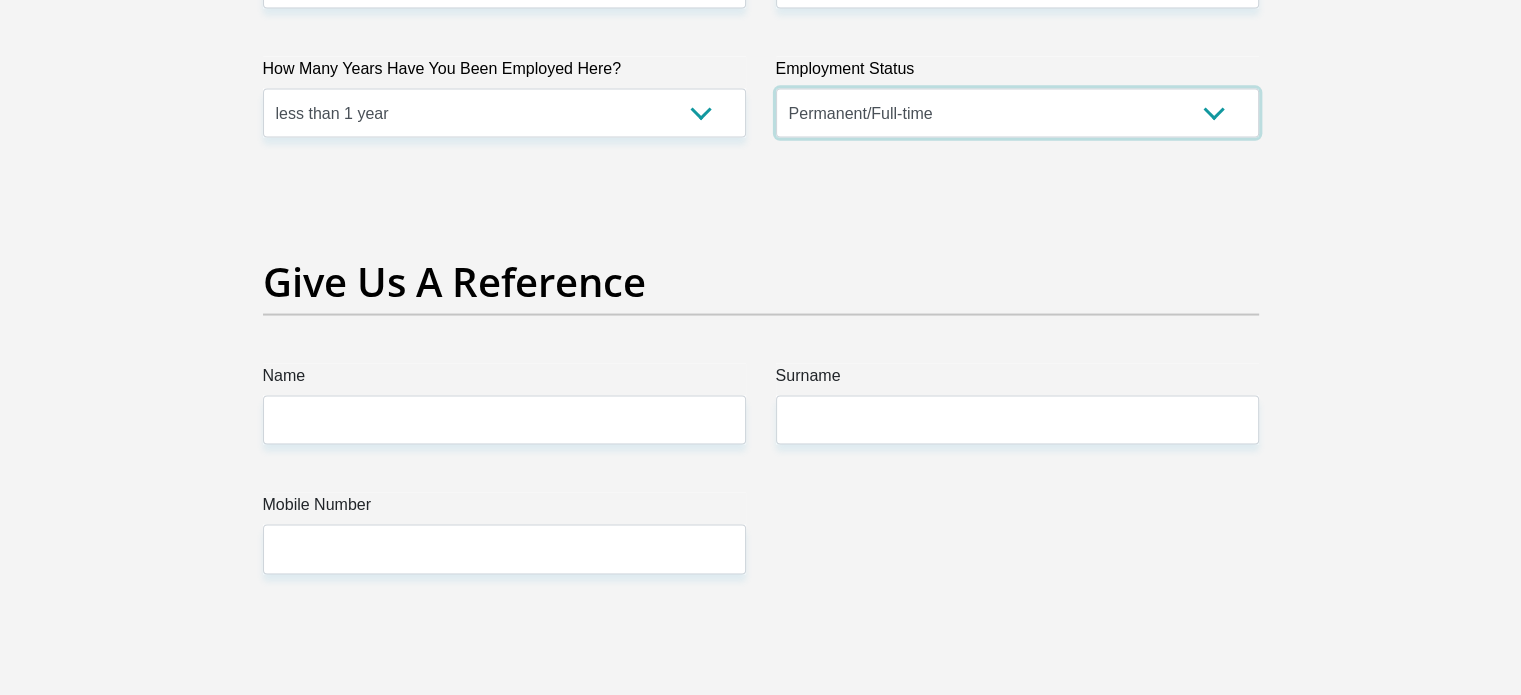scroll, scrollTop: 4000, scrollLeft: 0, axis: vertical 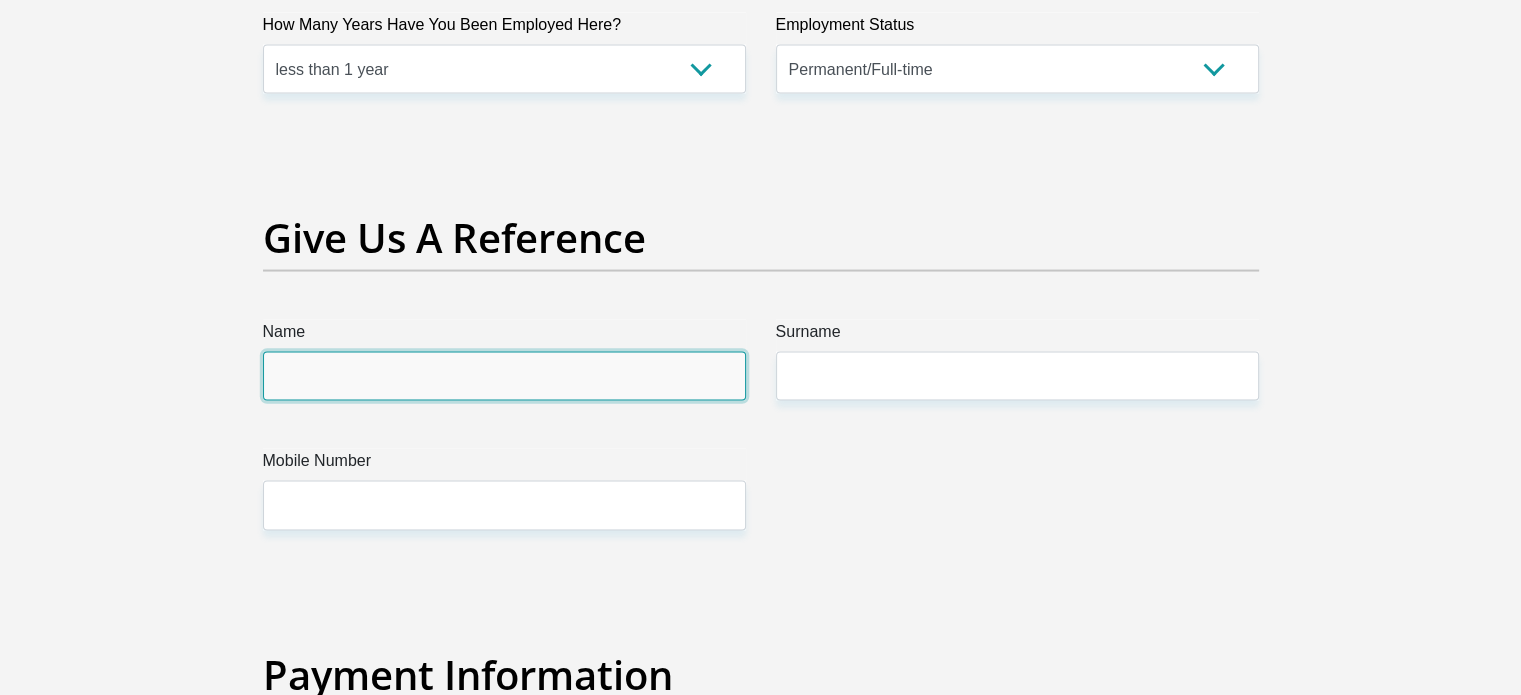 click on "Name" at bounding box center (504, 376) 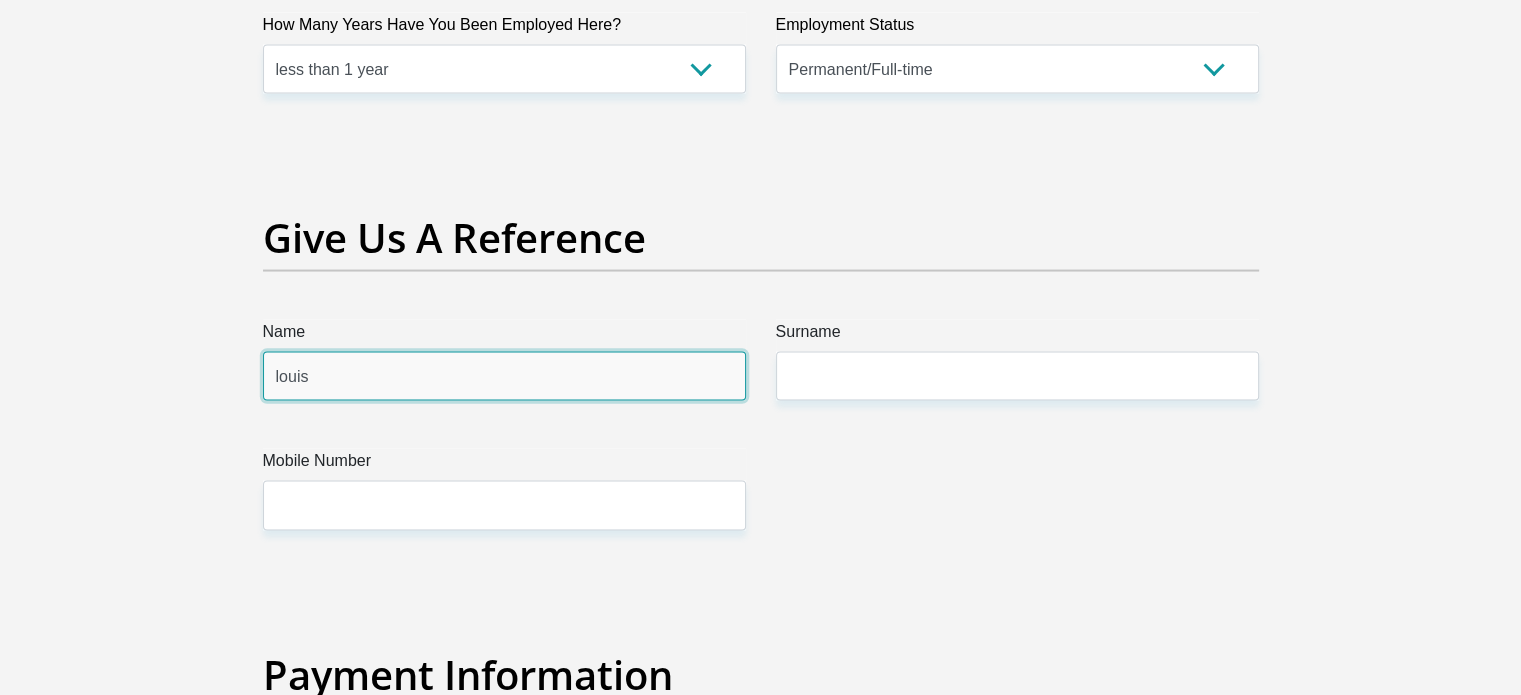 type on "botha" 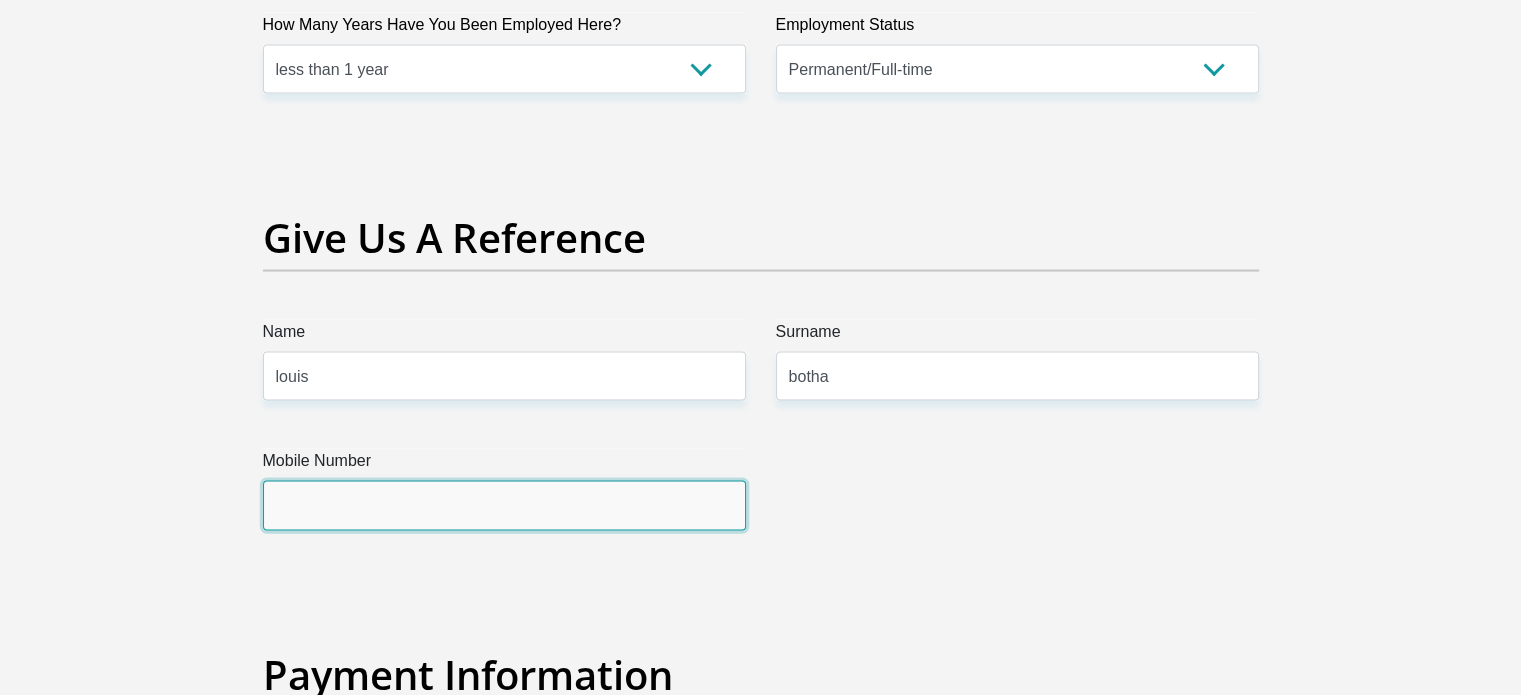 type on "0679923848" 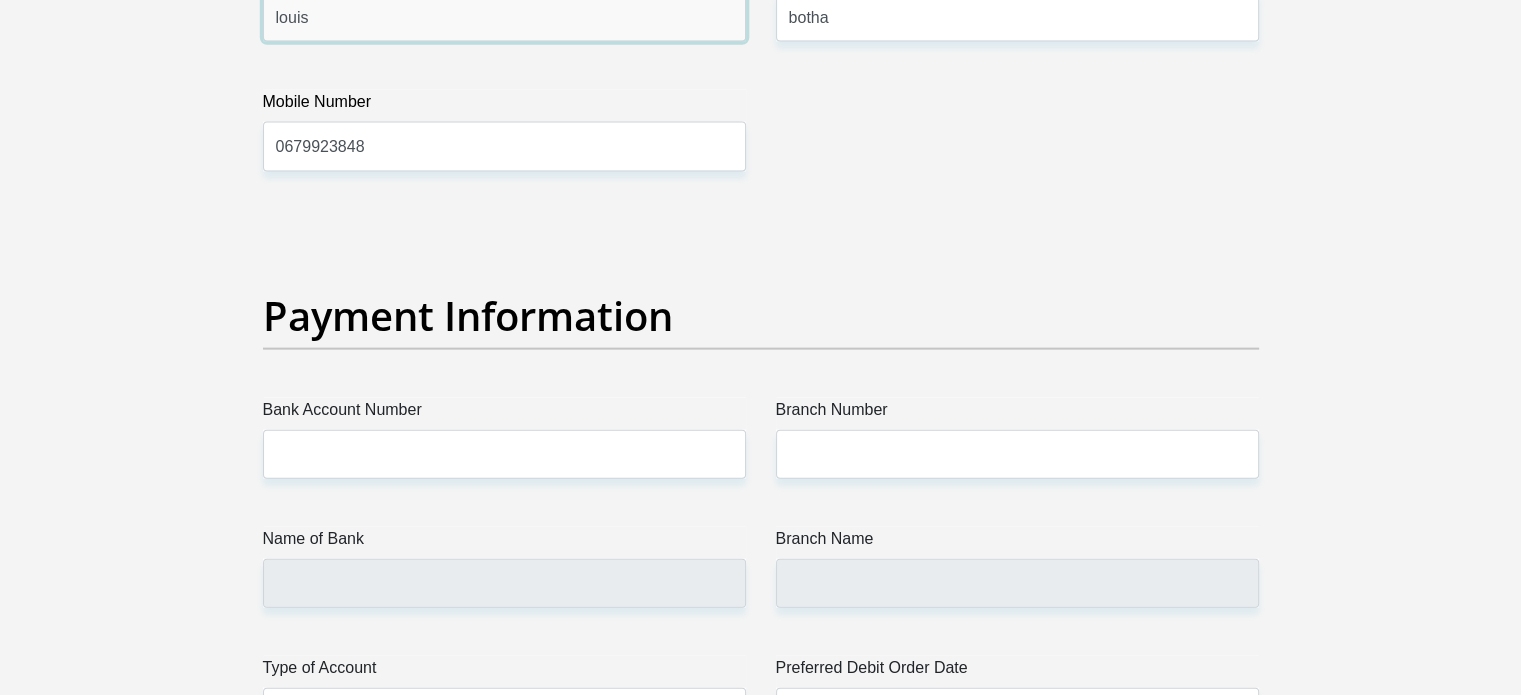 scroll, scrollTop: 4400, scrollLeft: 0, axis: vertical 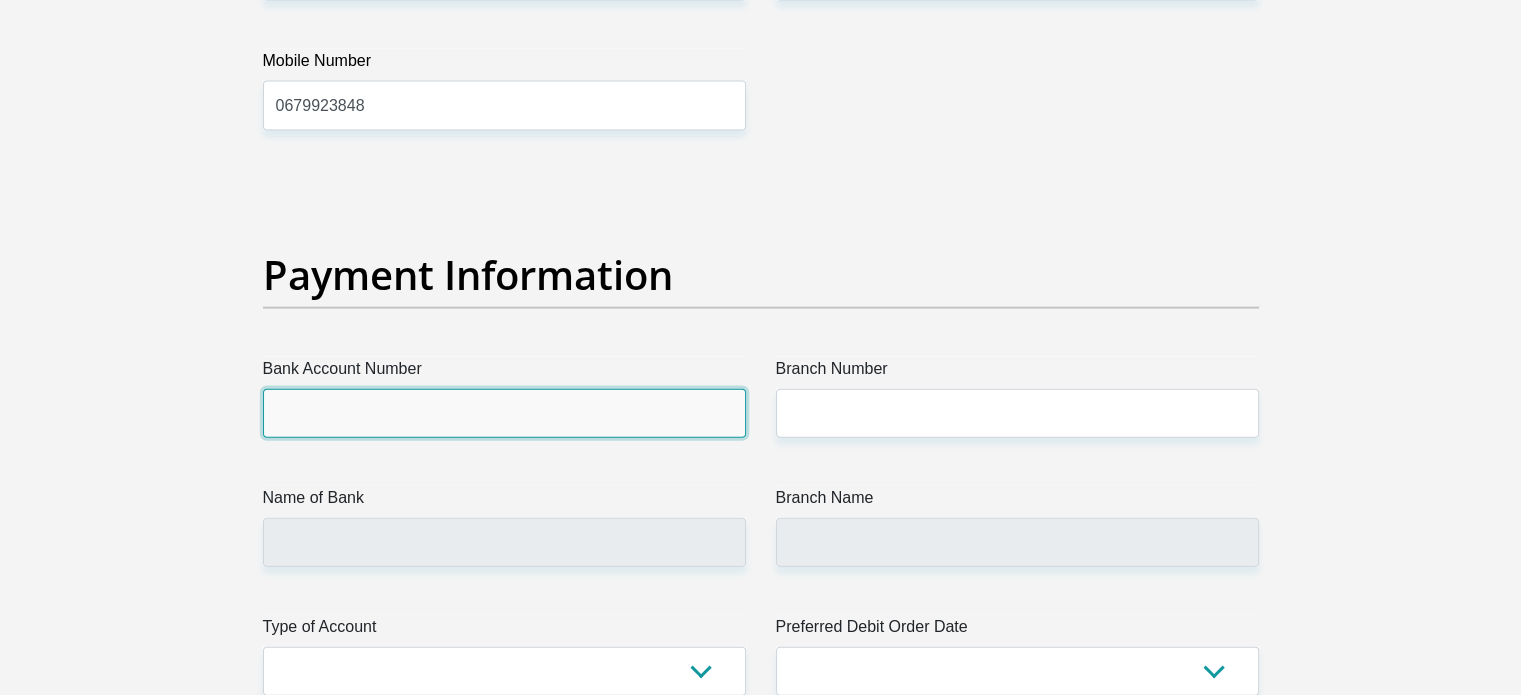 click on "Bank Account Number" at bounding box center (504, 413) 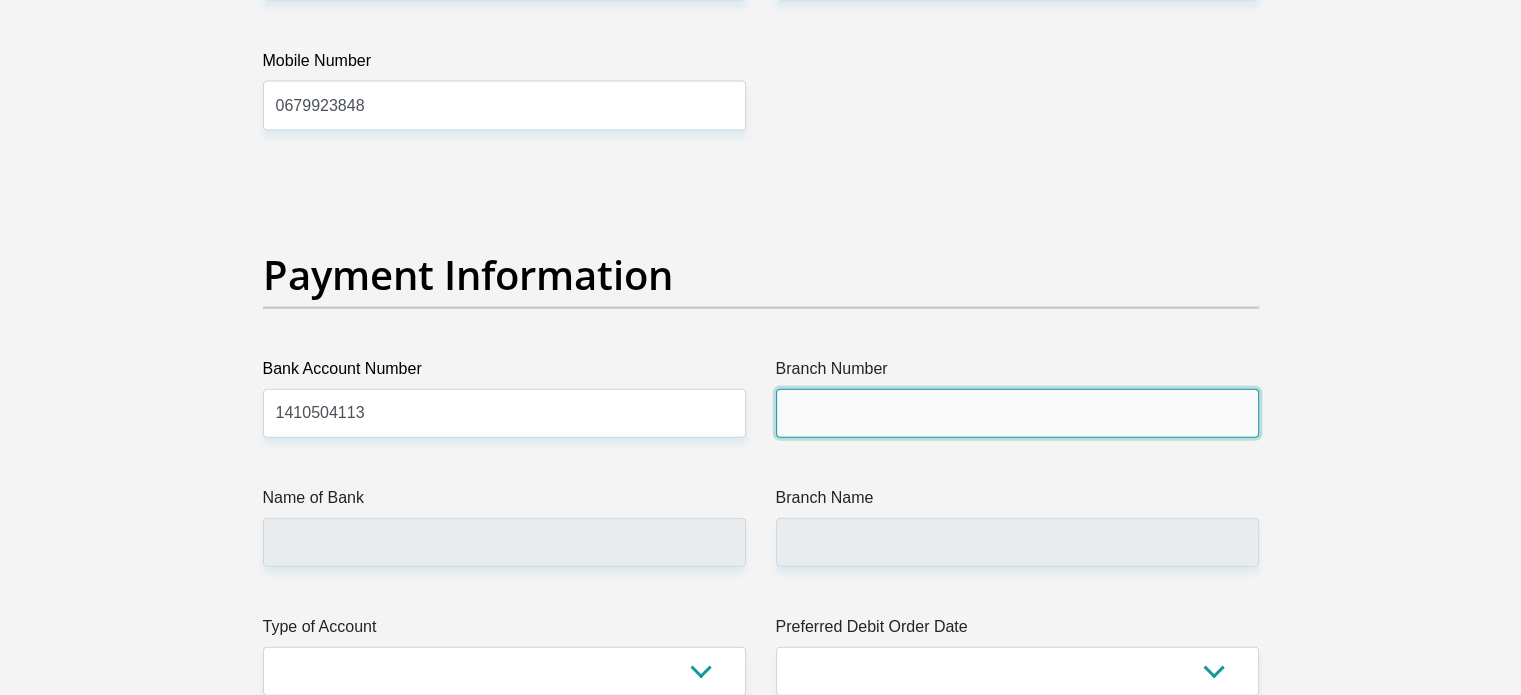 click on "Branch Number" at bounding box center (1017, 413) 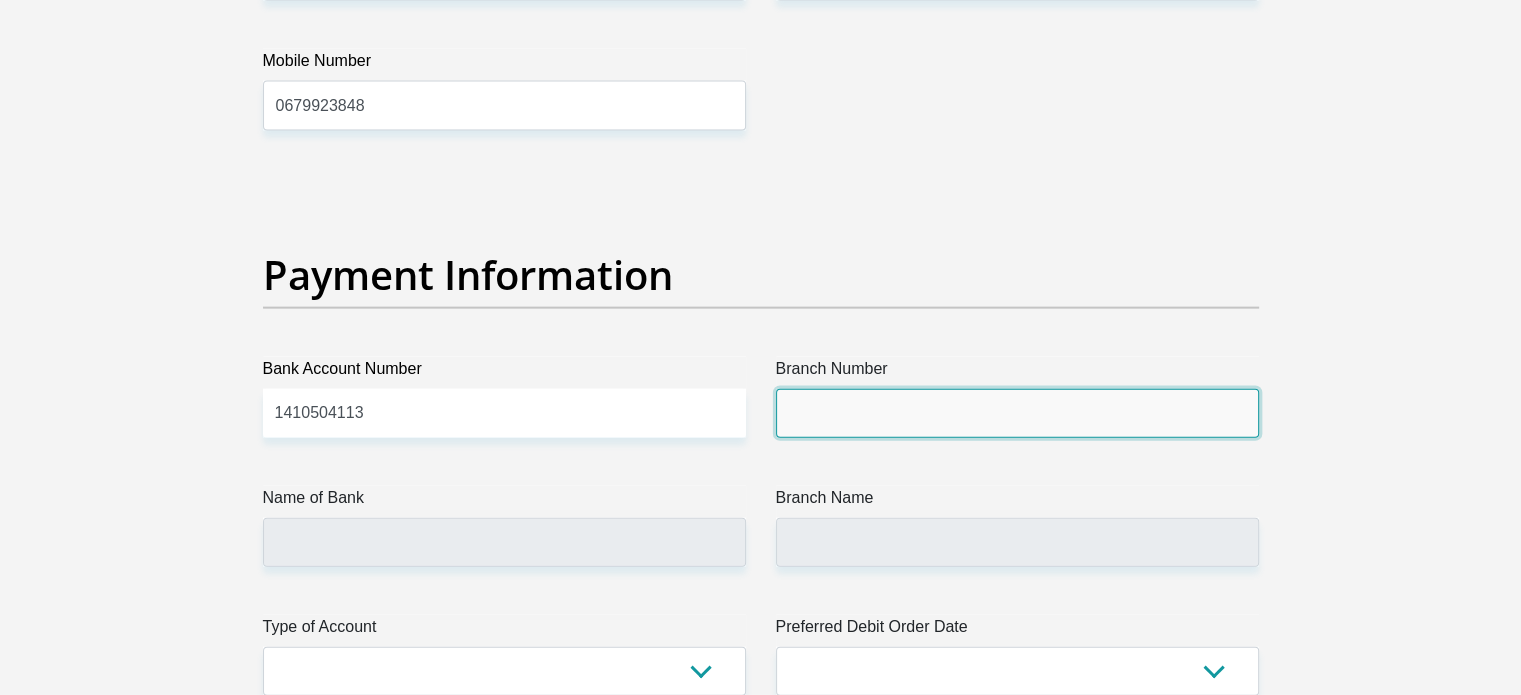 type on "470010" 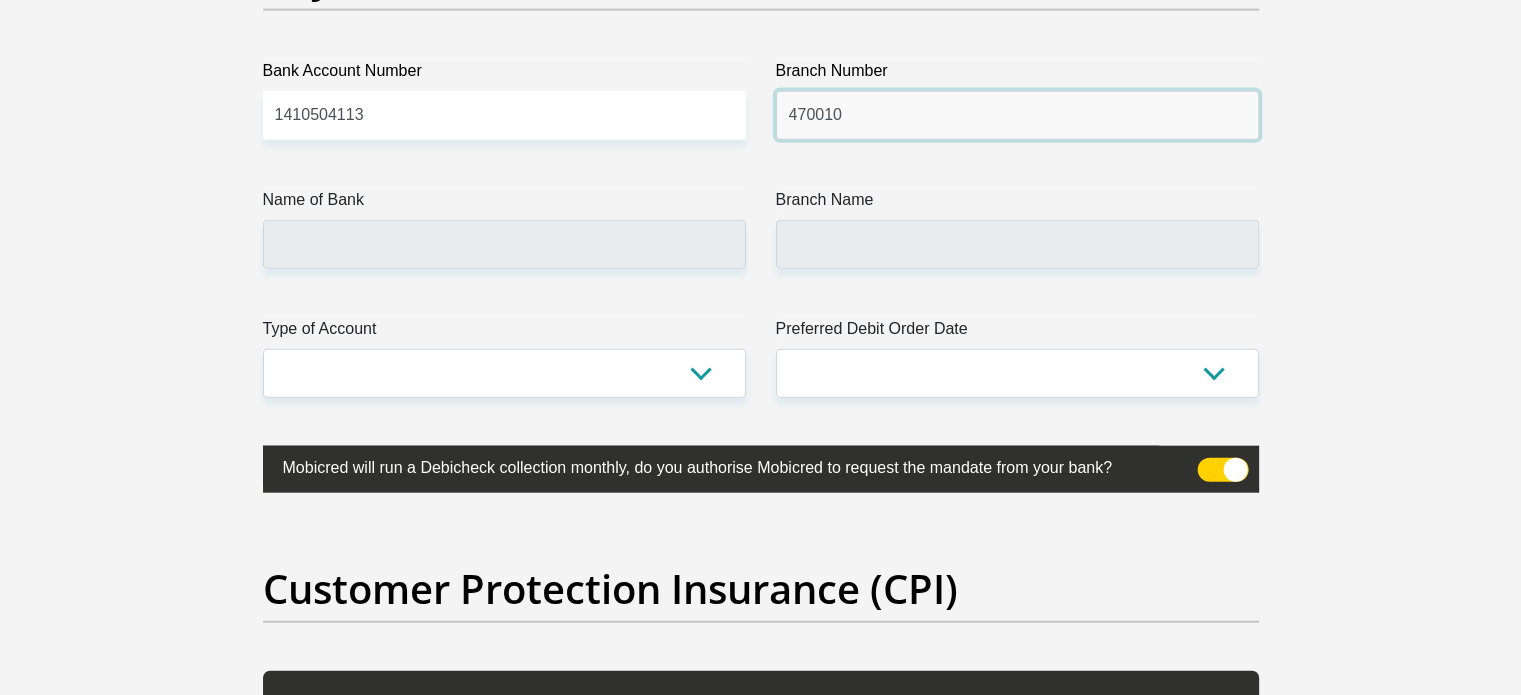 scroll, scrollTop: 4700, scrollLeft: 0, axis: vertical 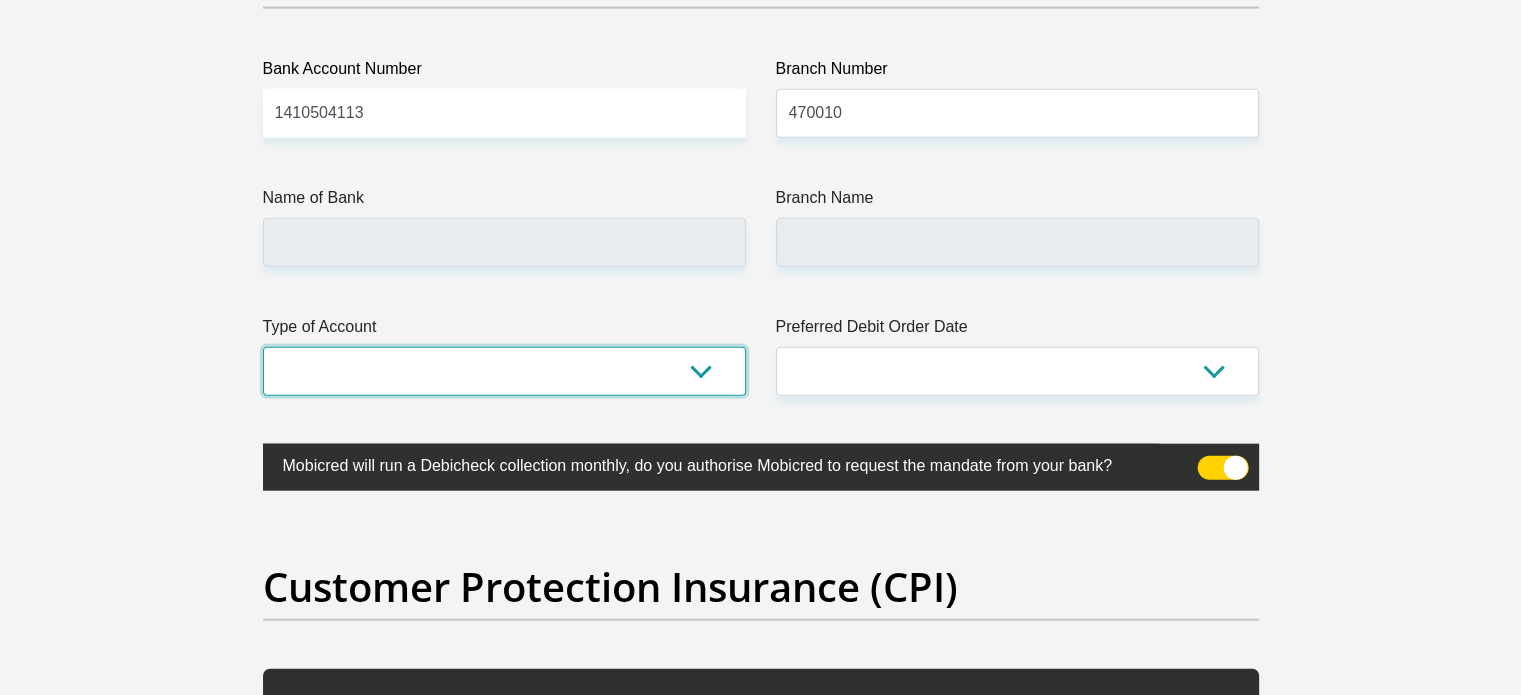 click on "Cheque
Savings" at bounding box center [504, 371] 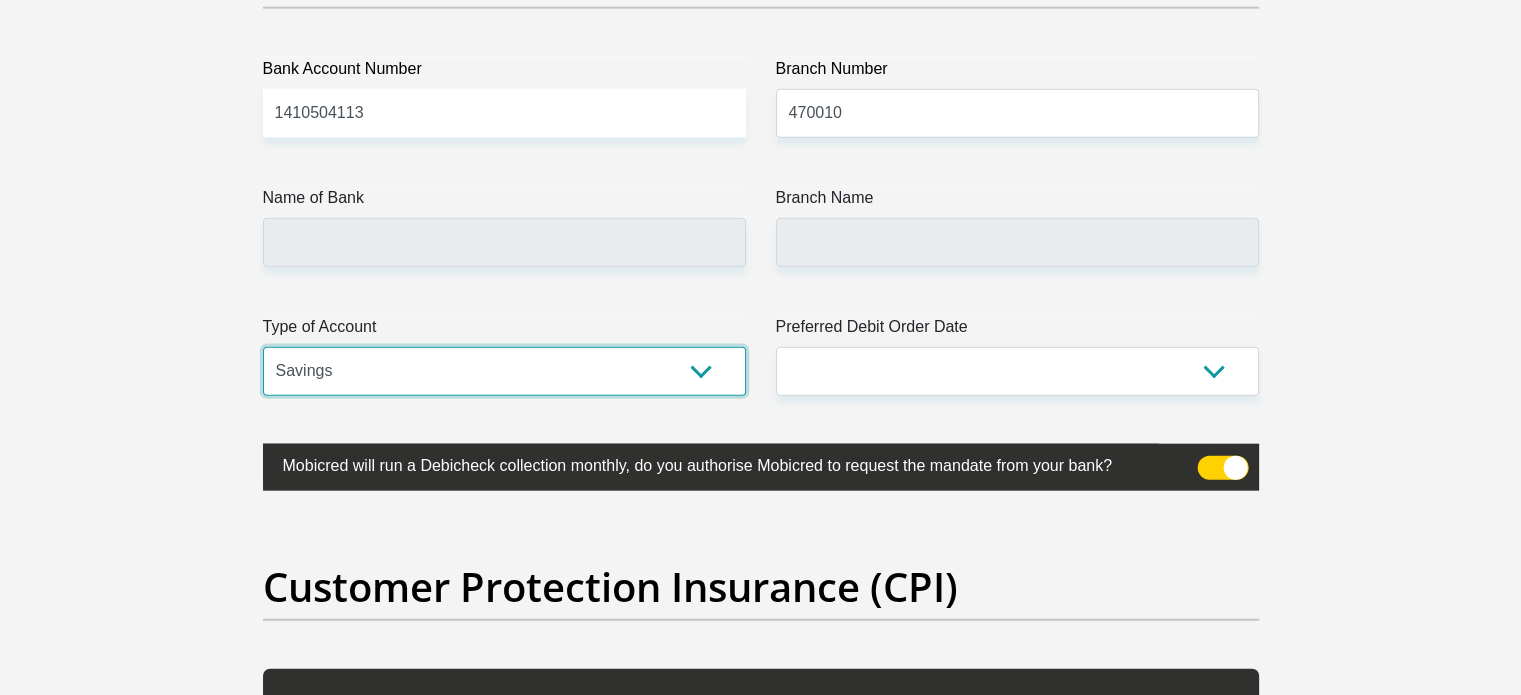 click on "Cheque
Savings" at bounding box center (504, 371) 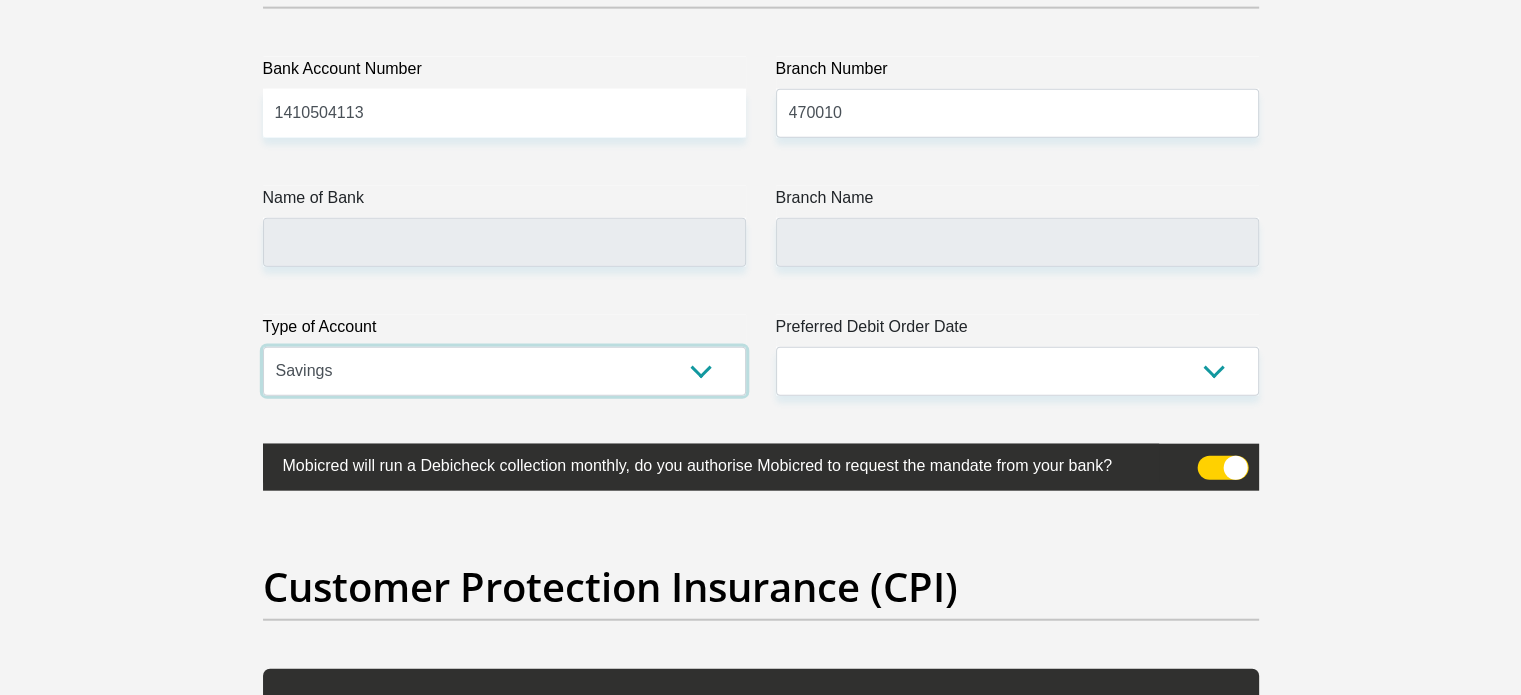 type on "CAPITEC BANK LIMITED" 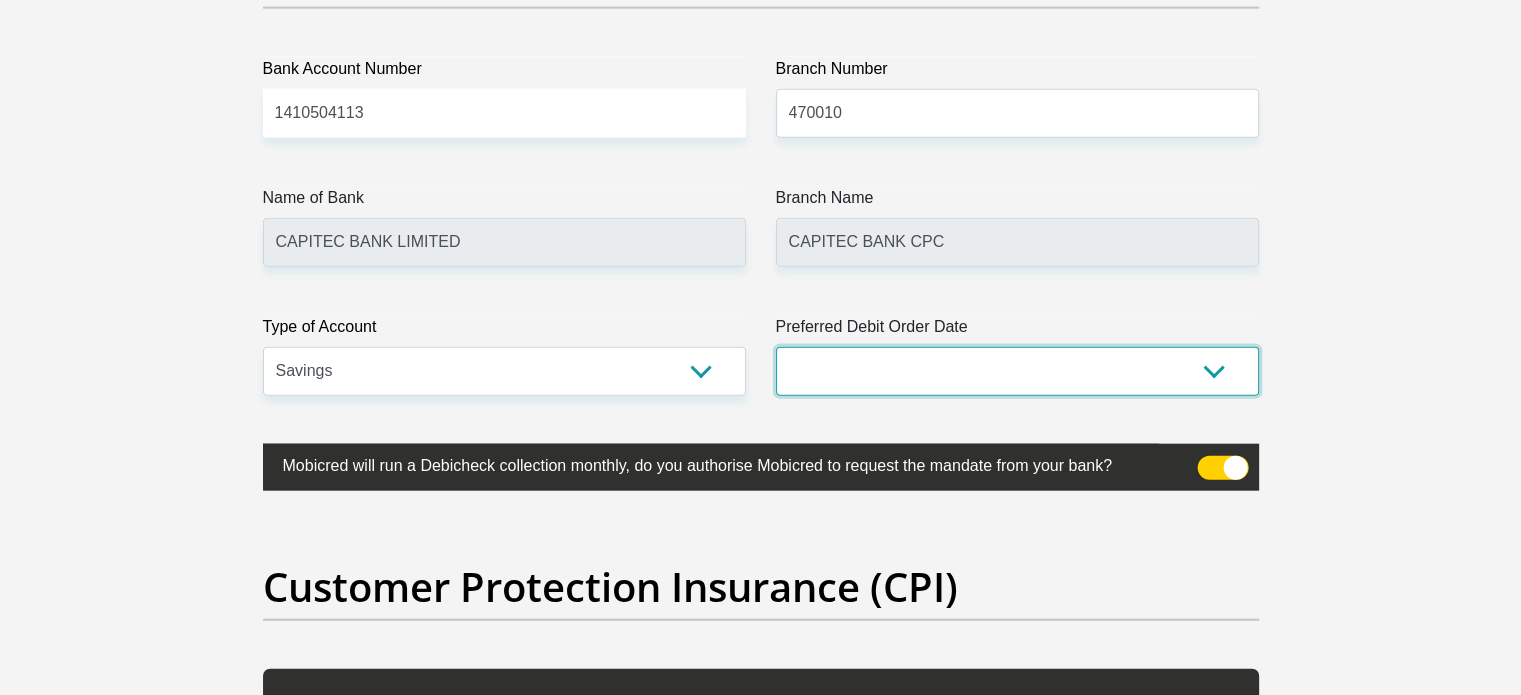 drag, startPoint x: 816, startPoint y: 363, endPoint x: 828, endPoint y: 367, distance: 12.649111 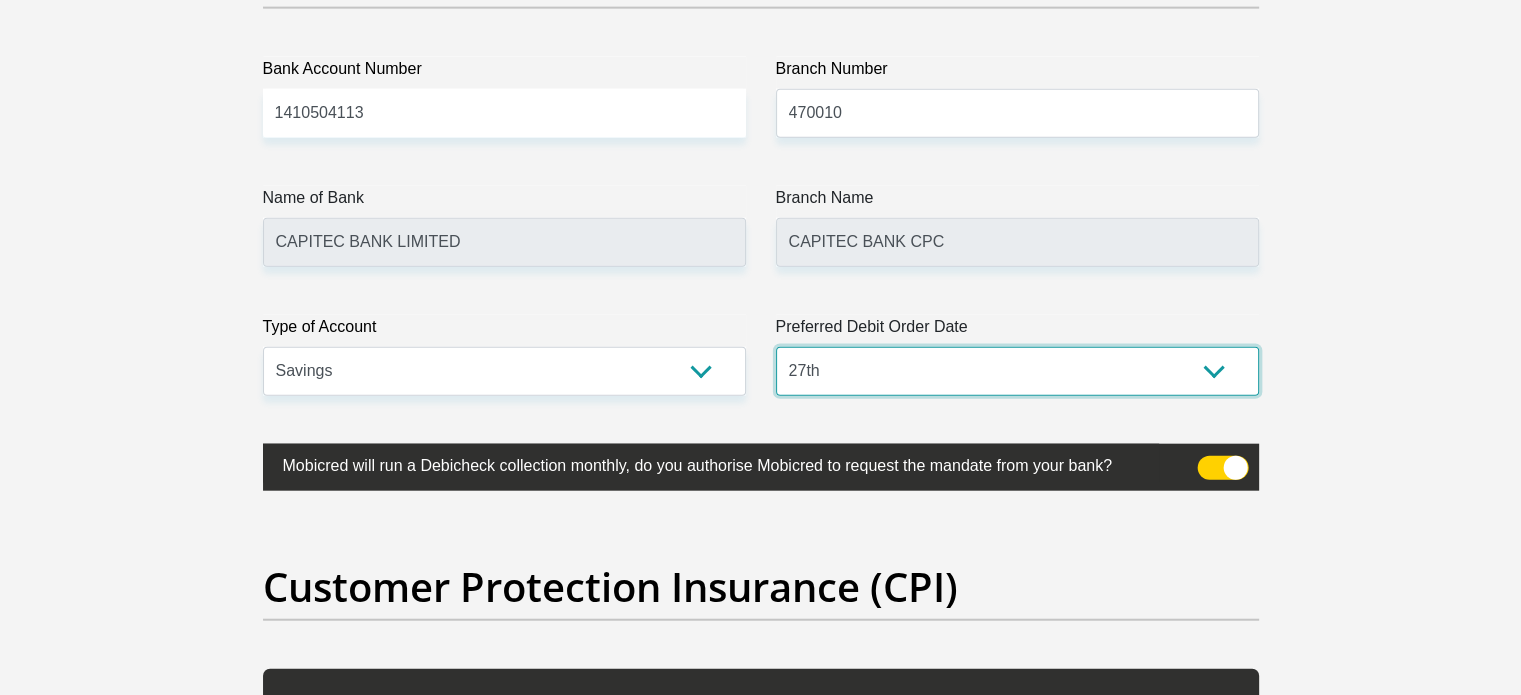 click on "1st
2nd
3rd
4th
5th
7th
18th
19th
20th
21st
22nd
23rd
24th
25th
26th
27th
28th
29th
30th" at bounding box center (1017, 371) 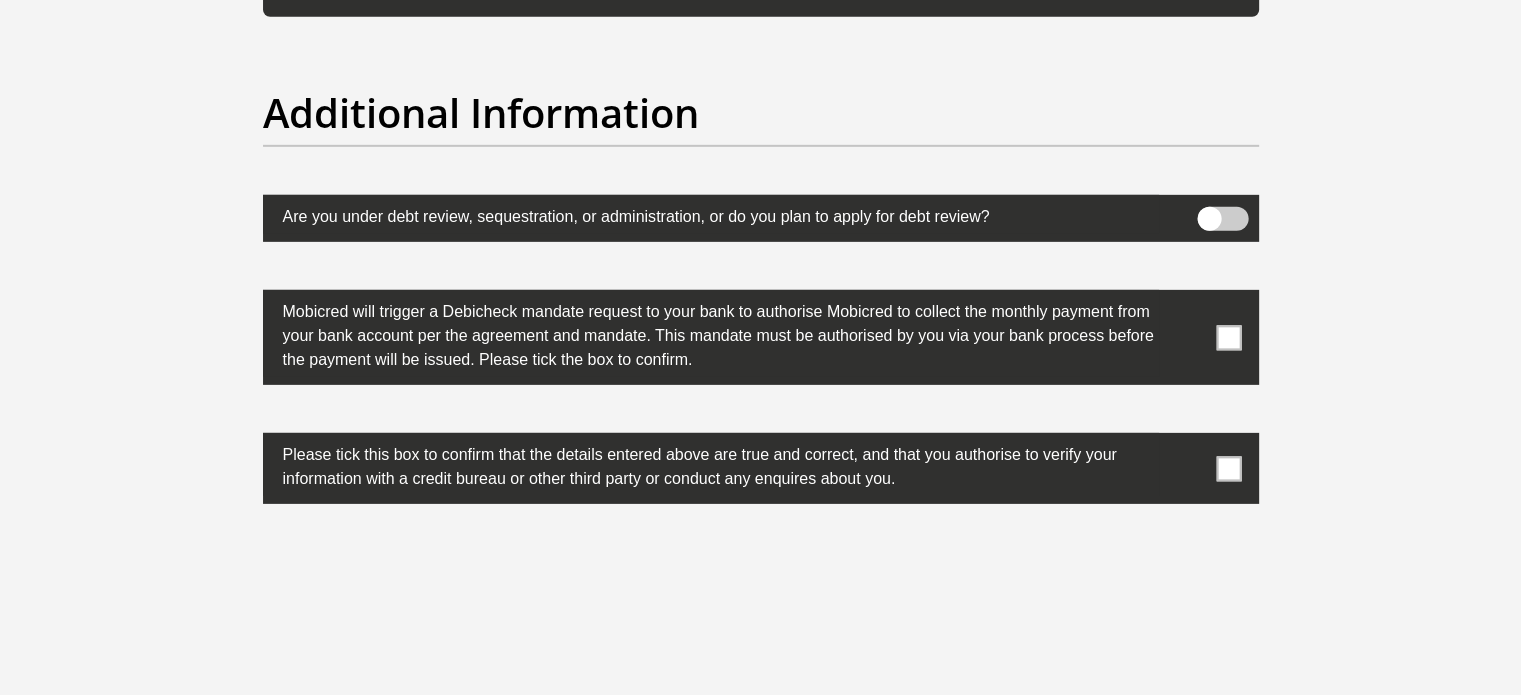 scroll, scrollTop: 6200, scrollLeft: 0, axis: vertical 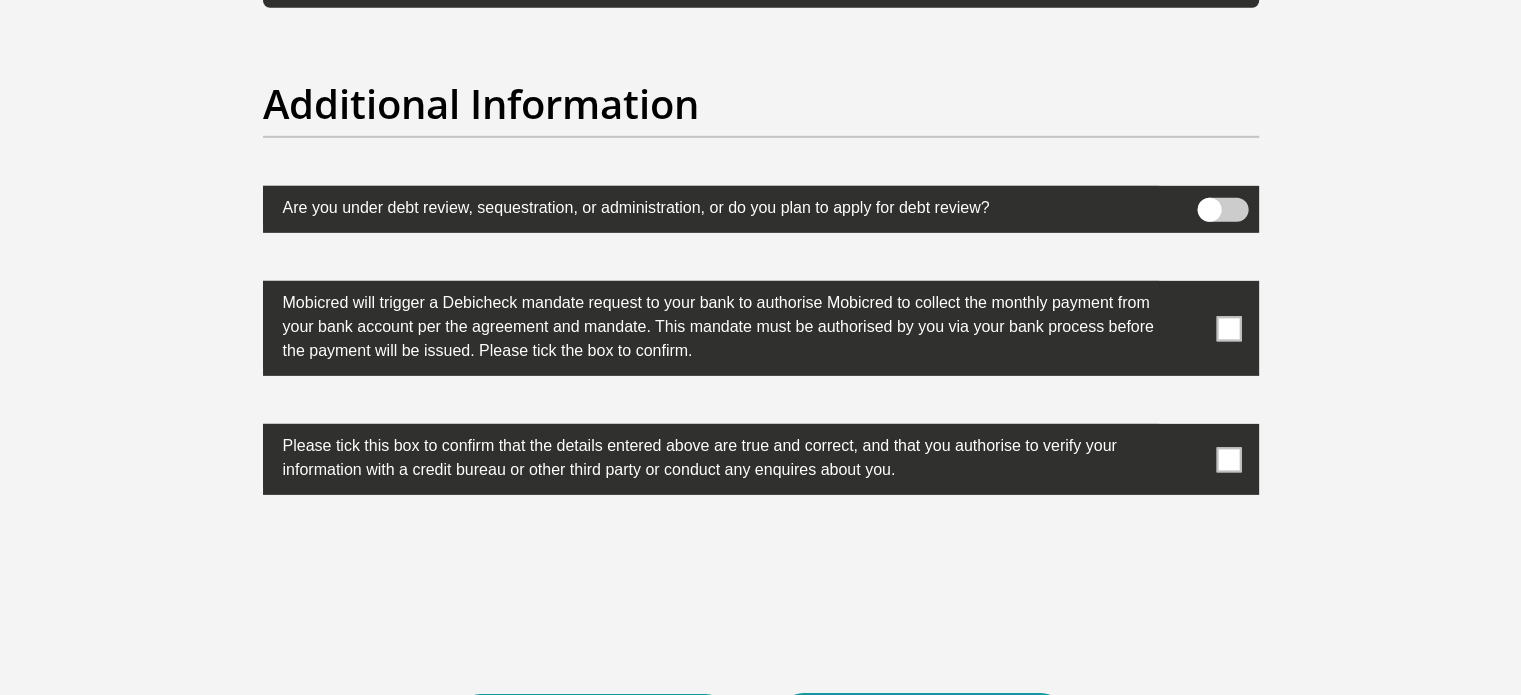 click at bounding box center (761, 328) 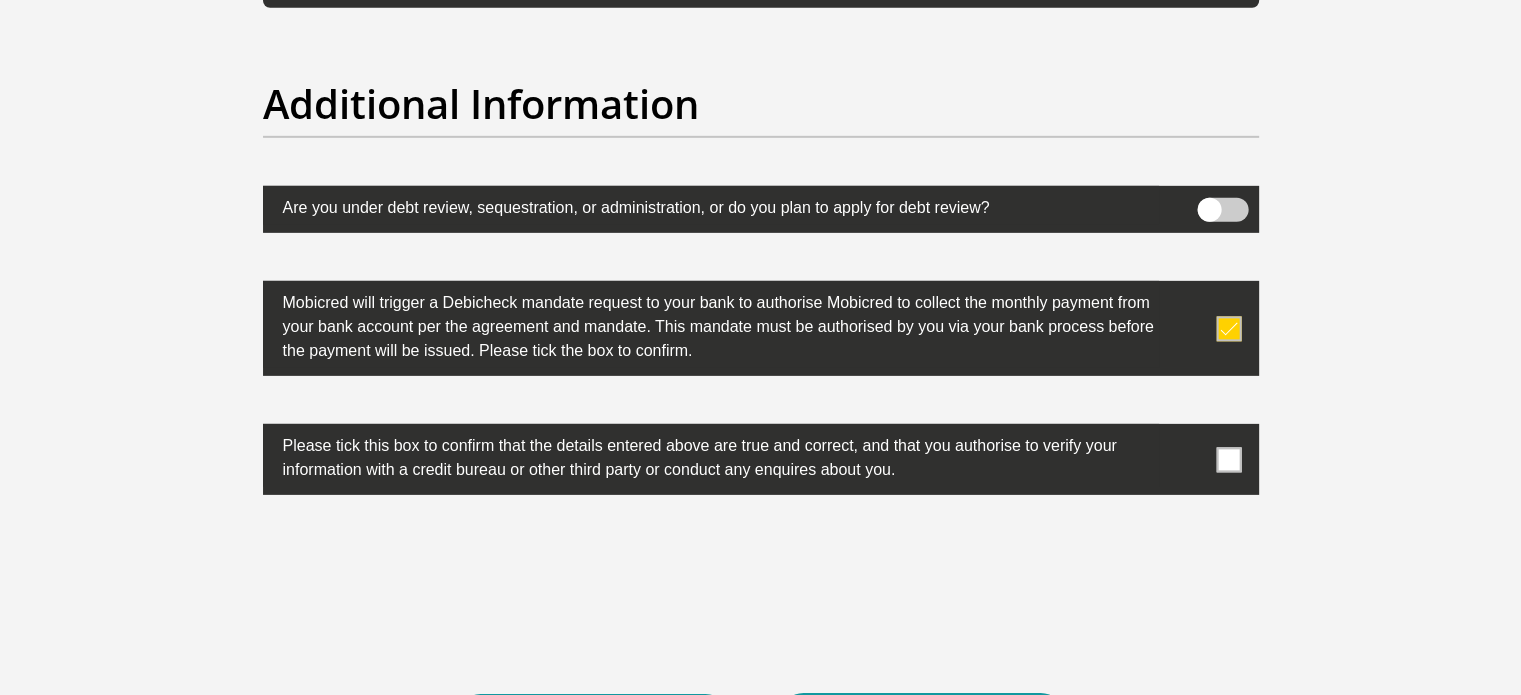 click at bounding box center [1228, 459] 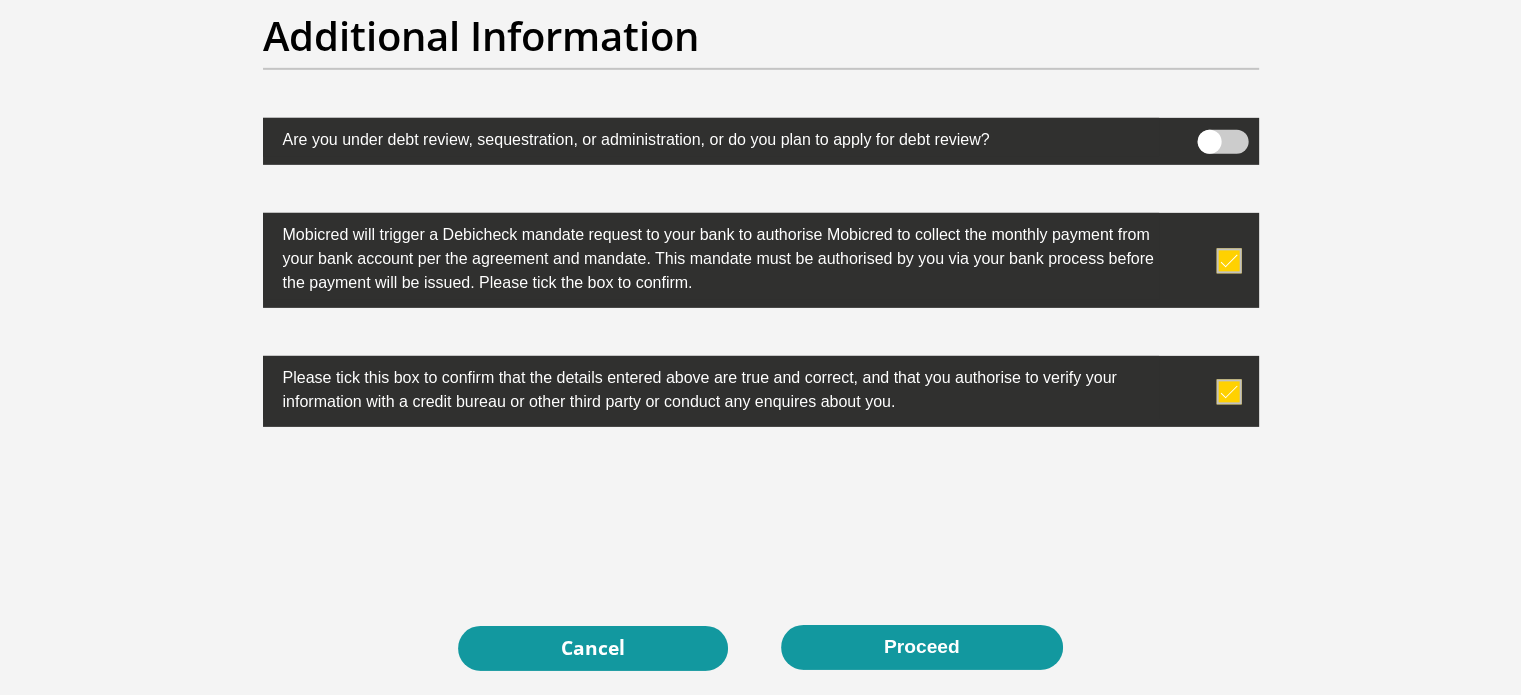 scroll, scrollTop: 6400, scrollLeft: 0, axis: vertical 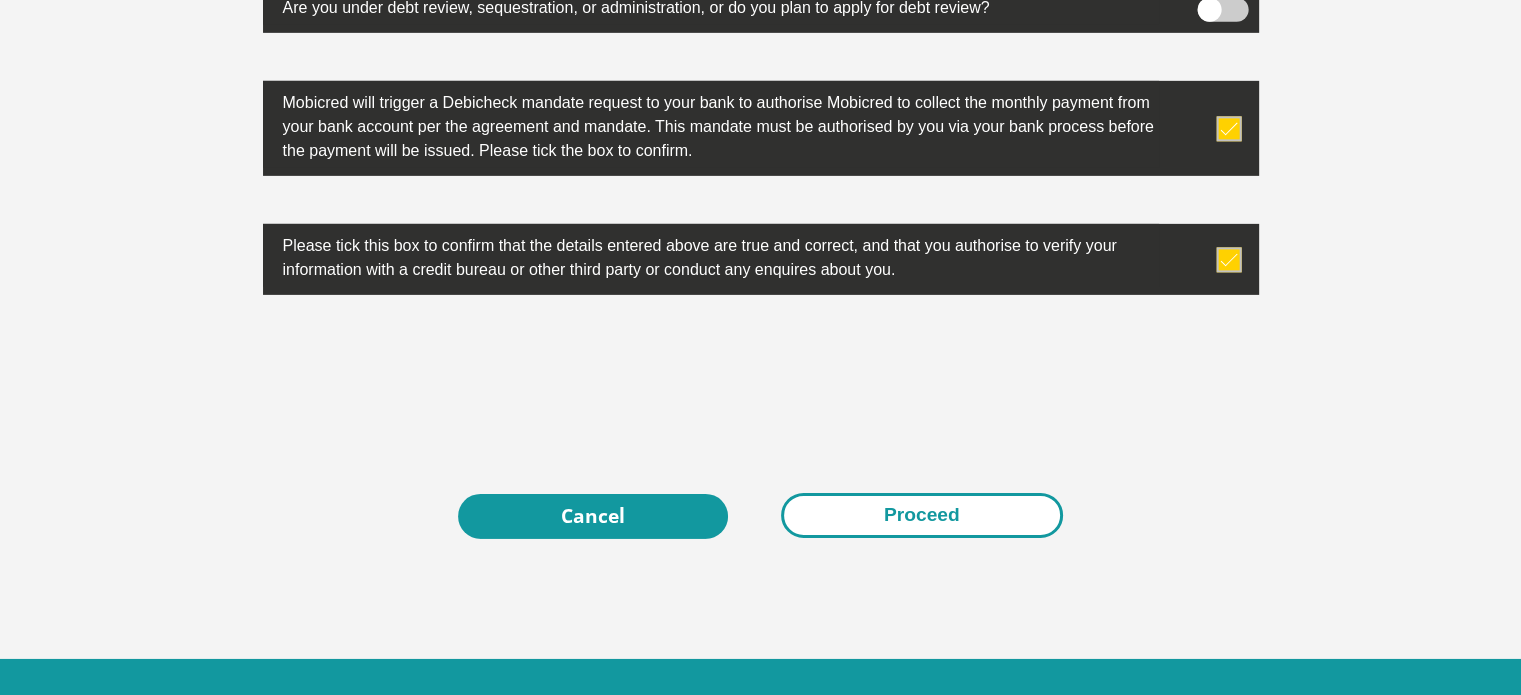 click on "Proceed" at bounding box center (922, 515) 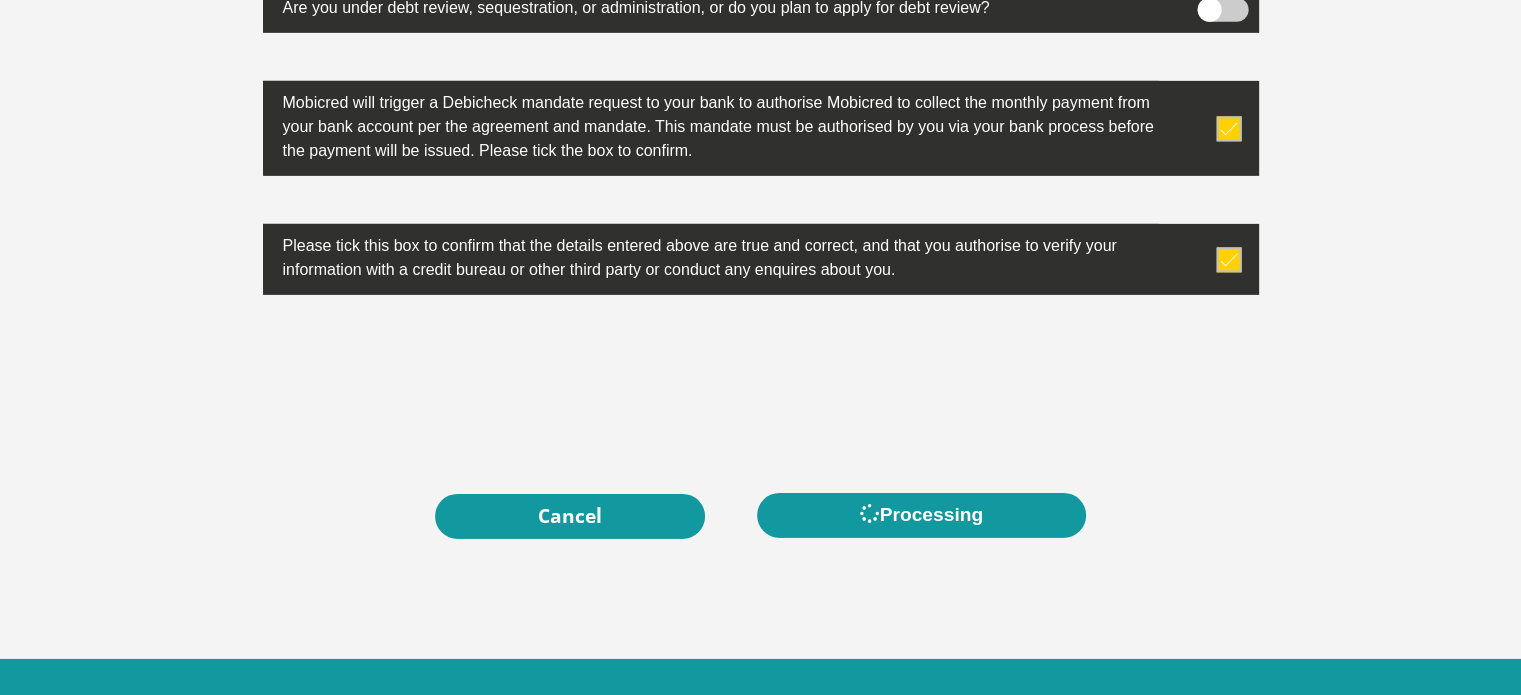 scroll, scrollTop: 0, scrollLeft: 0, axis: both 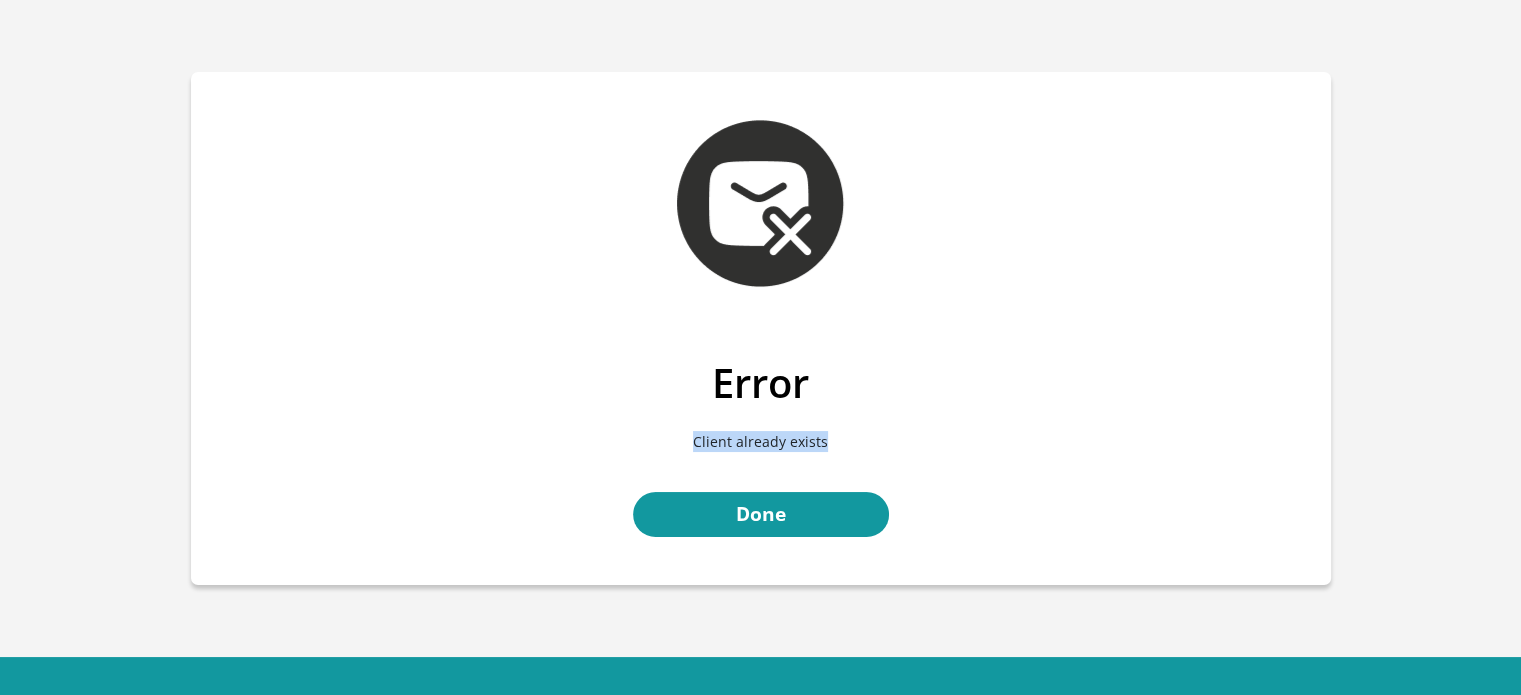 drag, startPoint x: 695, startPoint y: 444, endPoint x: 938, endPoint y: 453, distance: 243.16661 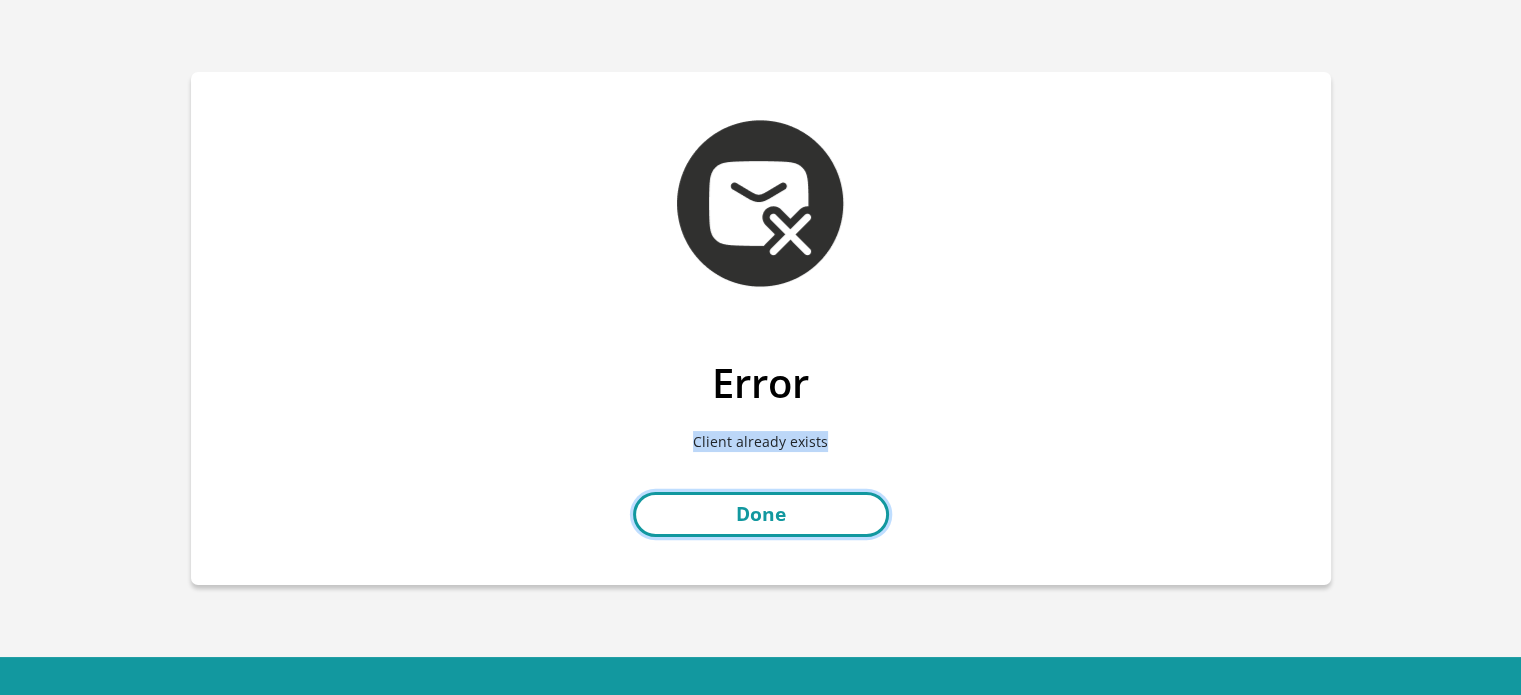 click on "Done" at bounding box center [761, 514] 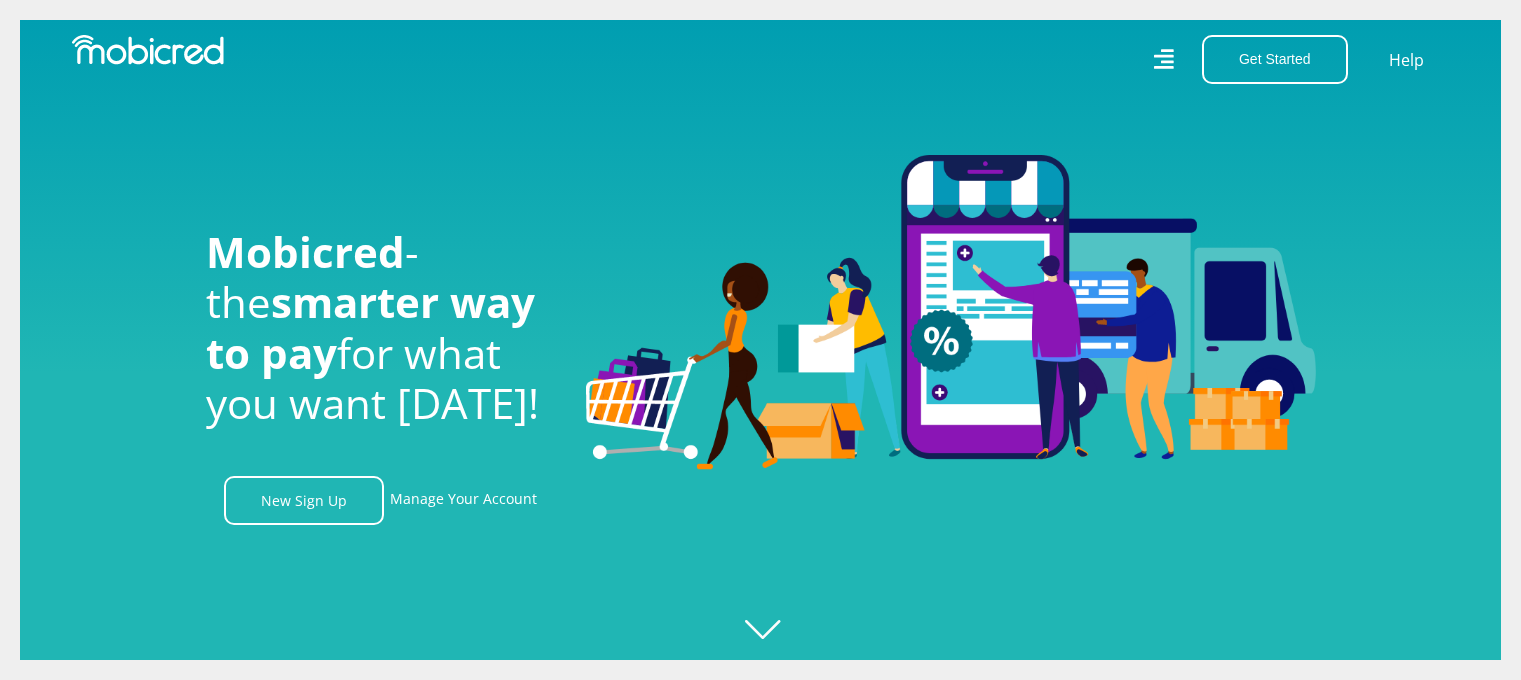 scroll, scrollTop: 0, scrollLeft: 0, axis: both 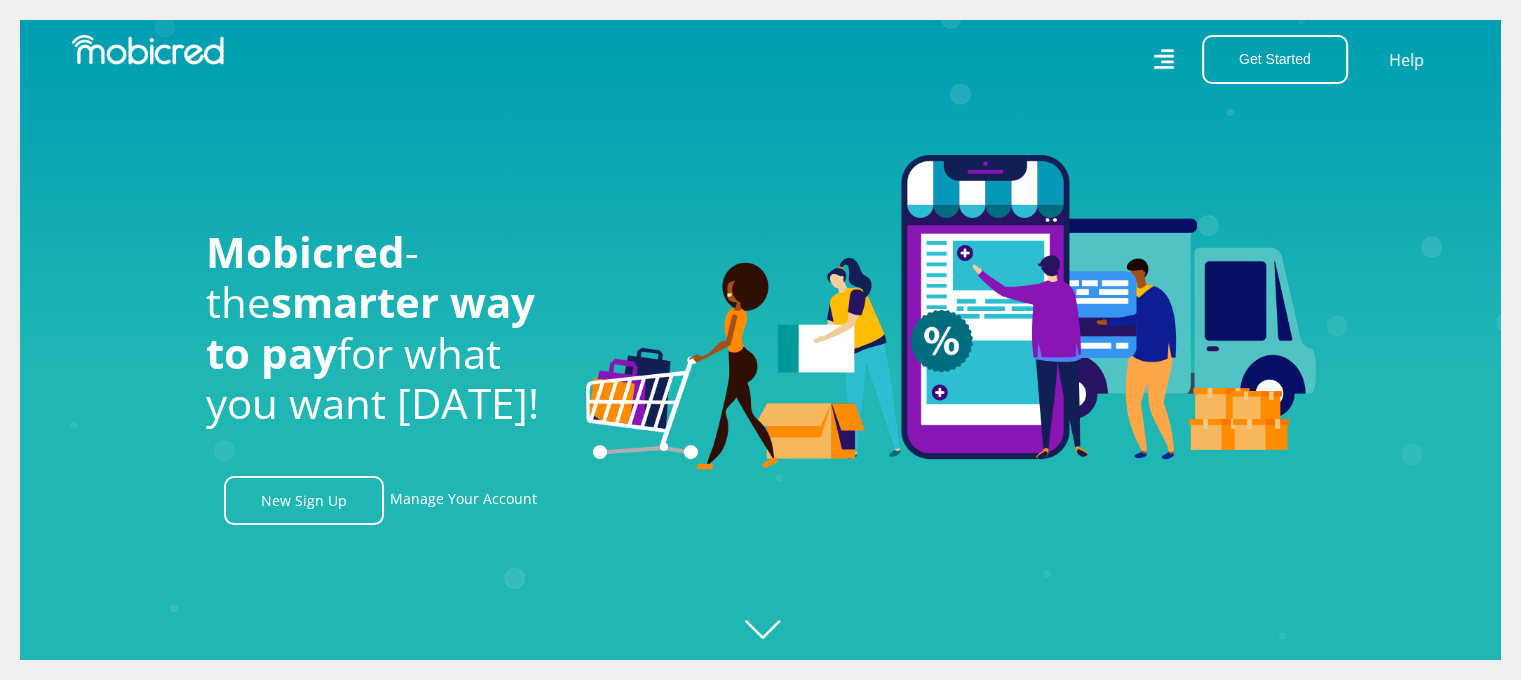 drag, startPoint x: 880, startPoint y: 26, endPoint x: 800, endPoint y: 159, distance: 155.20631 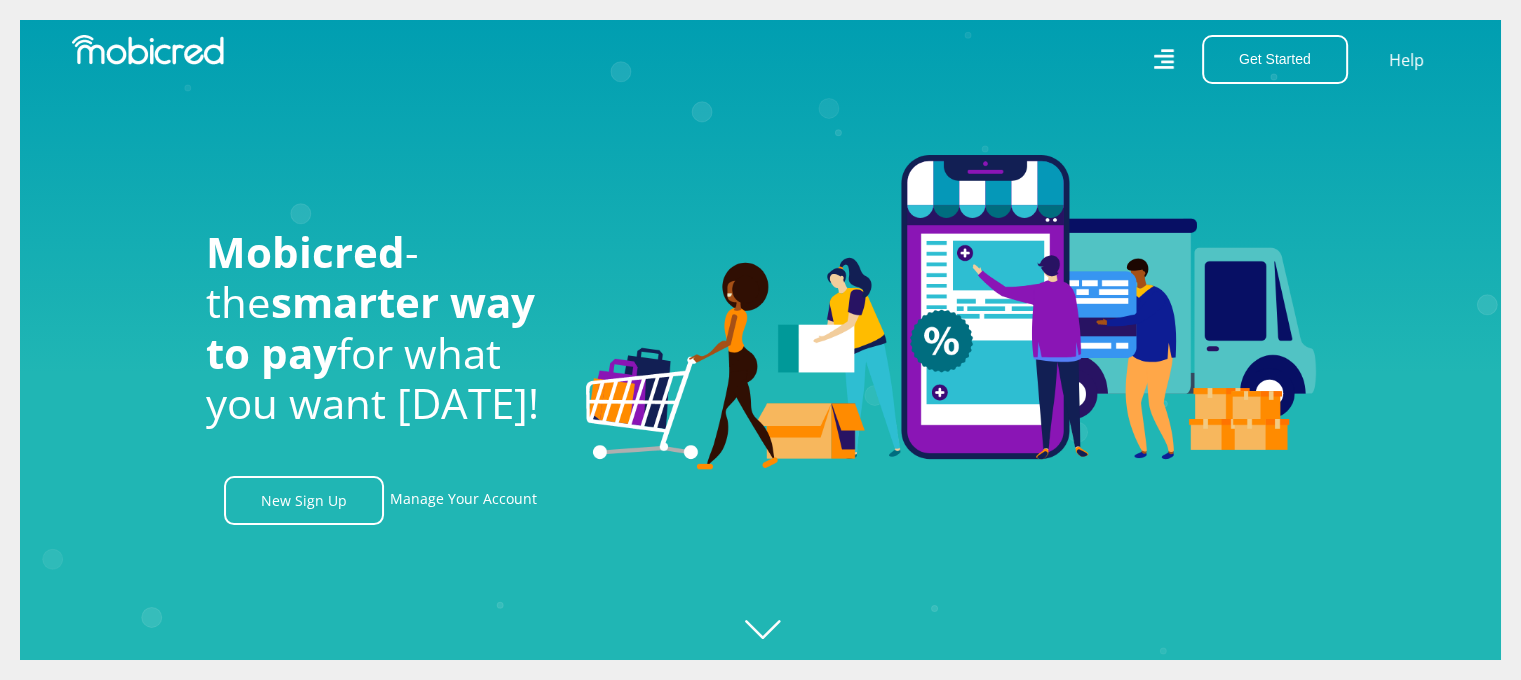 scroll, scrollTop: 0, scrollLeft: 3420, axis: horizontal 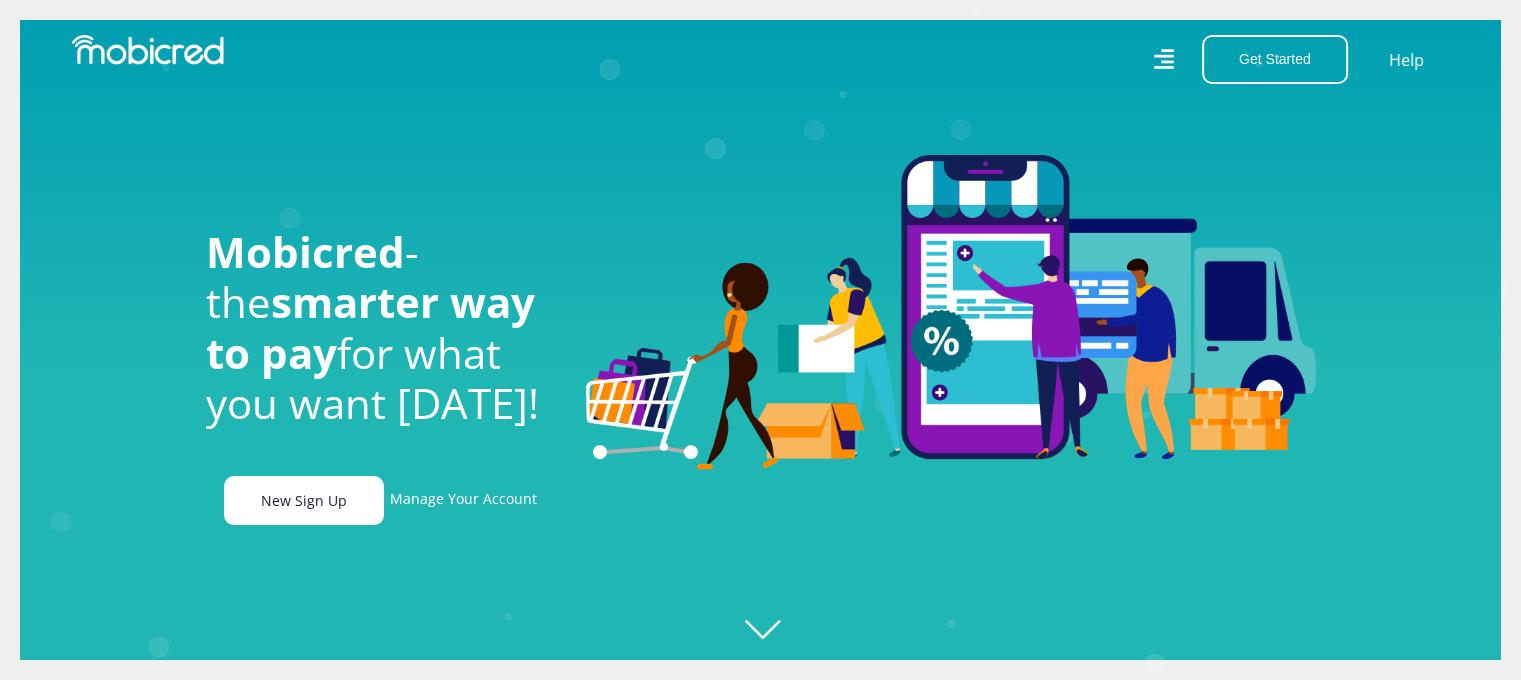 click on "New Sign Up" at bounding box center (304, 500) 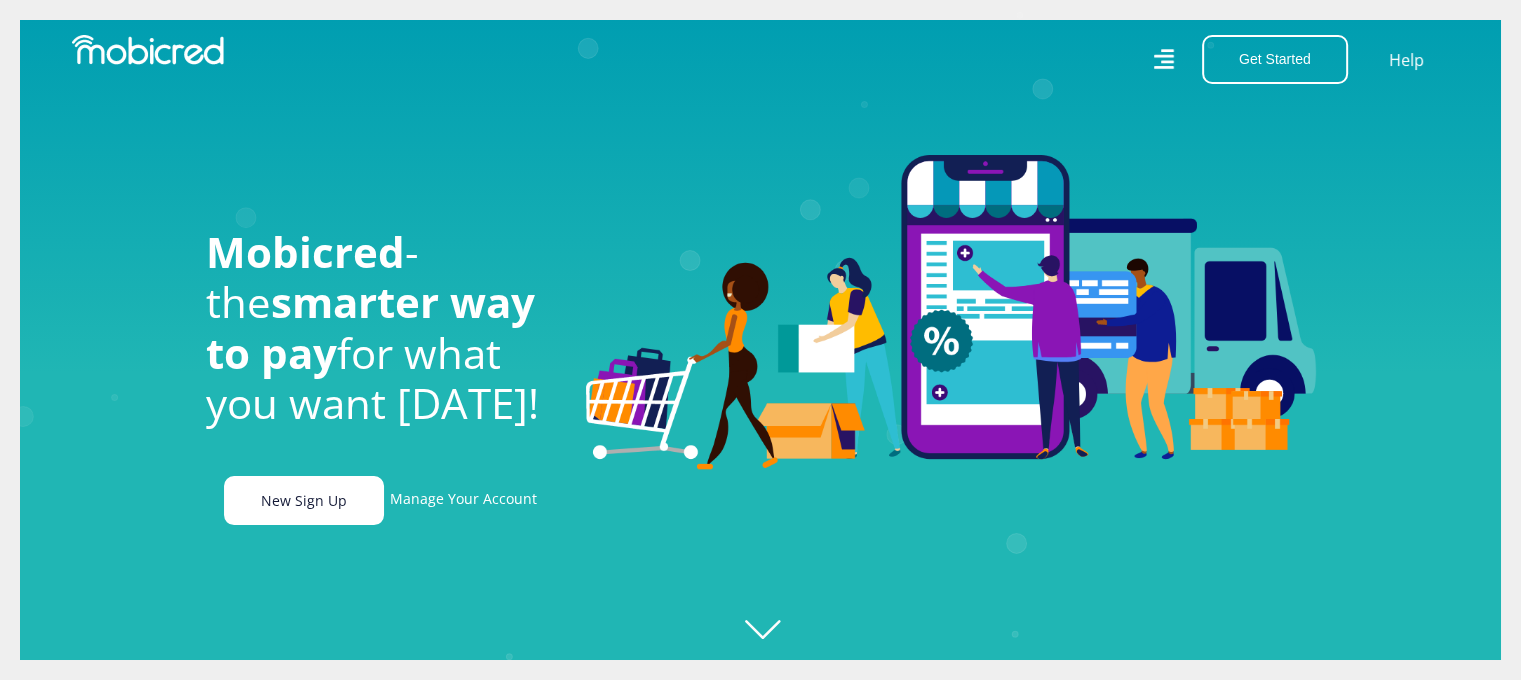 scroll, scrollTop: 0, scrollLeft: 4560, axis: horizontal 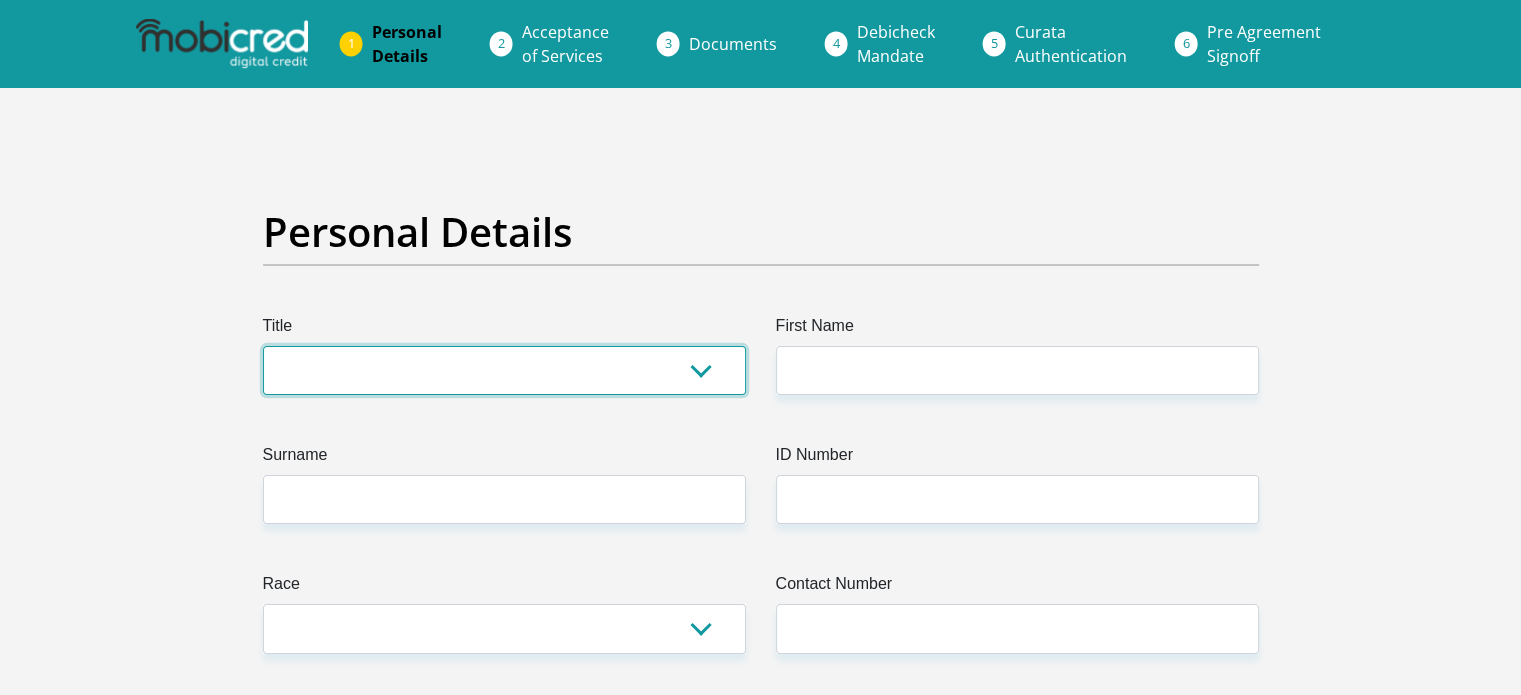 click on "Mr
Ms
Mrs
Dr
Other" at bounding box center [504, 370] 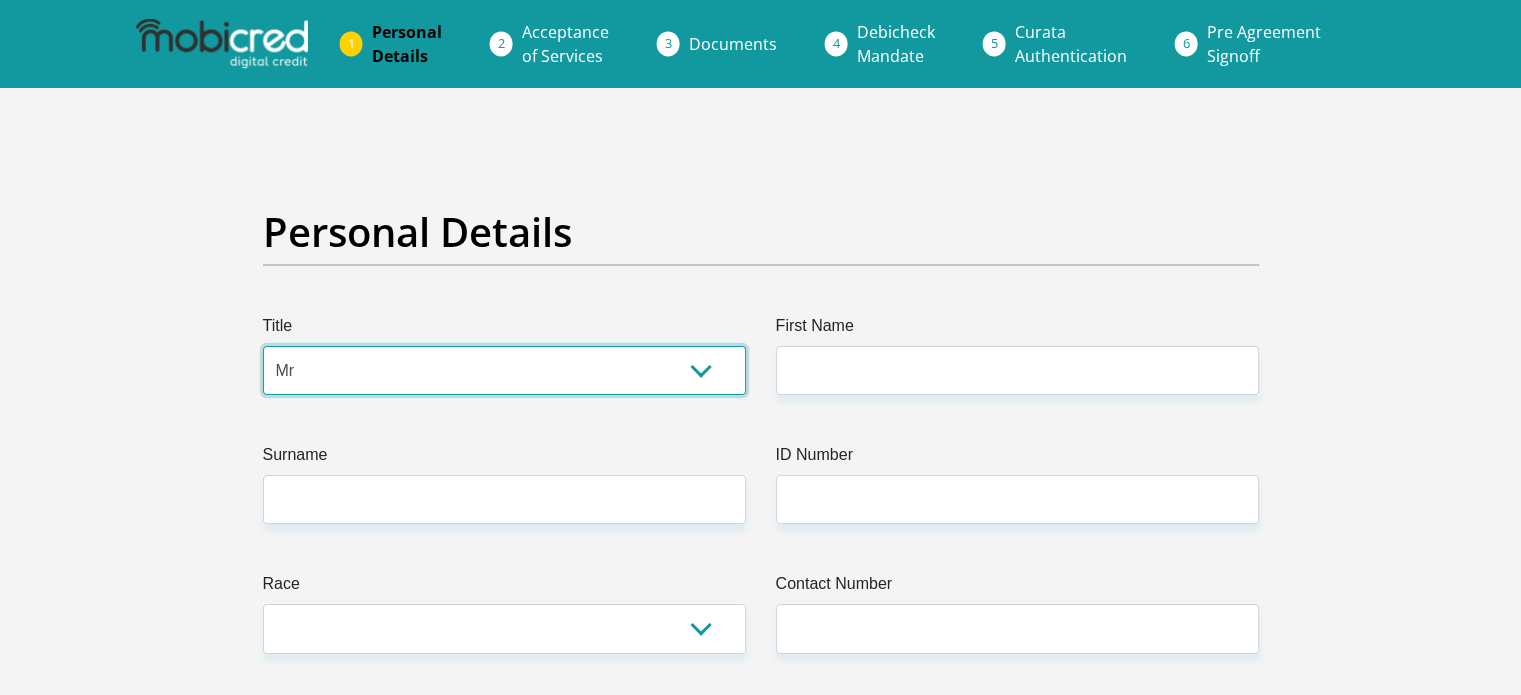 click on "Mr
Ms
Mrs
Dr
Other" at bounding box center (504, 370) 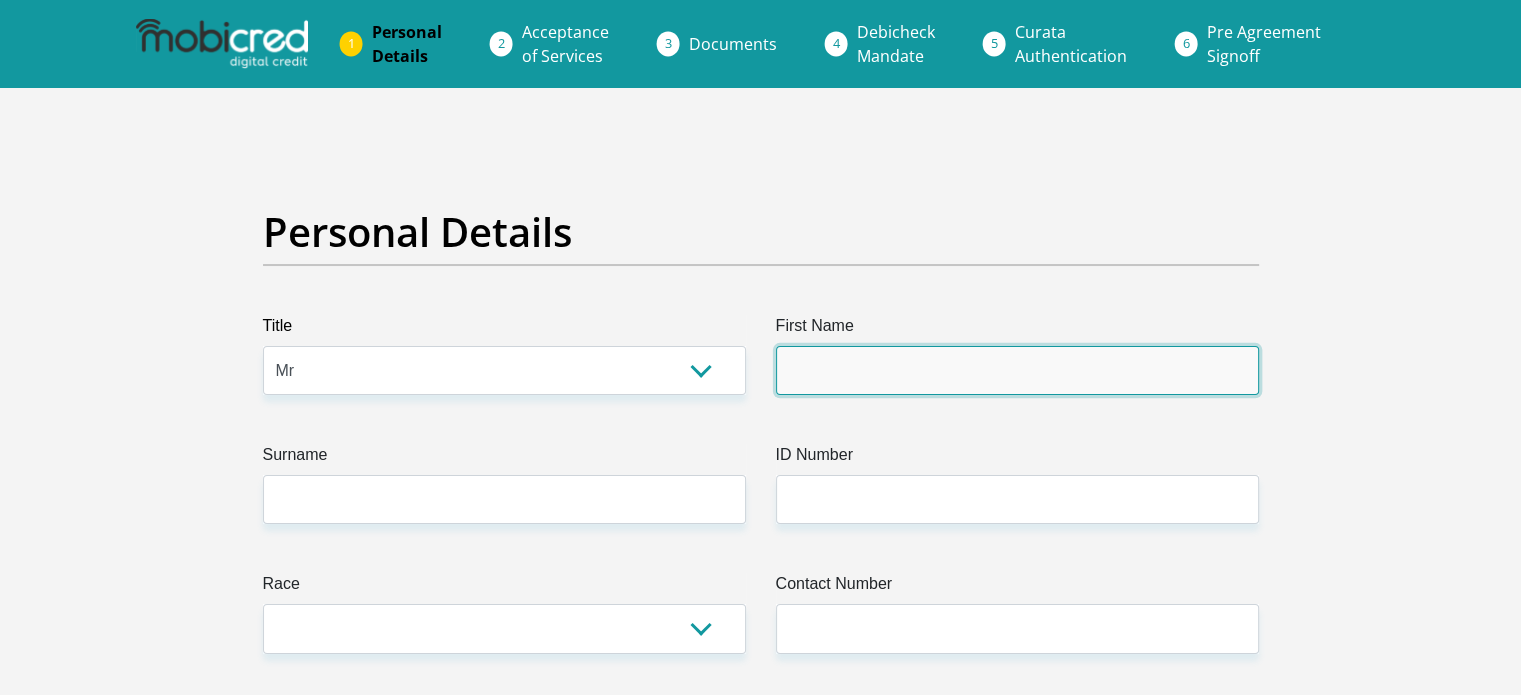 click on "First Name" at bounding box center (1017, 370) 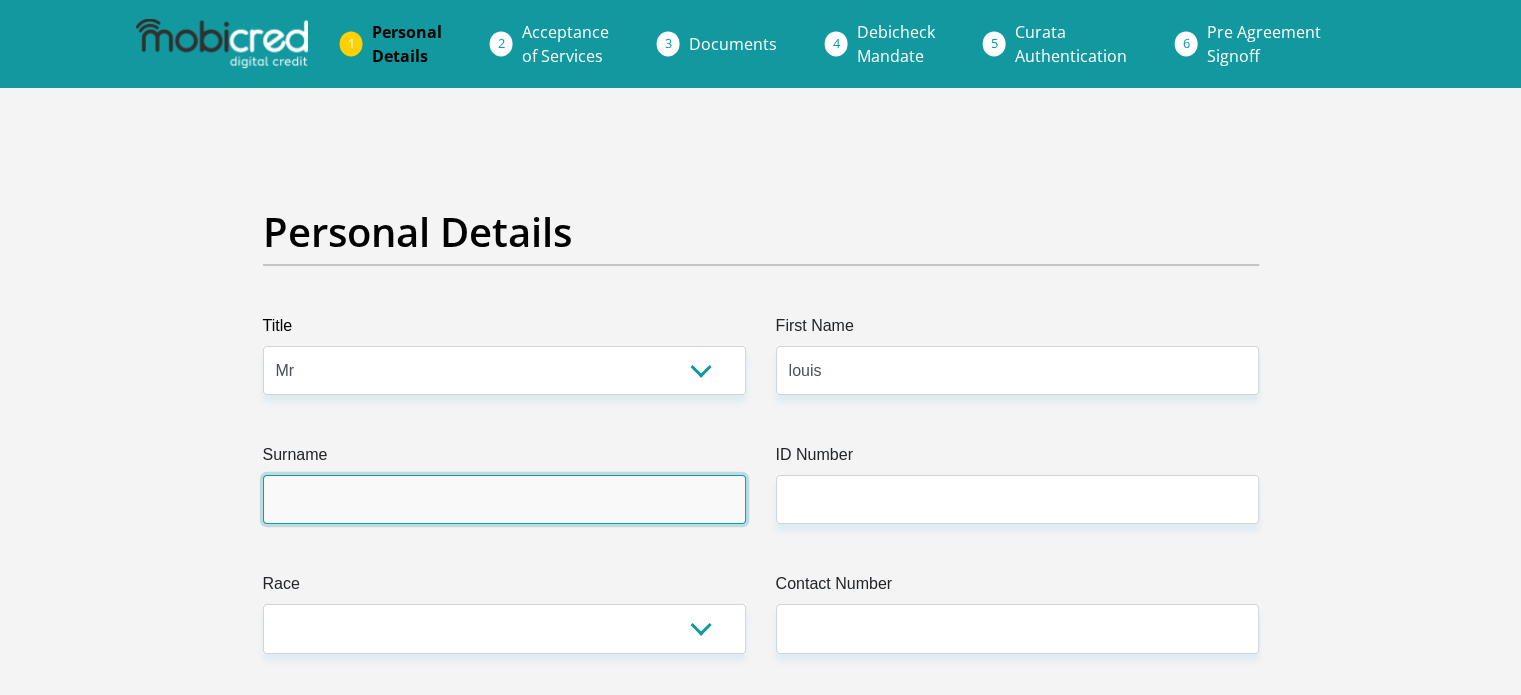 type on "botha" 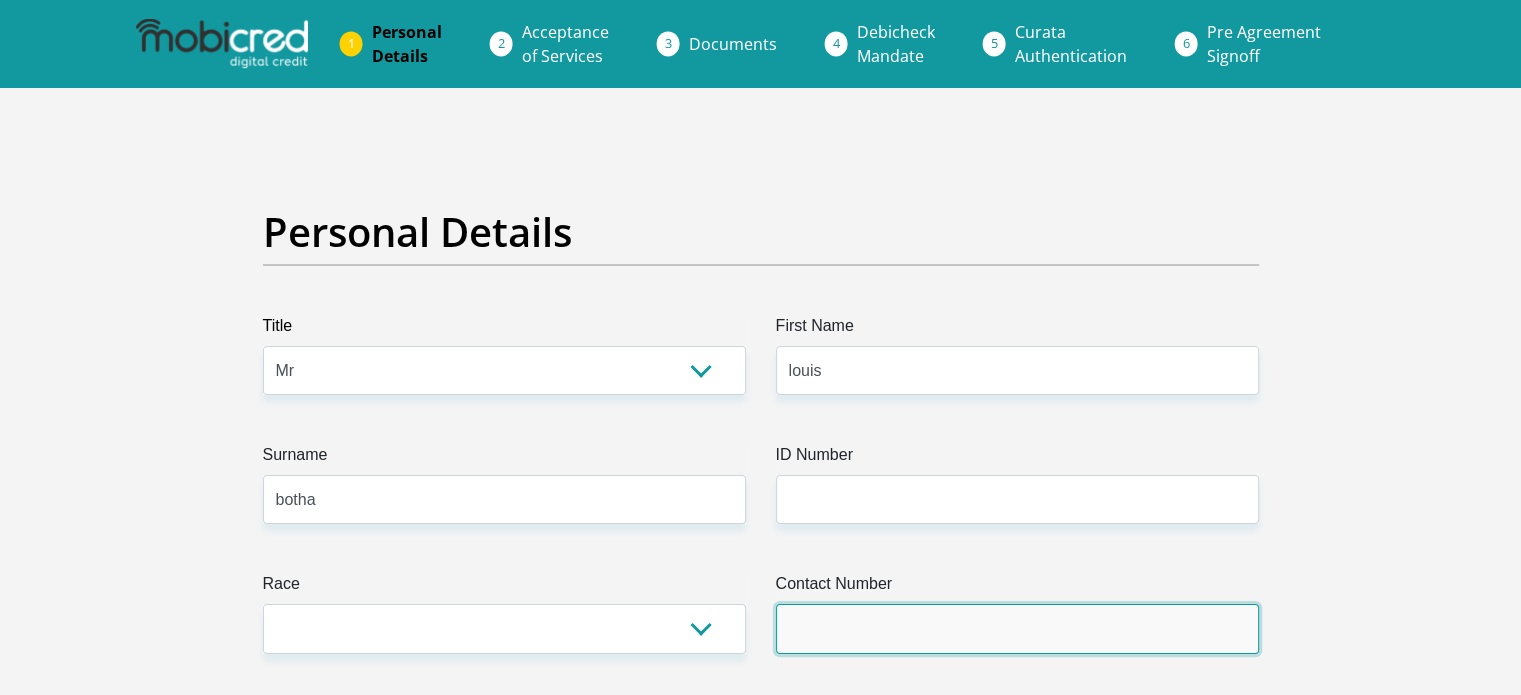 type on "0679923848" 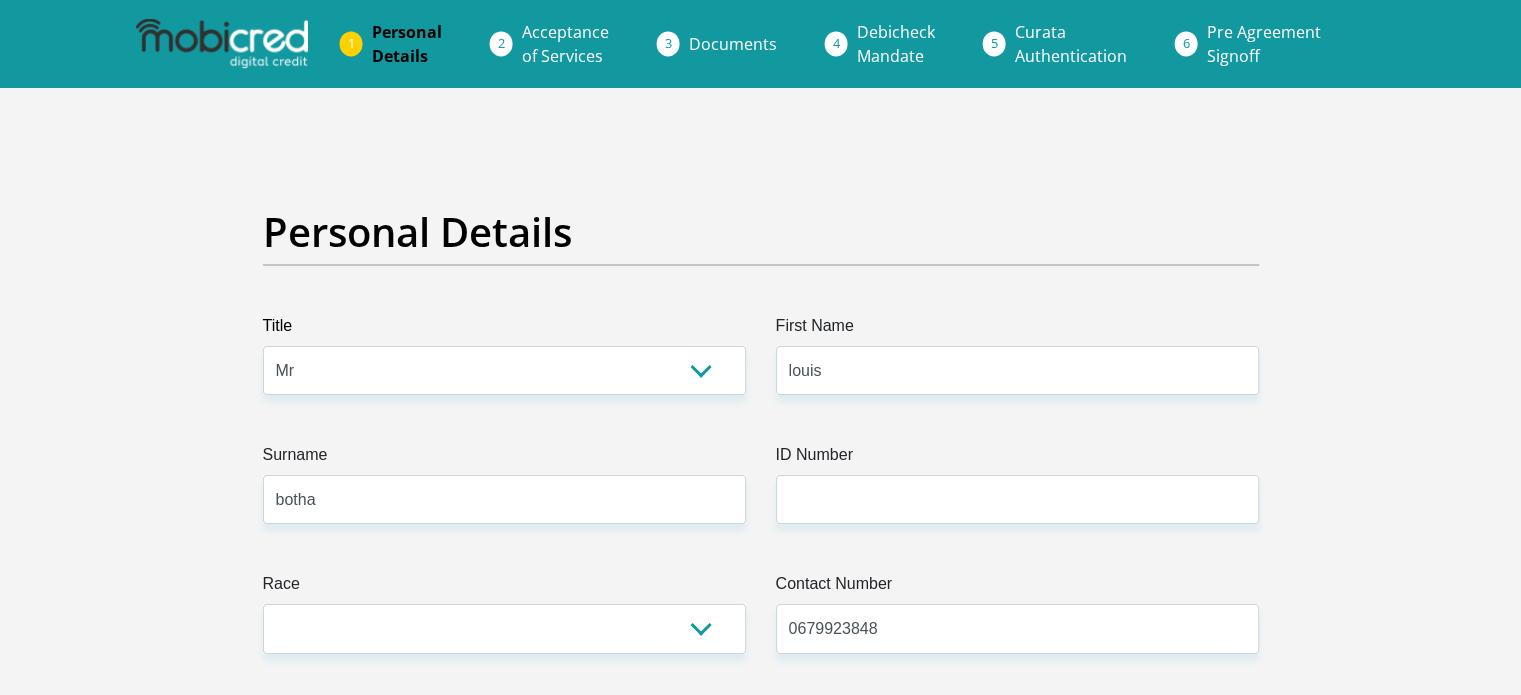 select on "ZAF" 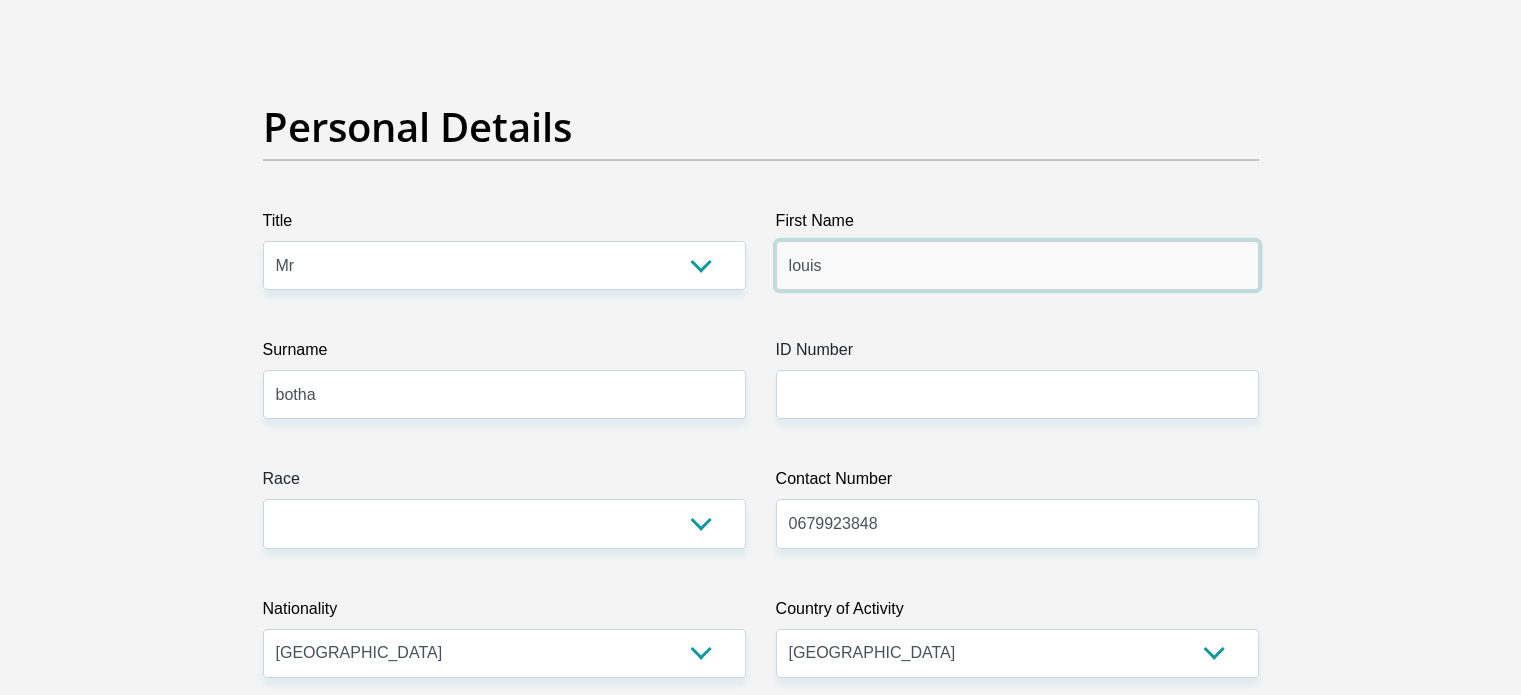 scroll, scrollTop: 300, scrollLeft: 0, axis: vertical 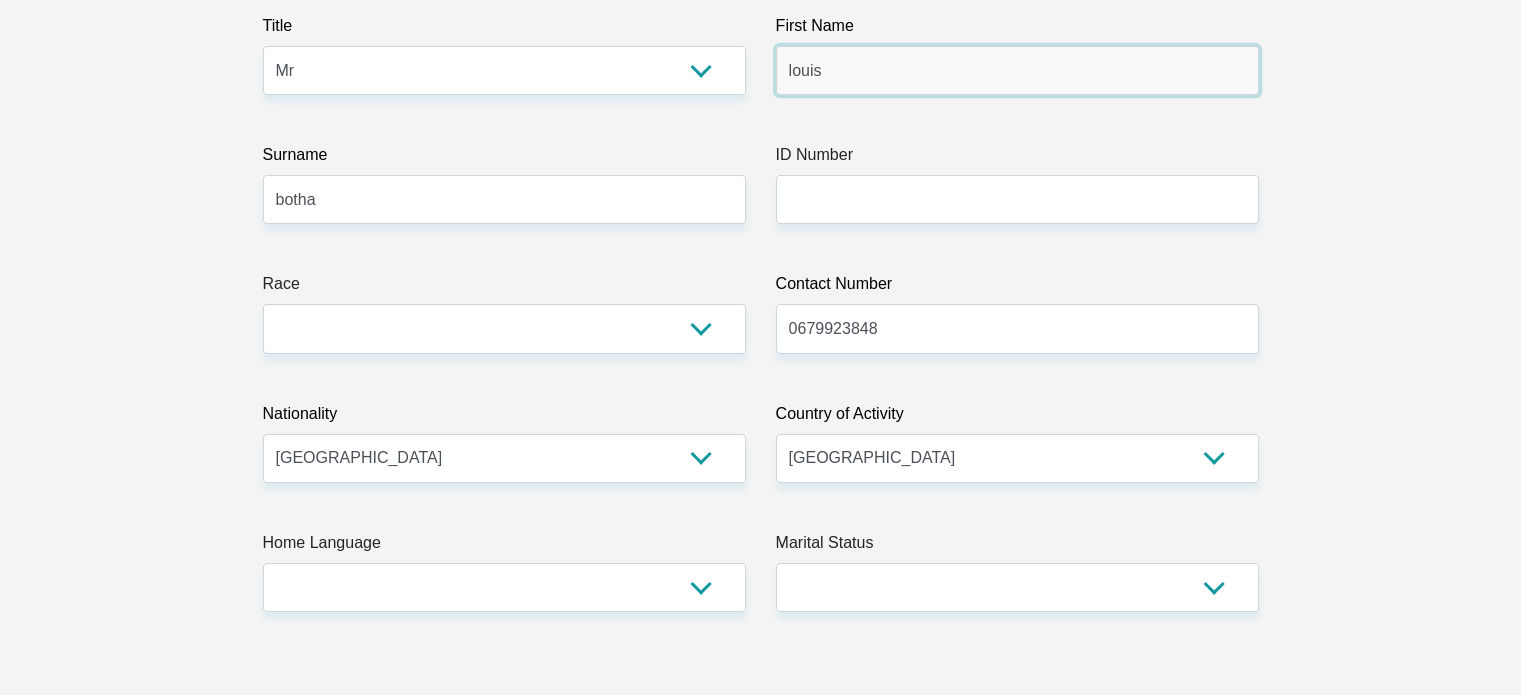 click on "louis" at bounding box center [1017, 70] 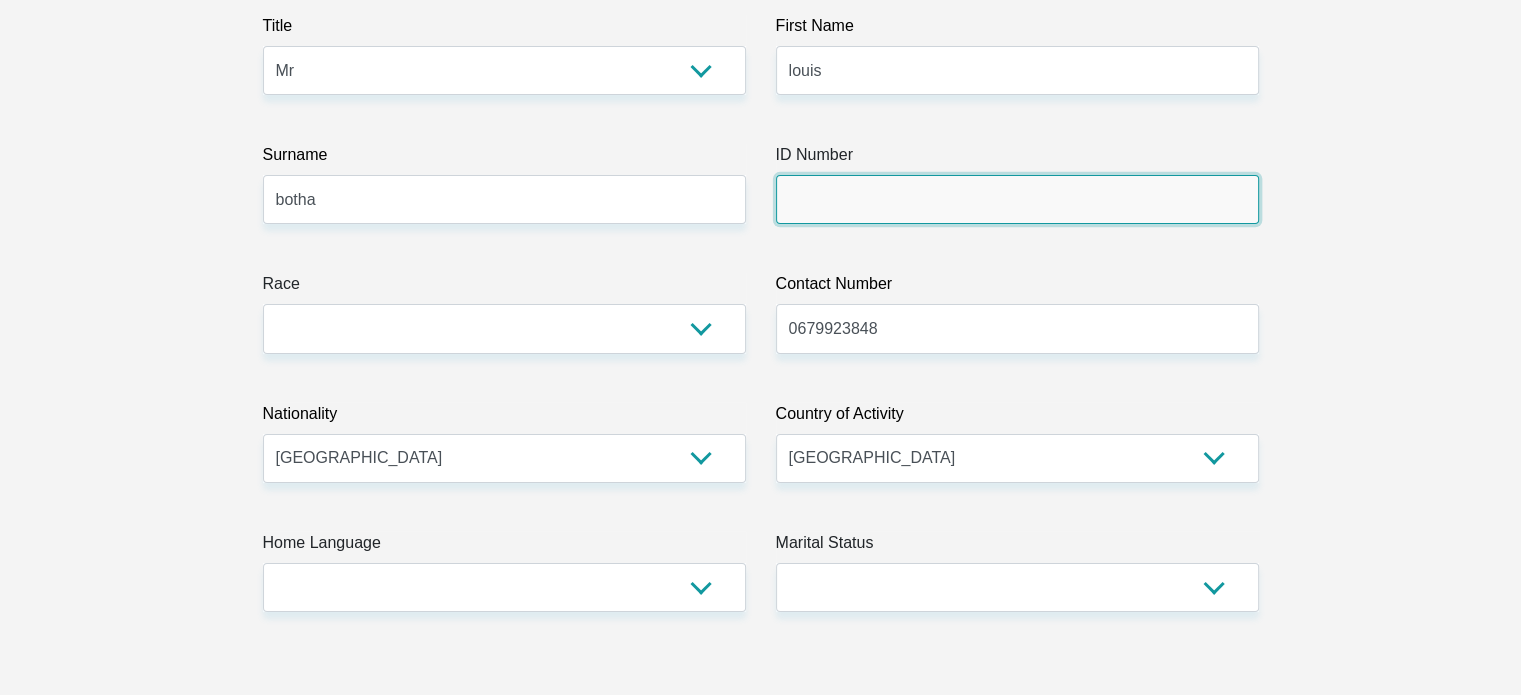 click on "ID Number" at bounding box center (1017, 199) 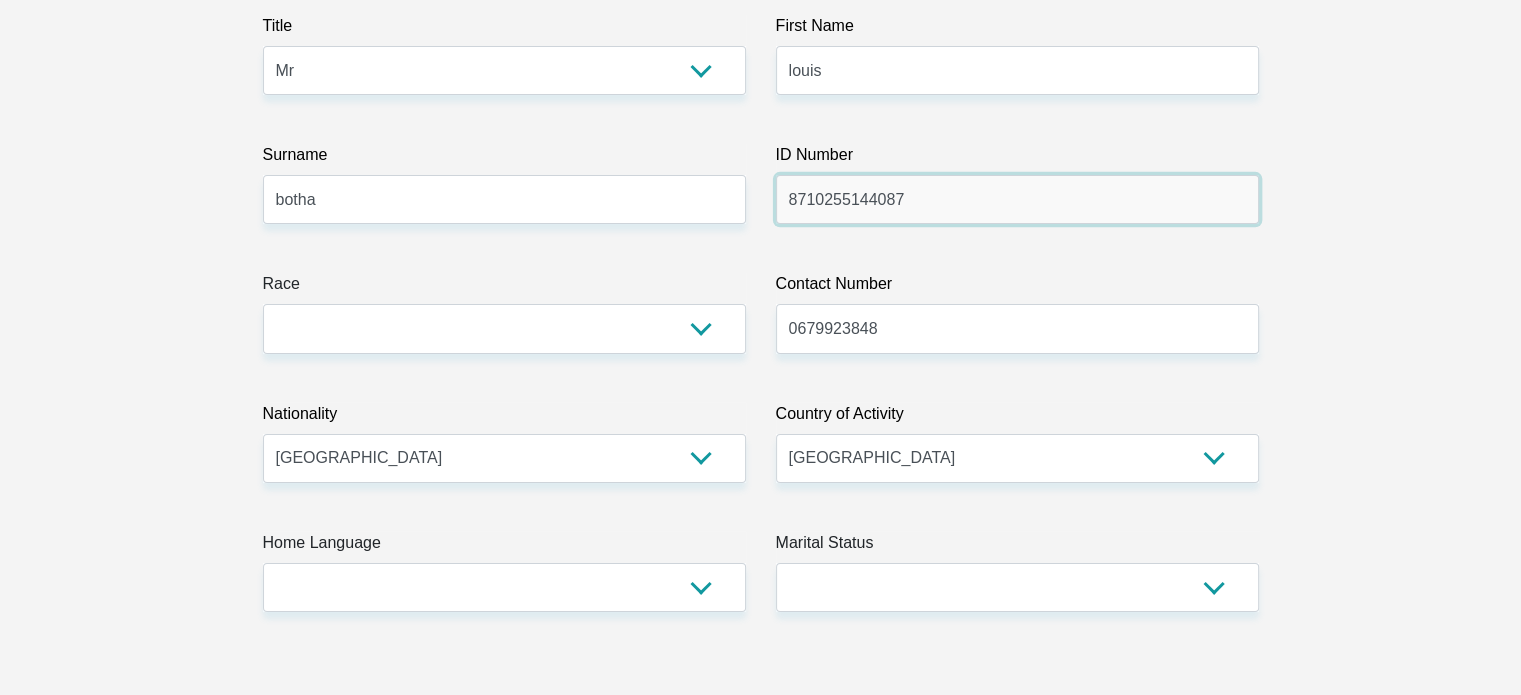 type on "8710255144087" 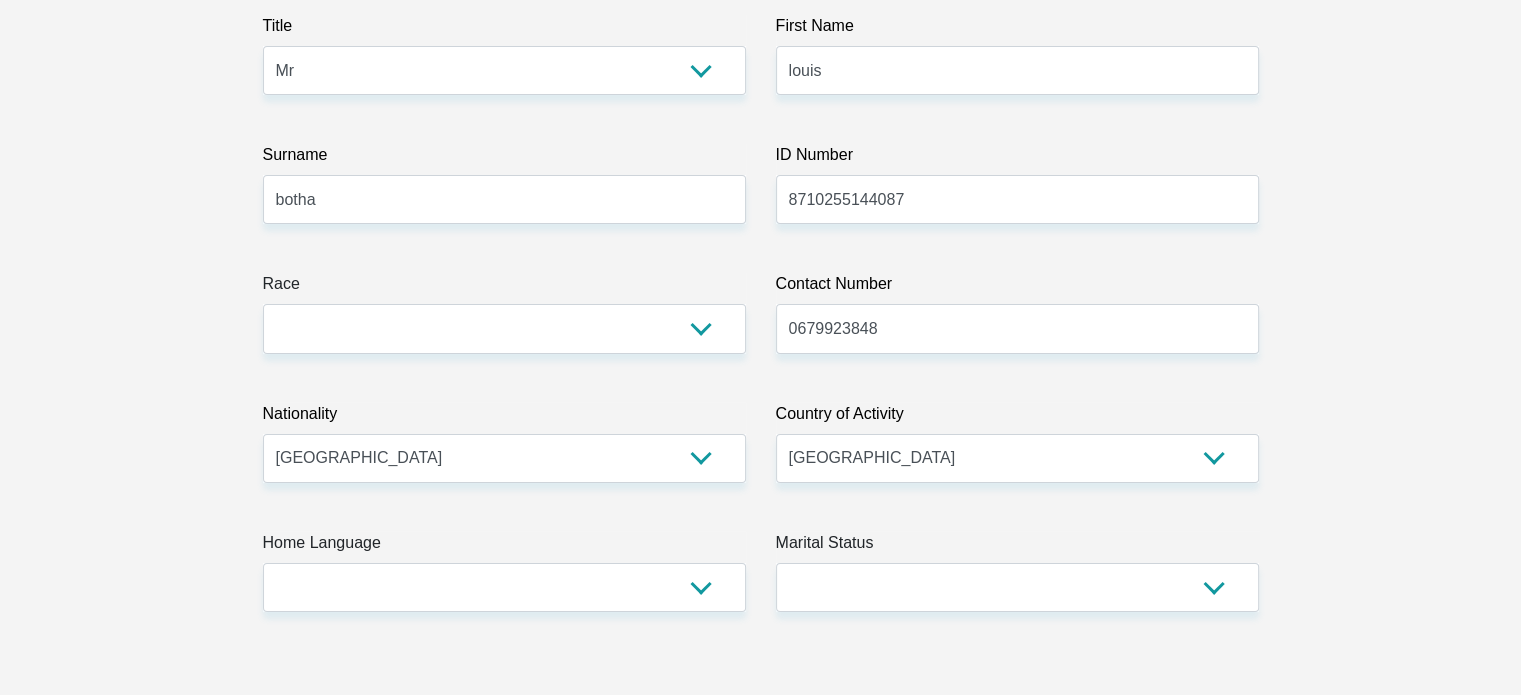 click on "Race" at bounding box center (504, 288) 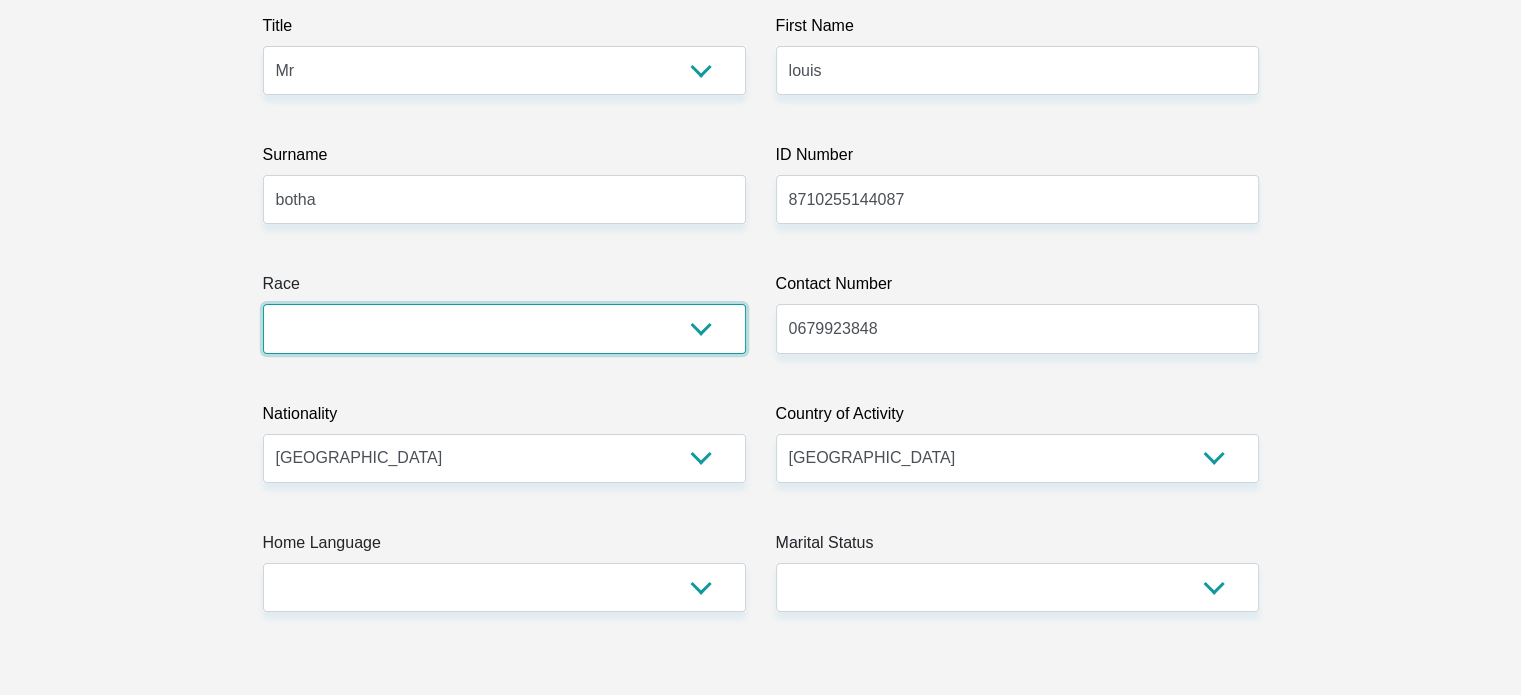 click on "Black
Coloured
Indian
White
Other" at bounding box center (504, 328) 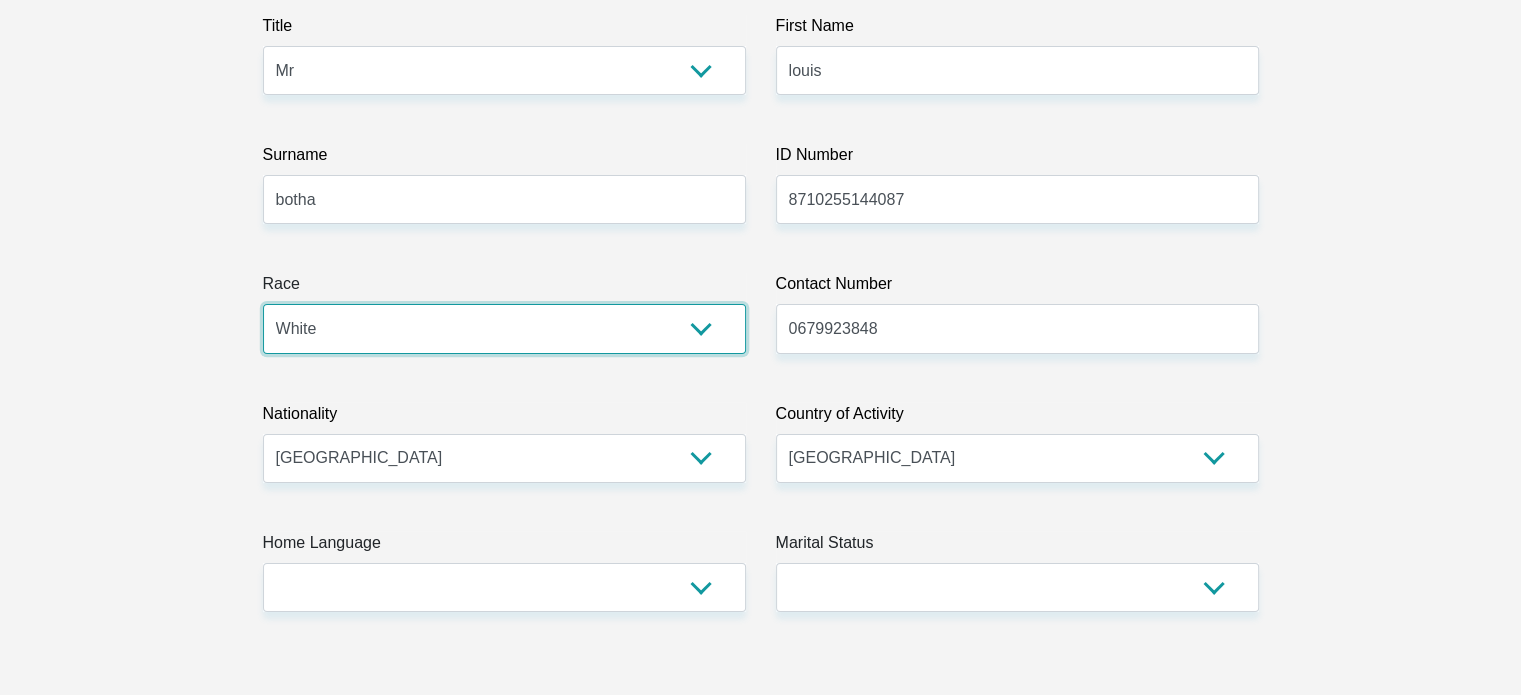 click on "Black
Coloured
Indian
White
Other" at bounding box center (504, 328) 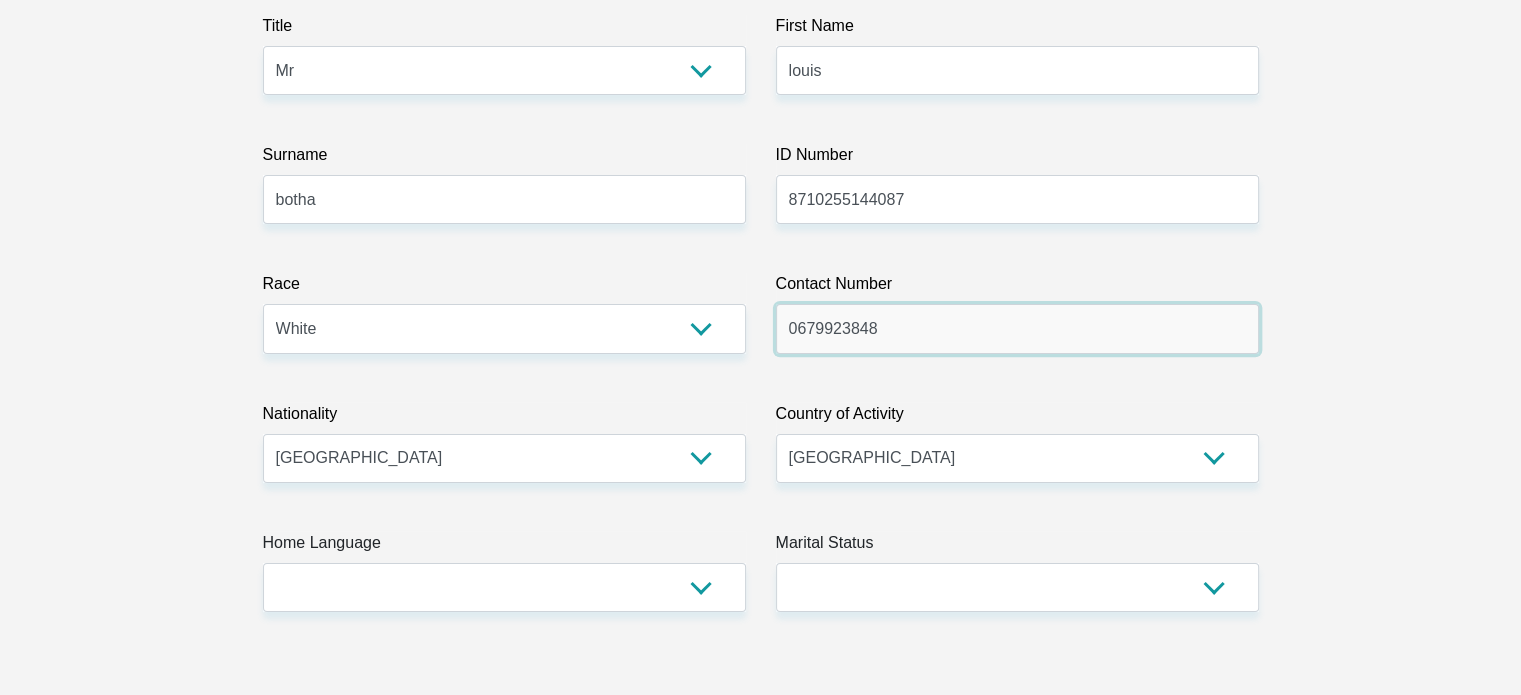 drag, startPoint x: 881, startPoint y: 325, endPoint x: 694, endPoint y: 333, distance: 187.17105 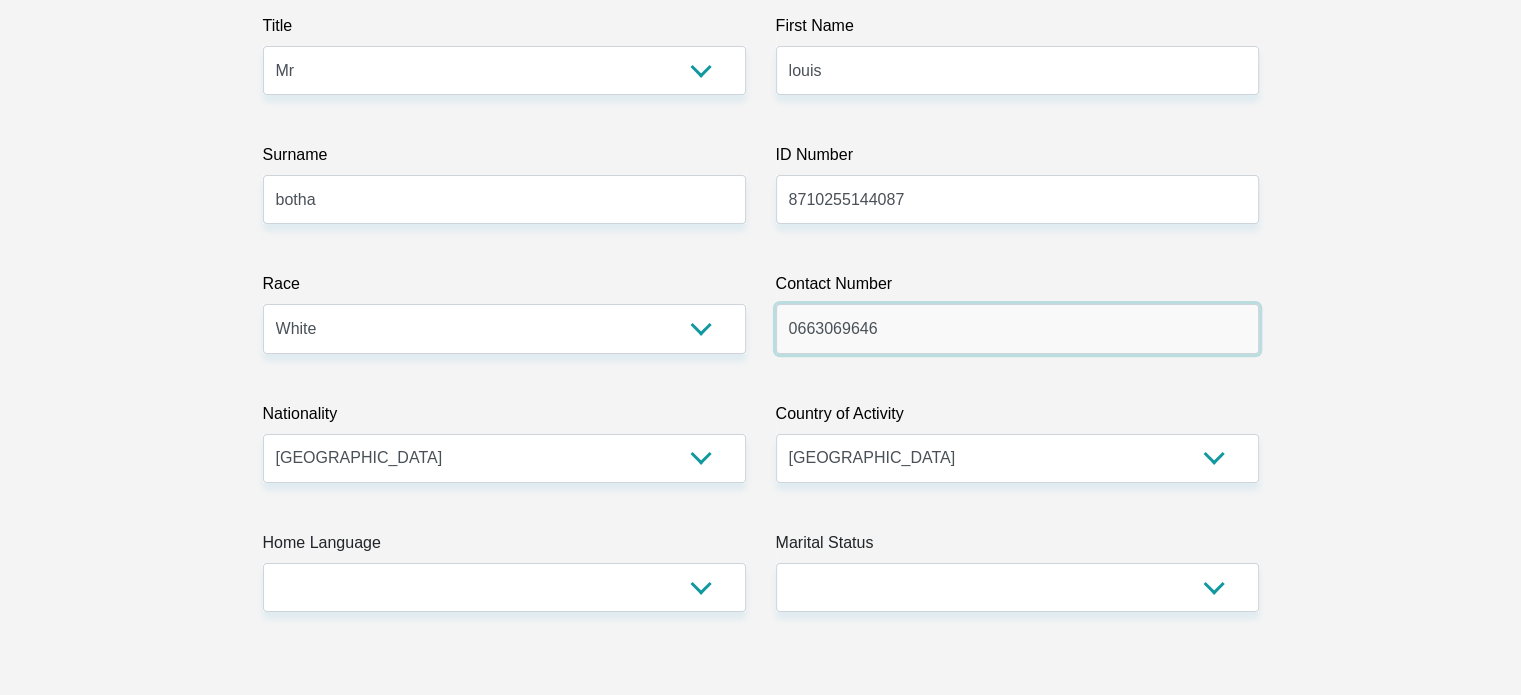 scroll, scrollTop: 400, scrollLeft: 0, axis: vertical 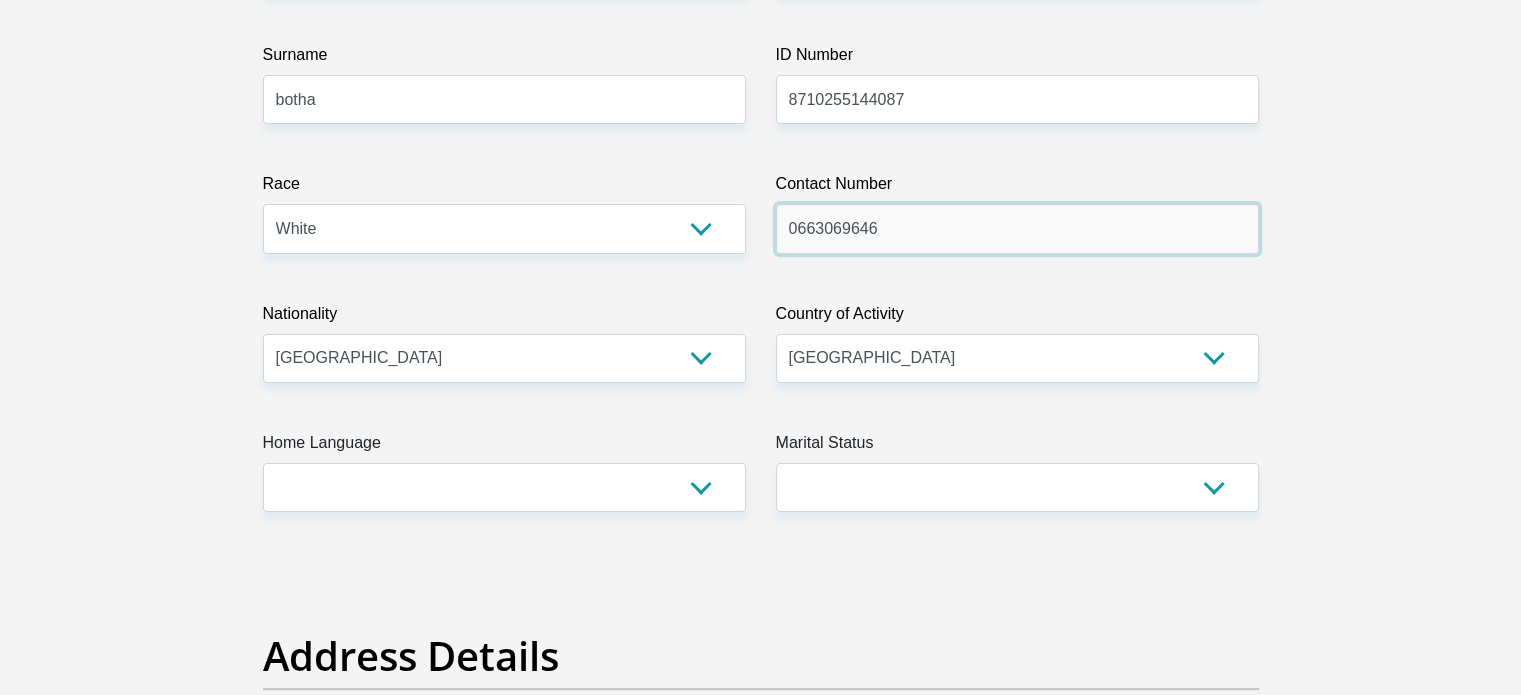 type on "0663069646" 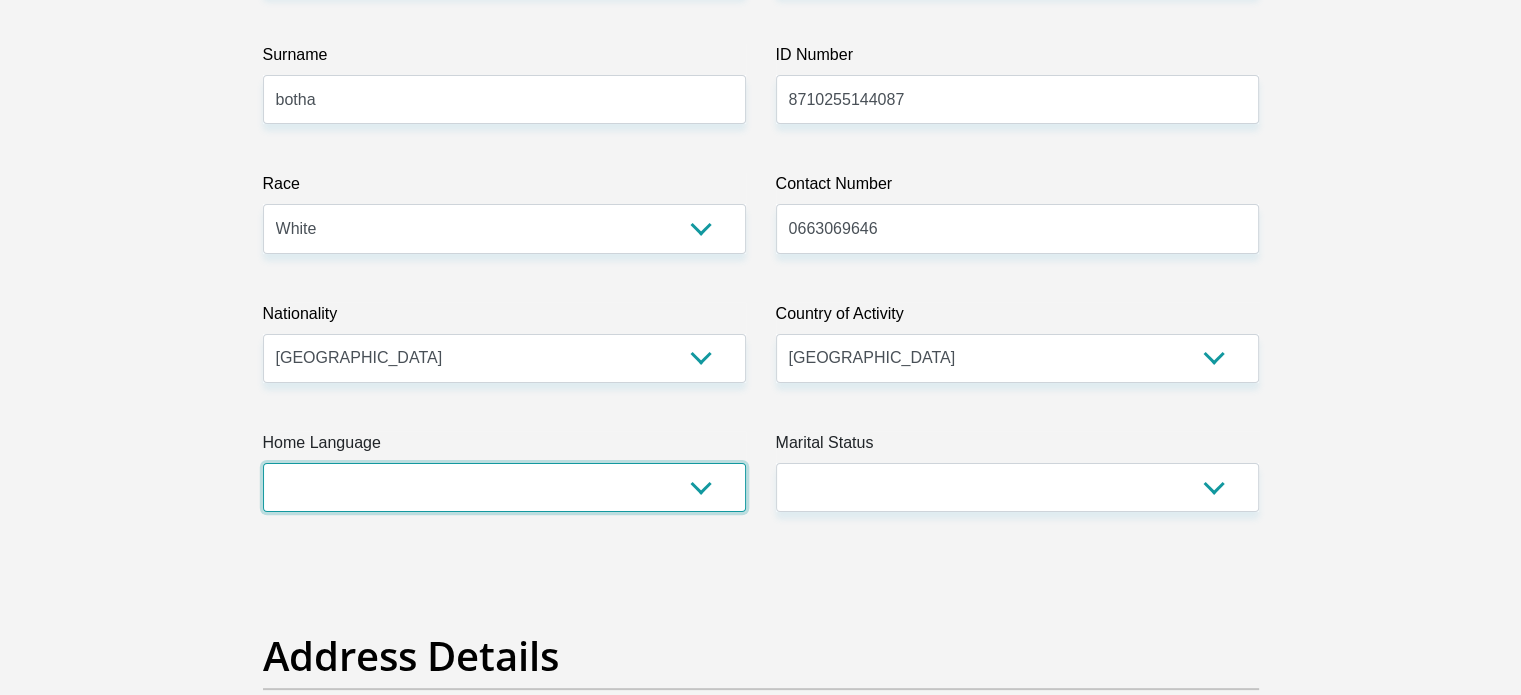 click on "Afrikaans
English
Sepedi
South Ndebele
Southern Sotho
Swati
Tsonga
Tswana
Venda
Xhosa
Zulu
Other" at bounding box center [504, 487] 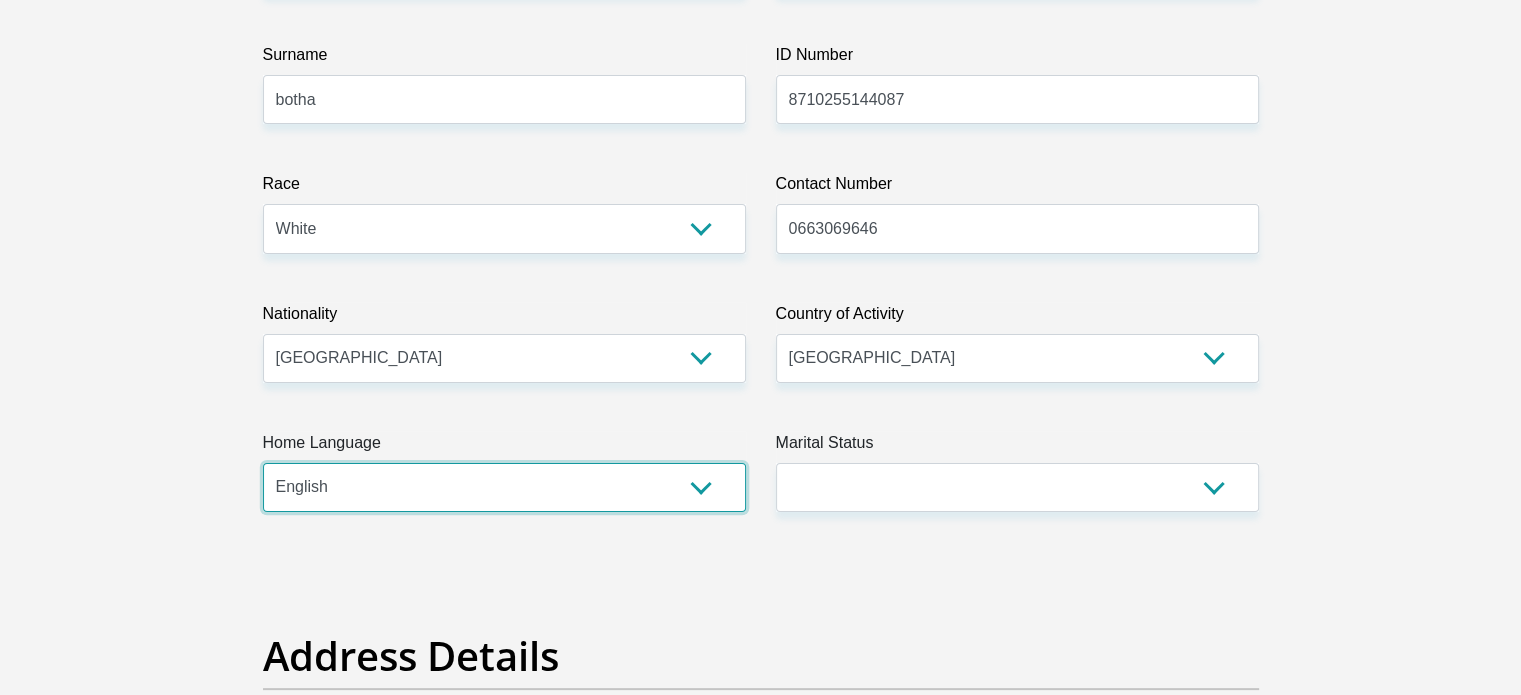 click on "Afrikaans
English
Sepedi
South Ndebele
Southern Sotho
Swati
Tsonga
Tswana
Venda
Xhosa
Zulu
Other" at bounding box center [504, 487] 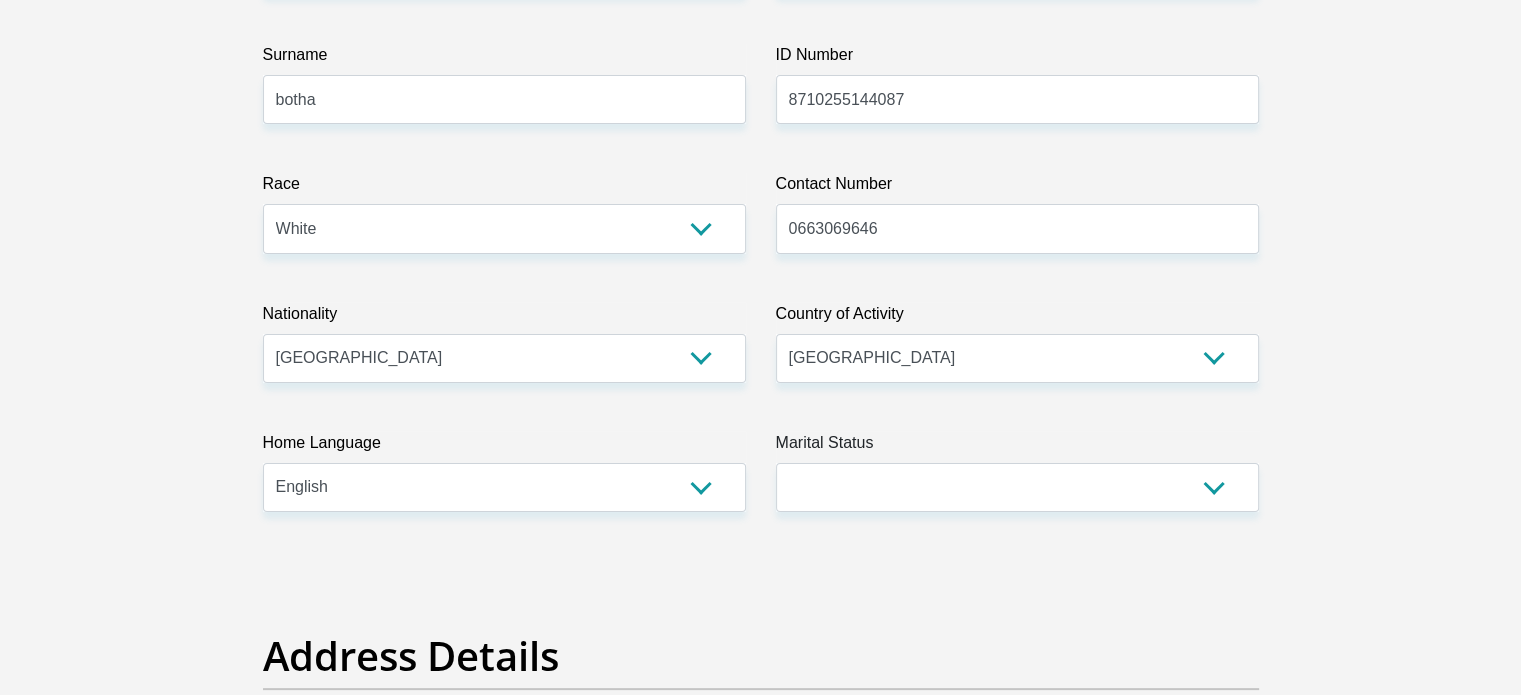 click on "Marital Status" at bounding box center [1017, 447] 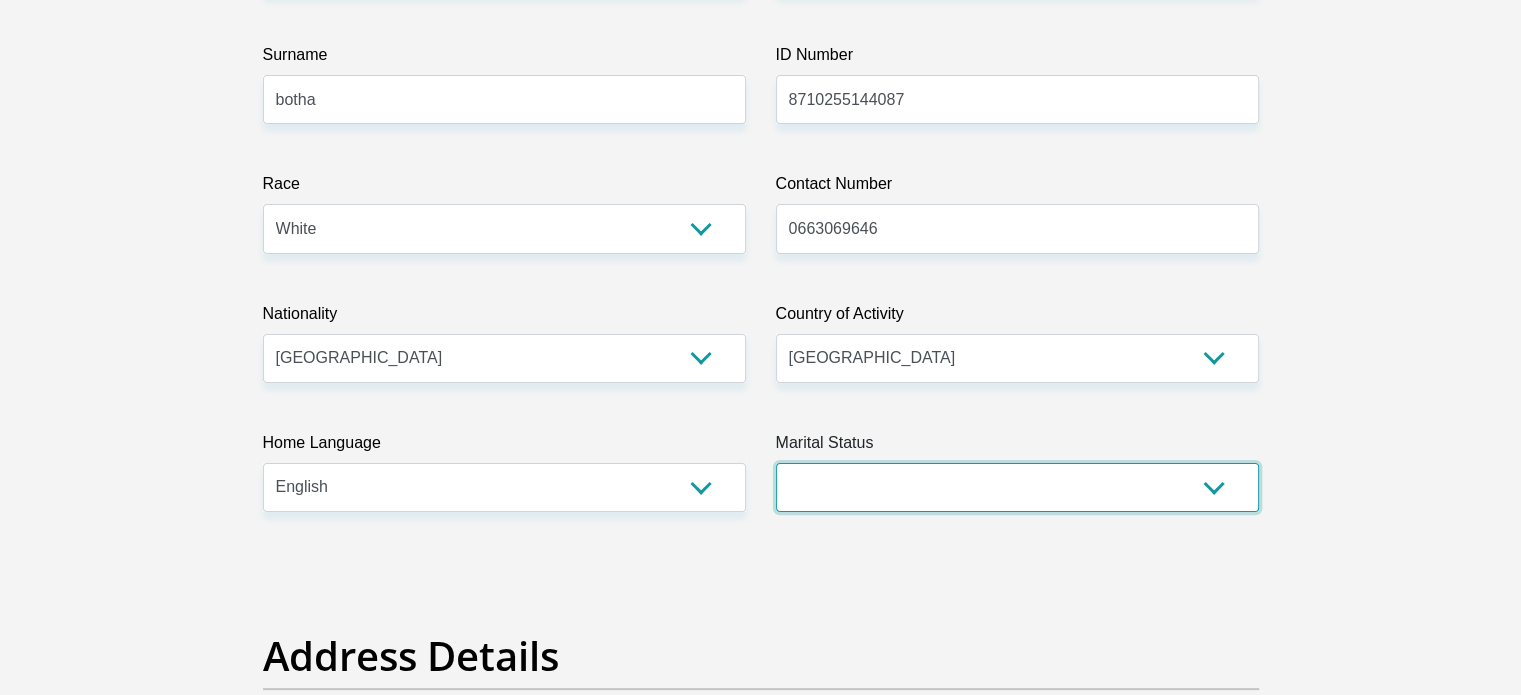 click on "Married ANC
Single
Divorced
Widowed
Married COP or Customary Law" at bounding box center (1017, 487) 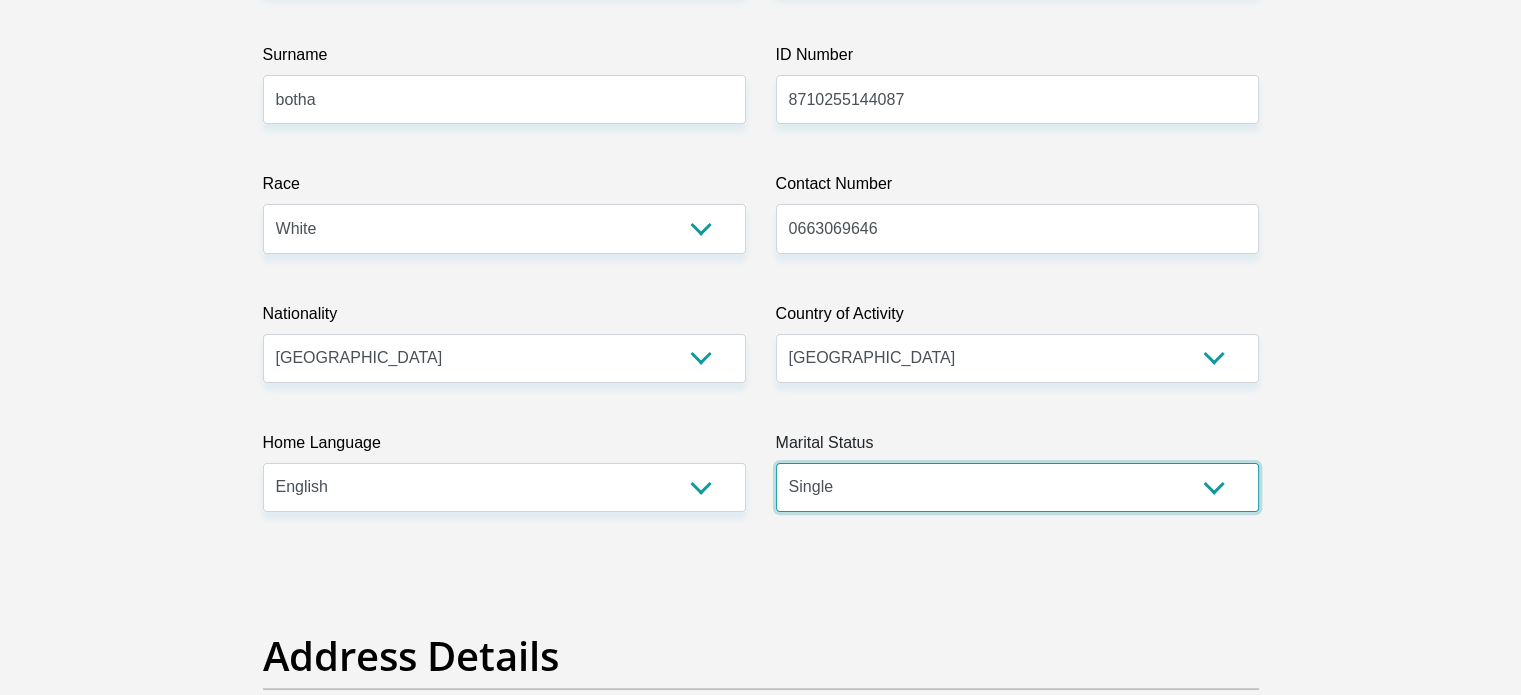 click on "Married ANC
Single
Divorced
Widowed
Married COP or Customary Law" at bounding box center (1017, 487) 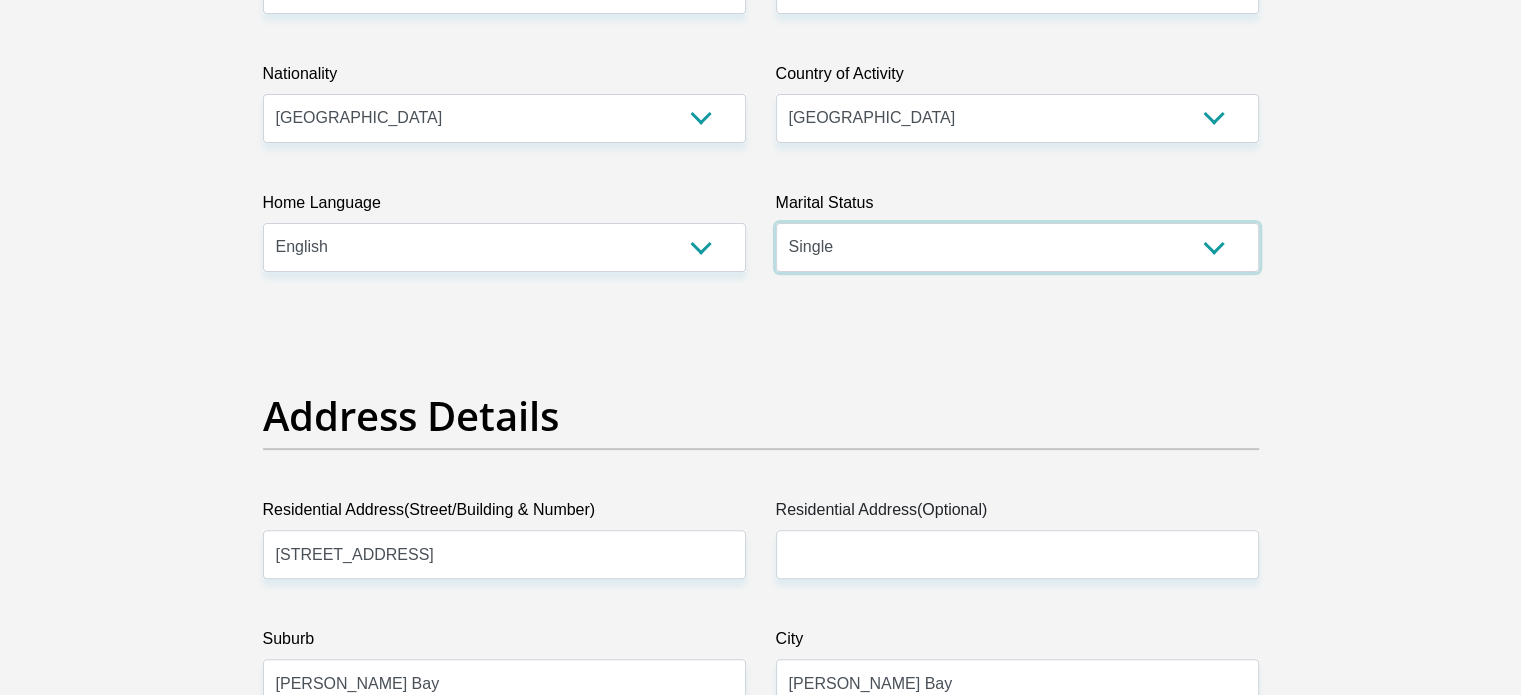scroll, scrollTop: 1000, scrollLeft: 0, axis: vertical 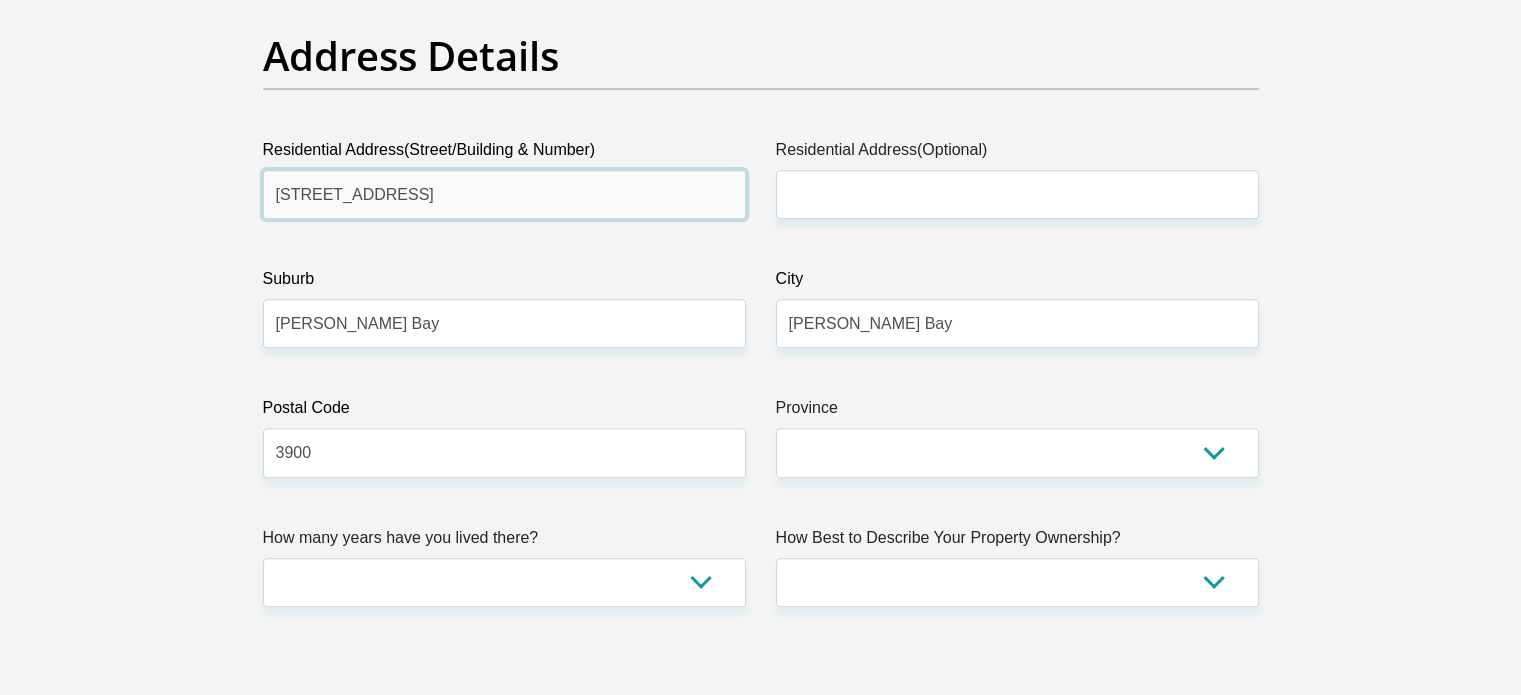 drag, startPoint x: 416, startPoint y: 195, endPoint x: 109, endPoint y: 156, distance: 309.4673 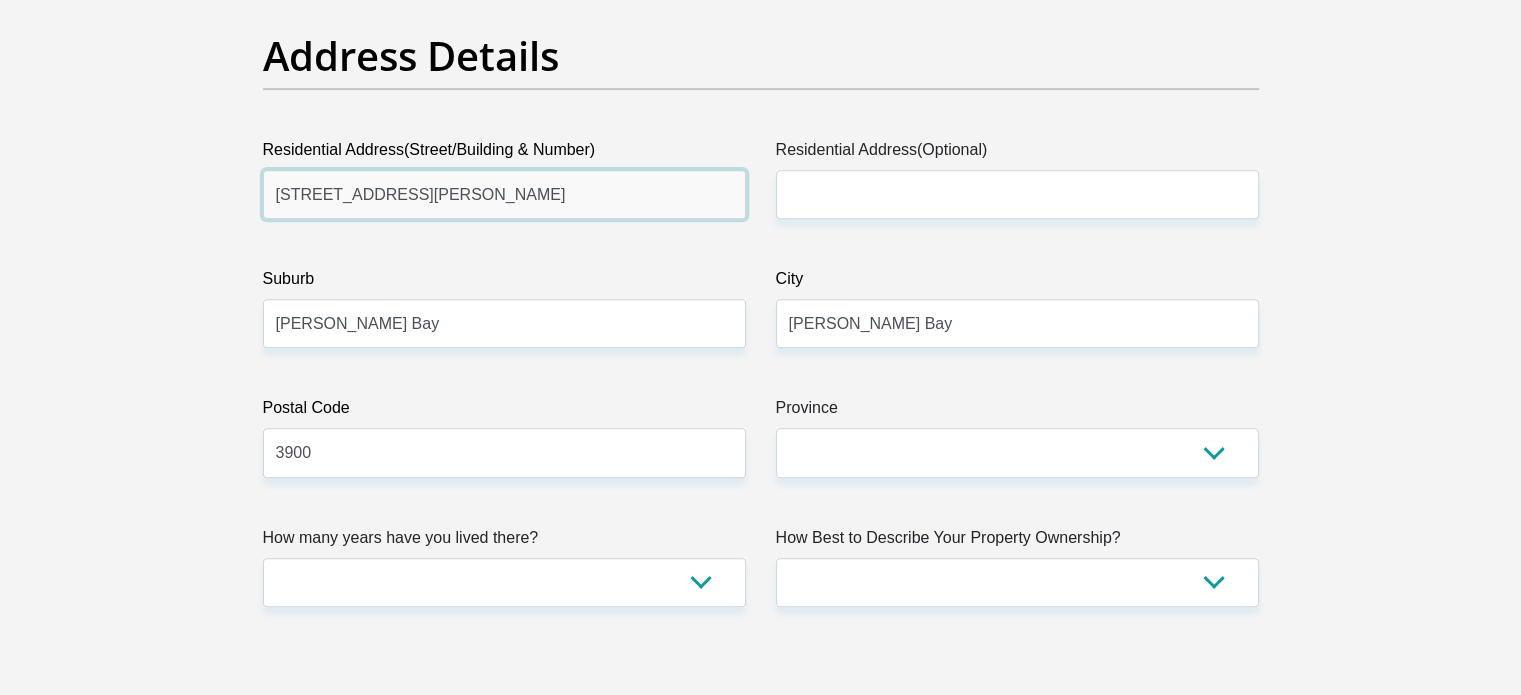 type on "34 ormiston road" 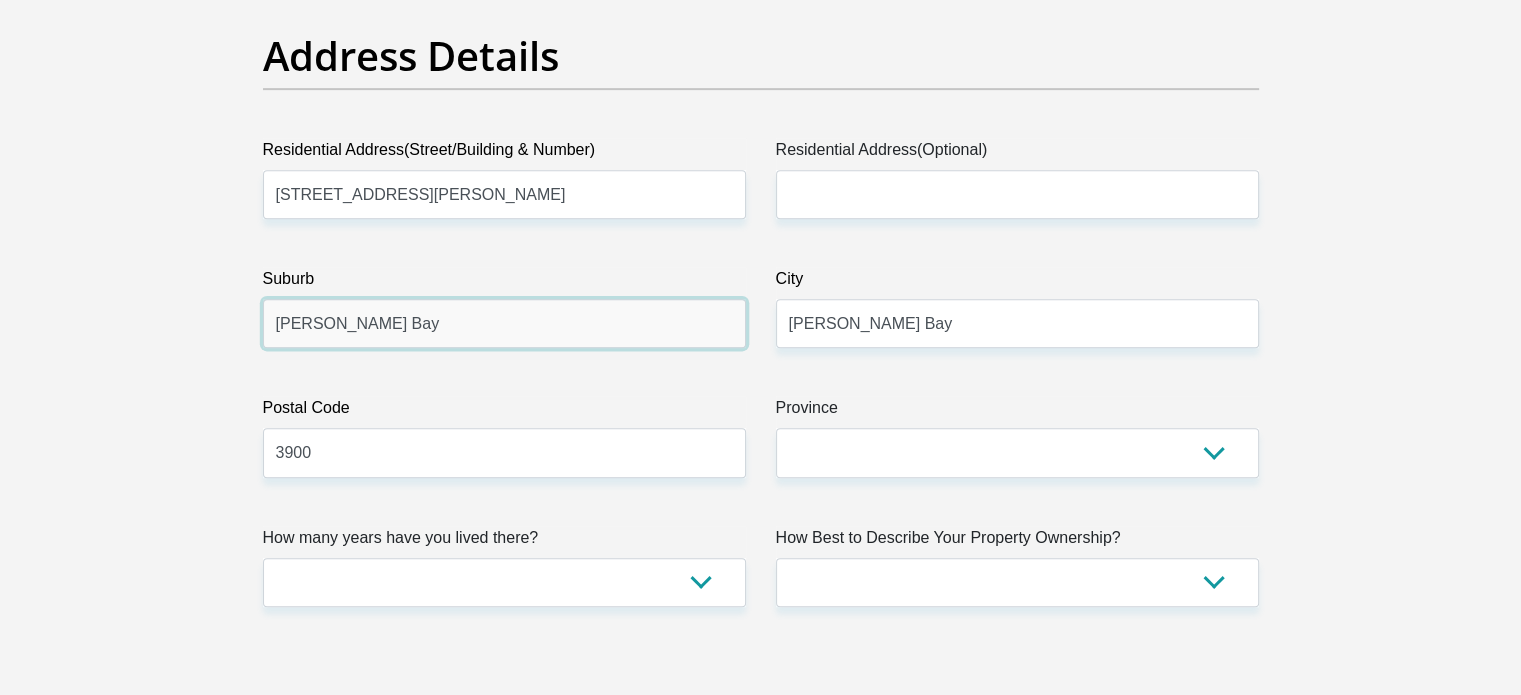 drag, startPoint x: 152, startPoint y: 321, endPoint x: -16, endPoint y: 321, distance: 168 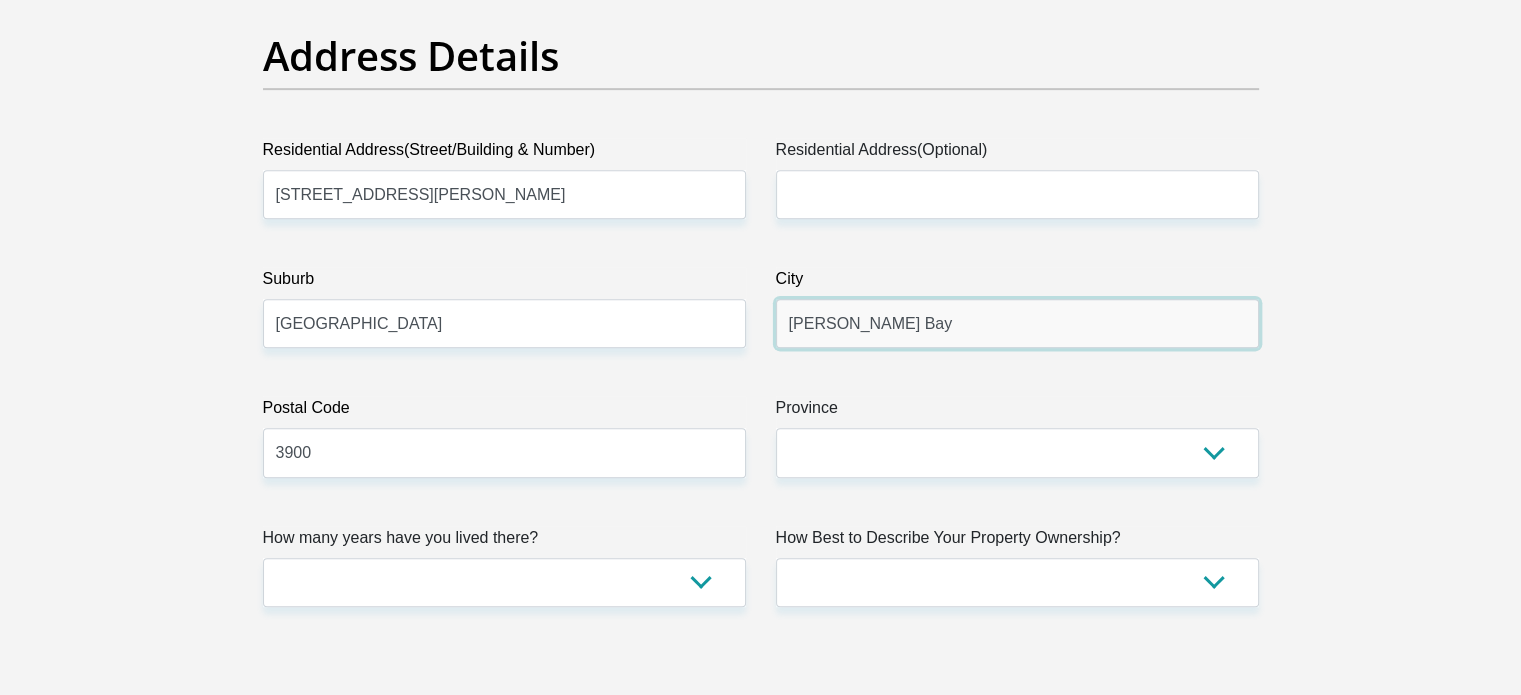 drag, startPoint x: 908, startPoint y: 315, endPoint x: 756, endPoint y: 323, distance: 152.21039 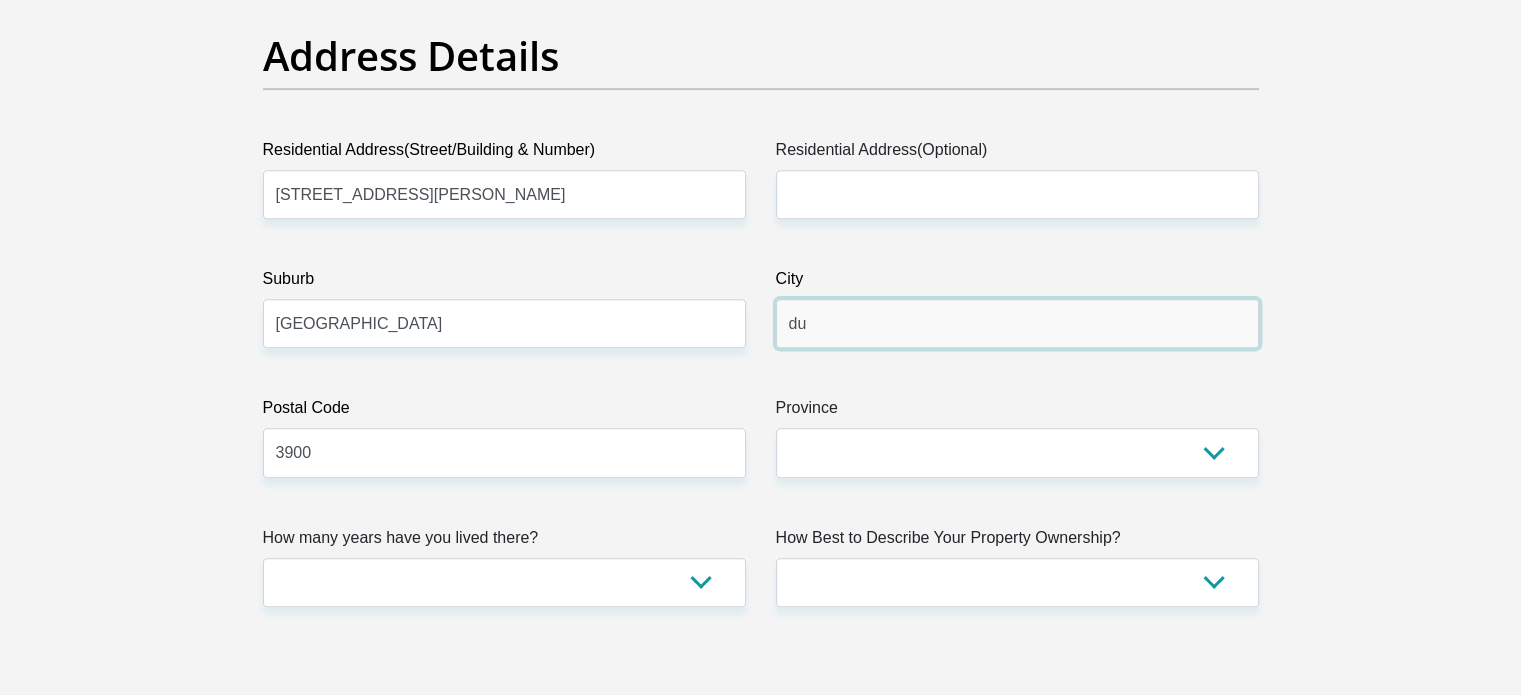 type on "durban" 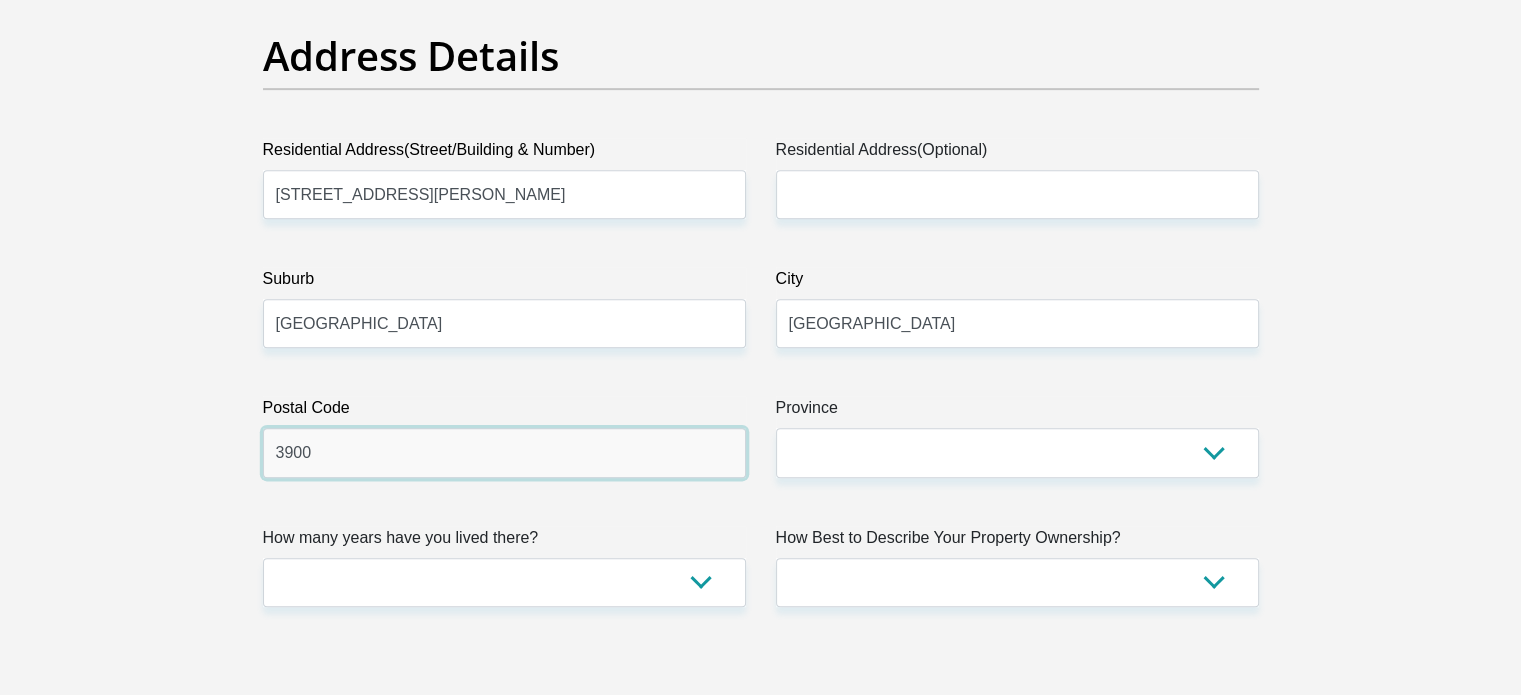 drag, startPoint x: 284, startPoint y: 462, endPoint x: 209, endPoint y: 462, distance: 75 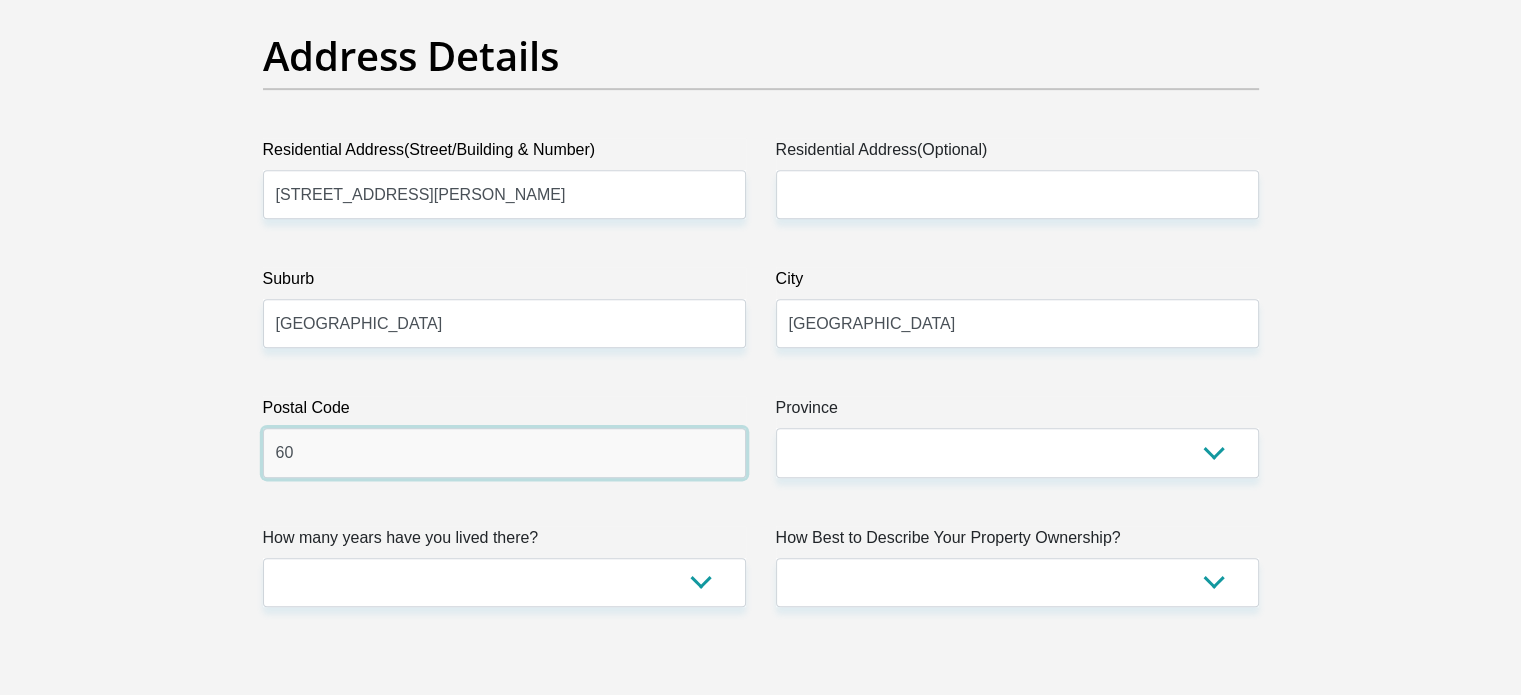 type on "6" 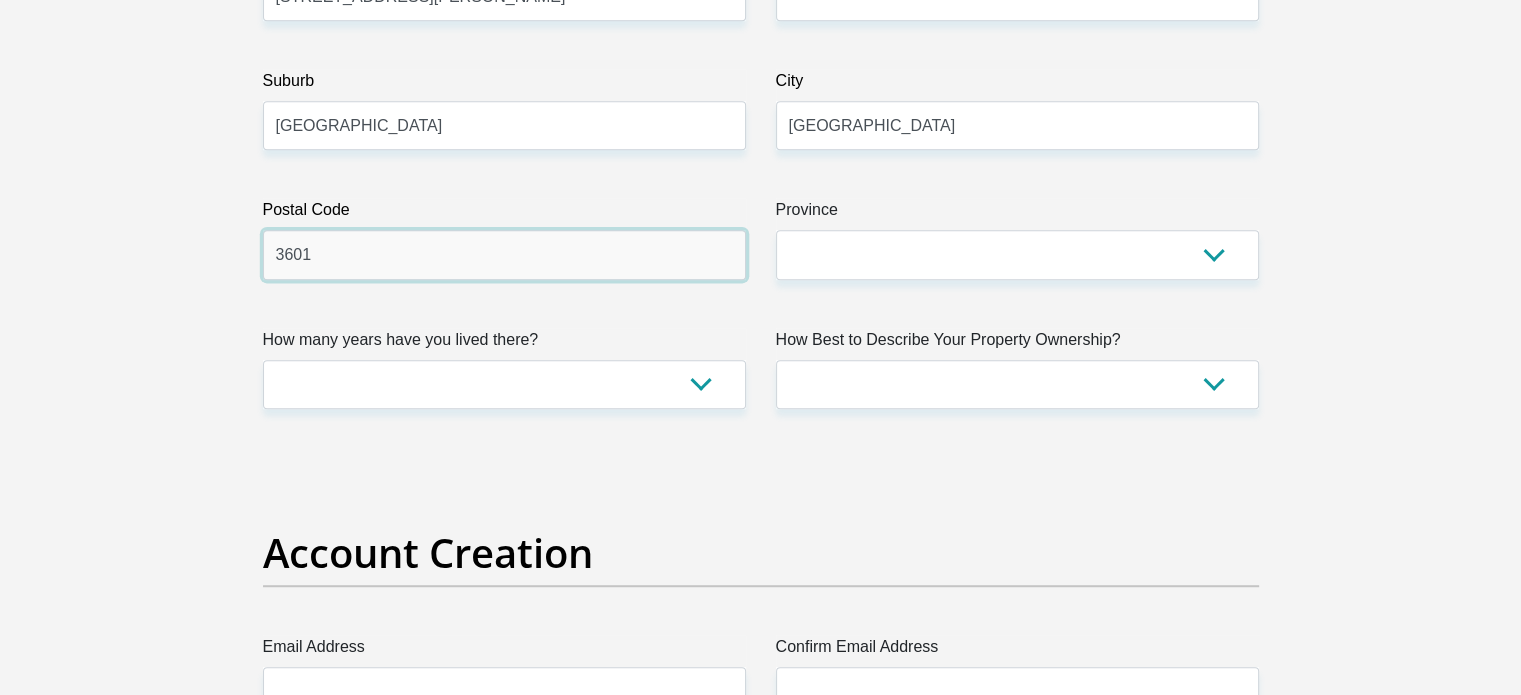 scroll, scrollTop: 1200, scrollLeft: 0, axis: vertical 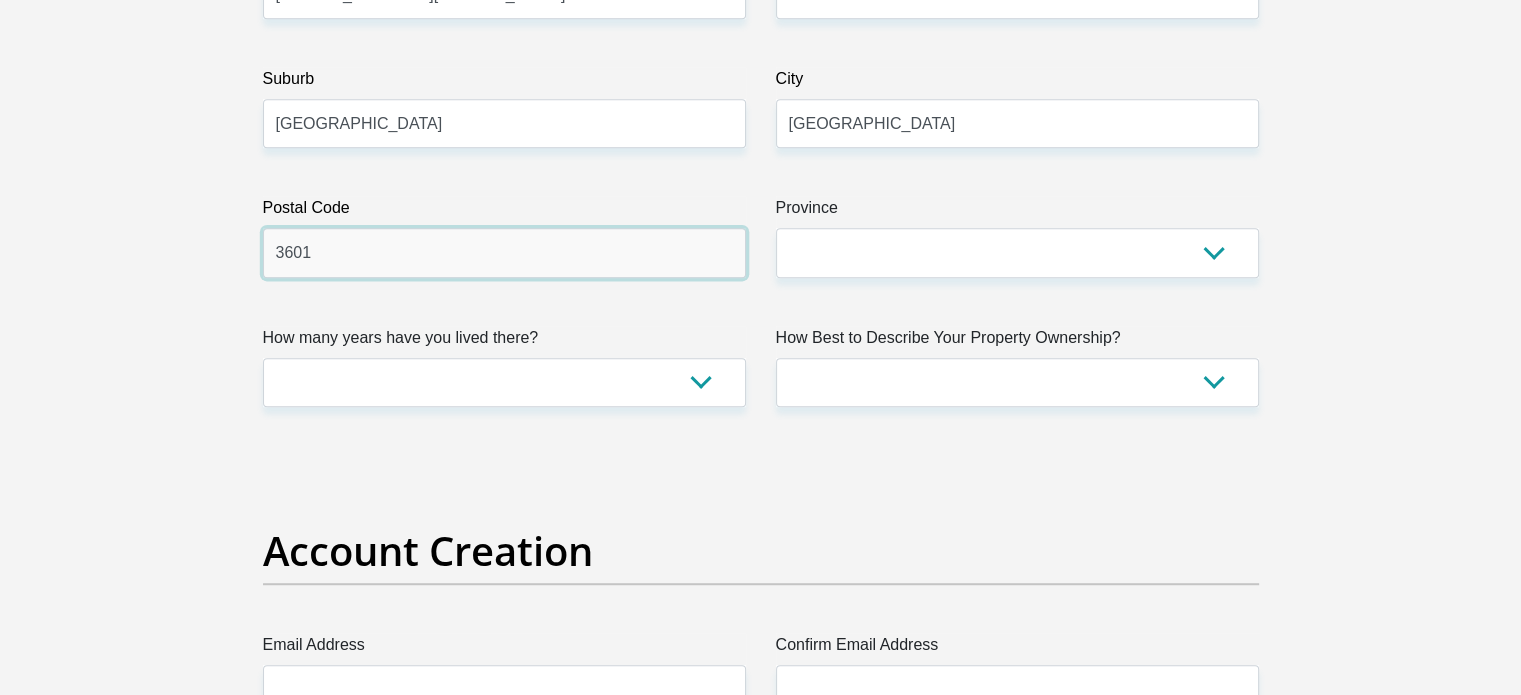 type on "3601" 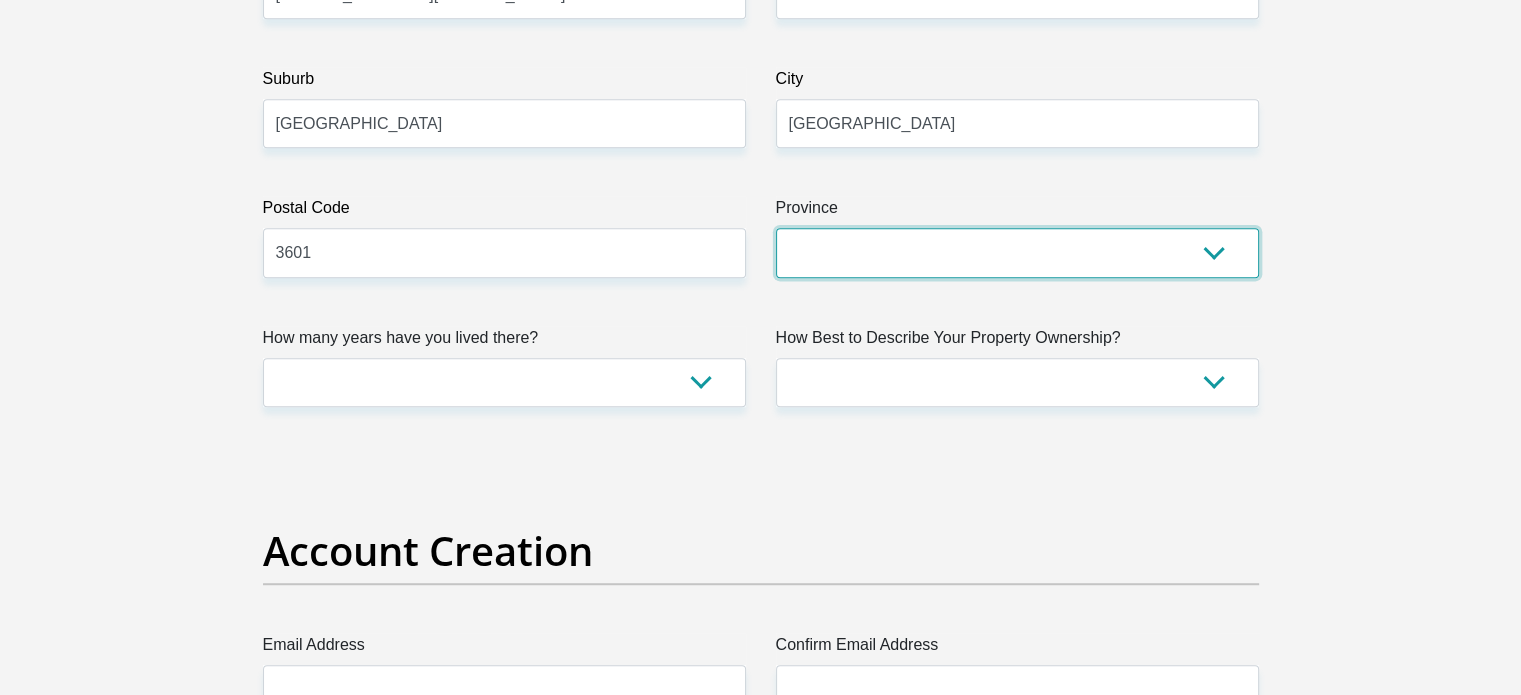 click on "Eastern Cape
Free State
Gauteng
KwaZulu-Natal
Limpopo
Mpumalanga
Northern Cape
North West
Western Cape" at bounding box center [1017, 252] 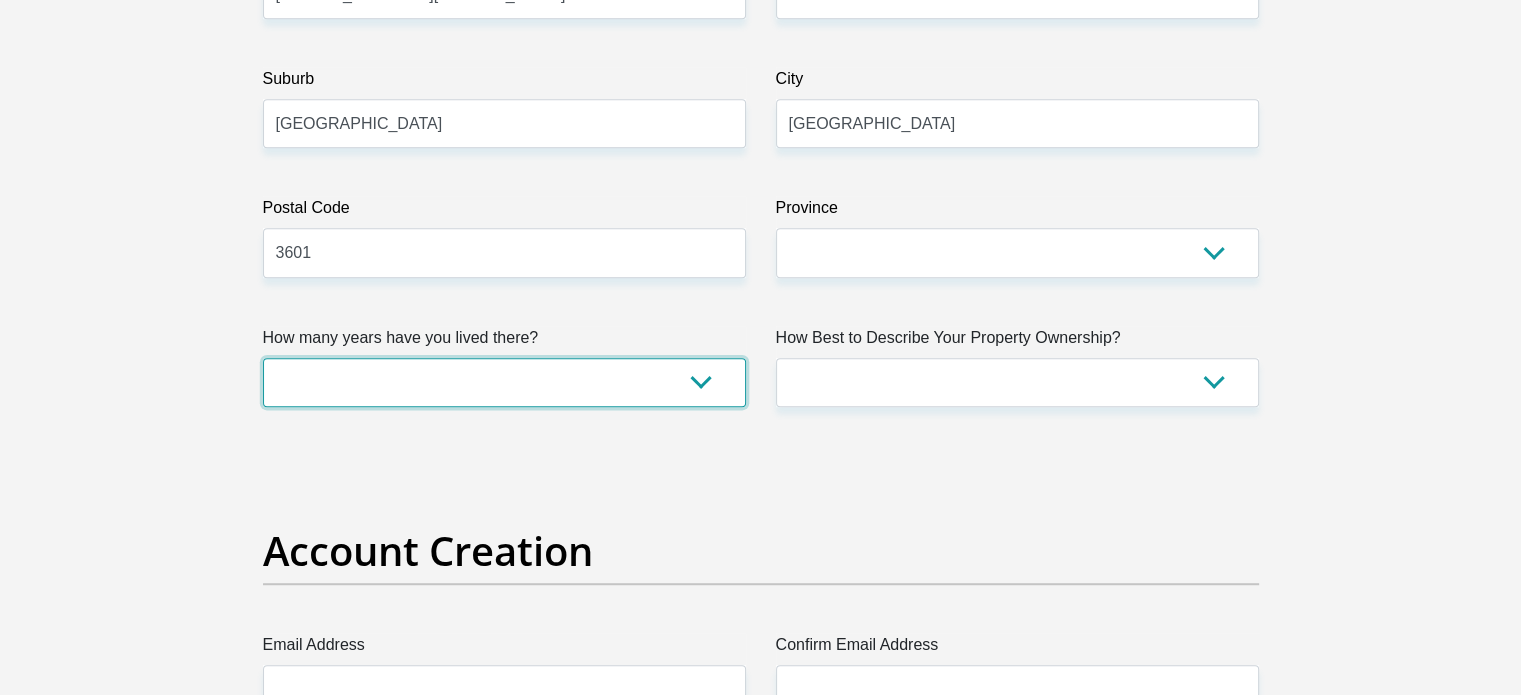 click on "less than 1 year
1-3 years
3-5 years
5+ years" at bounding box center (504, 382) 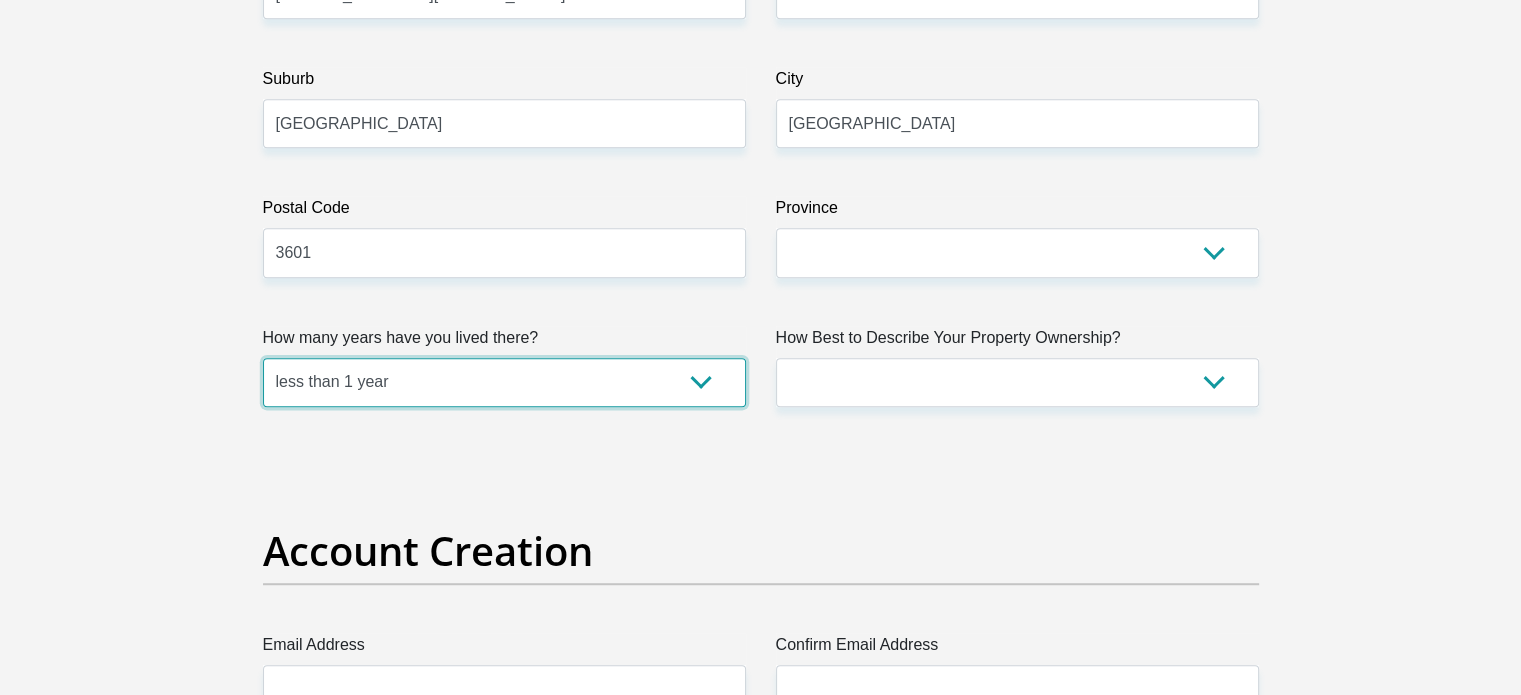 click on "less than 1 year
1-3 years
3-5 years
5+ years" at bounding box center (504, 382) 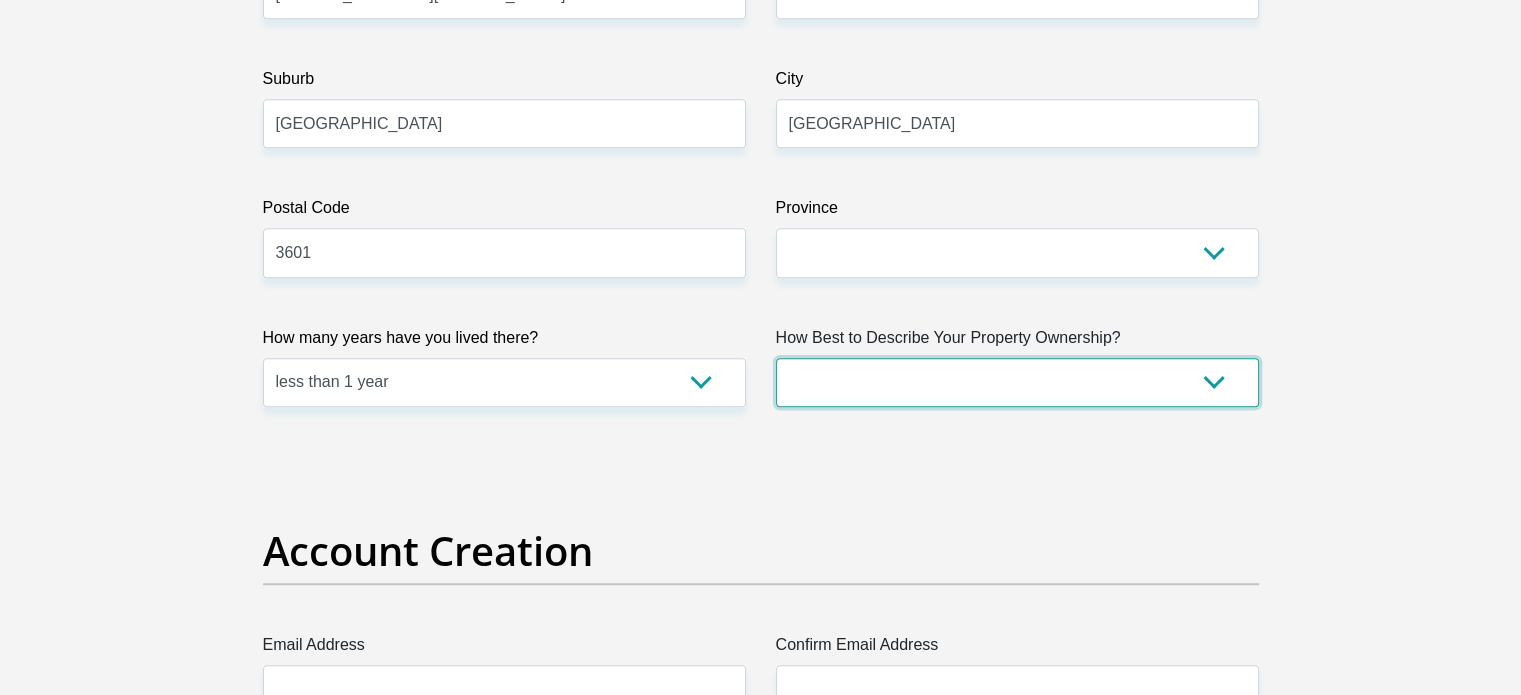 click on "Owned
Rented
Family Owned
Company Dwelling" at bounding box center [1017, 382] 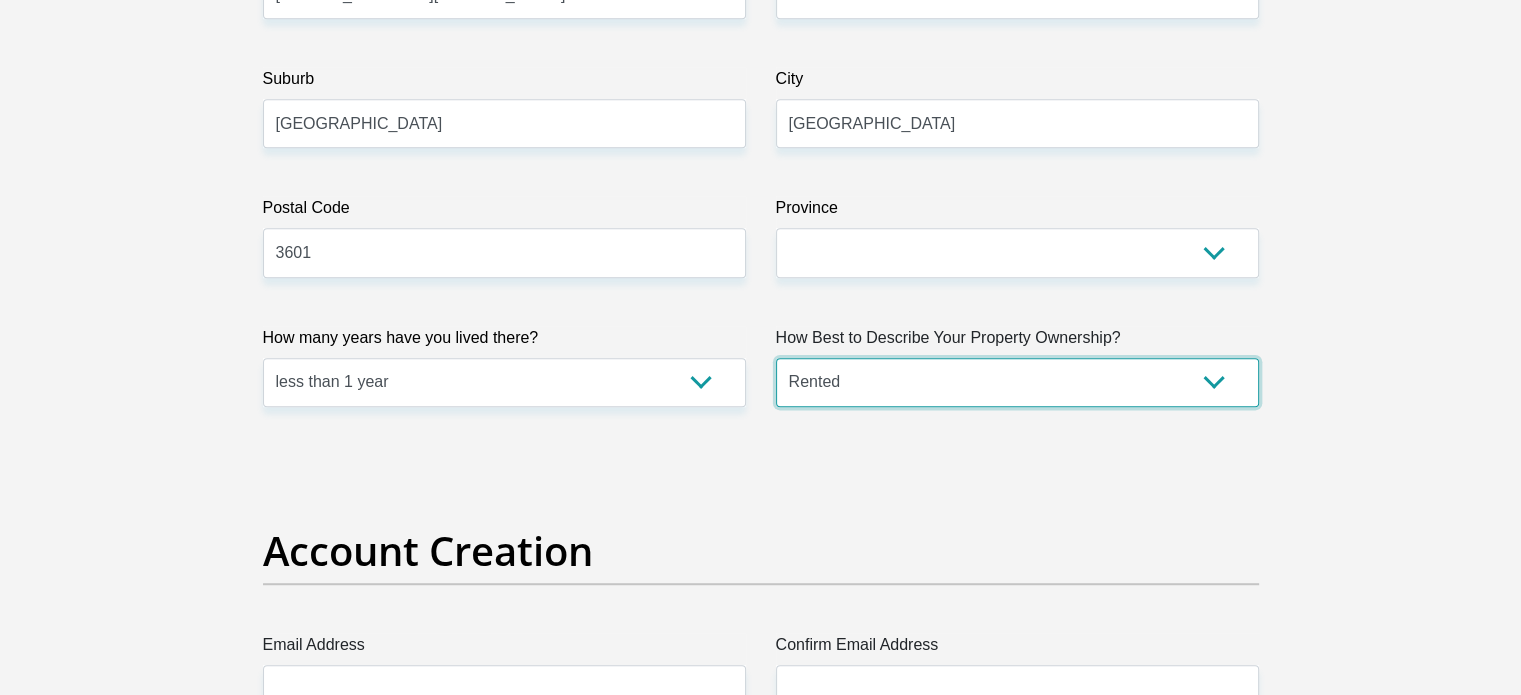 click on "Owned
Rented
Family Owned
Company Dwelling" at bounding box center [1017, 382] 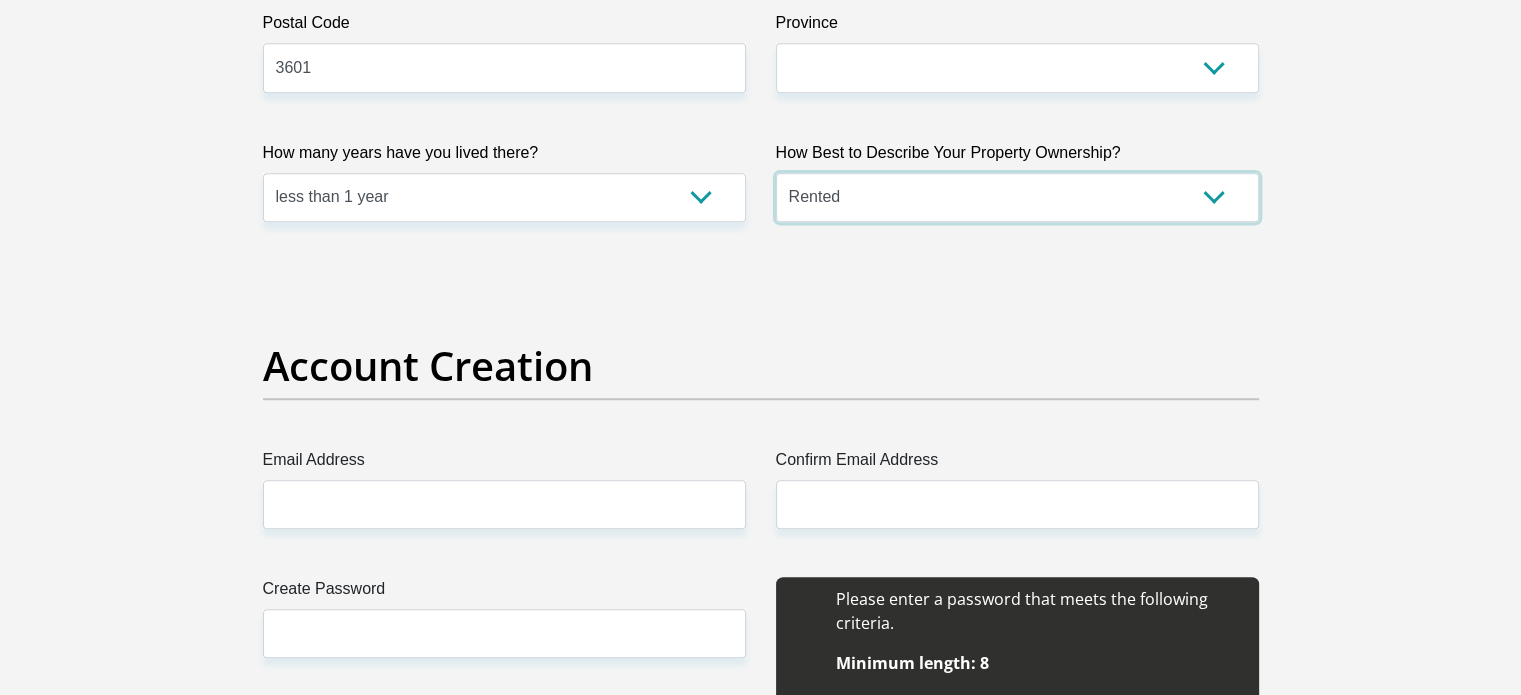 scroll, scrollTop: 1700, scrollLeft: 0, axis: vertical 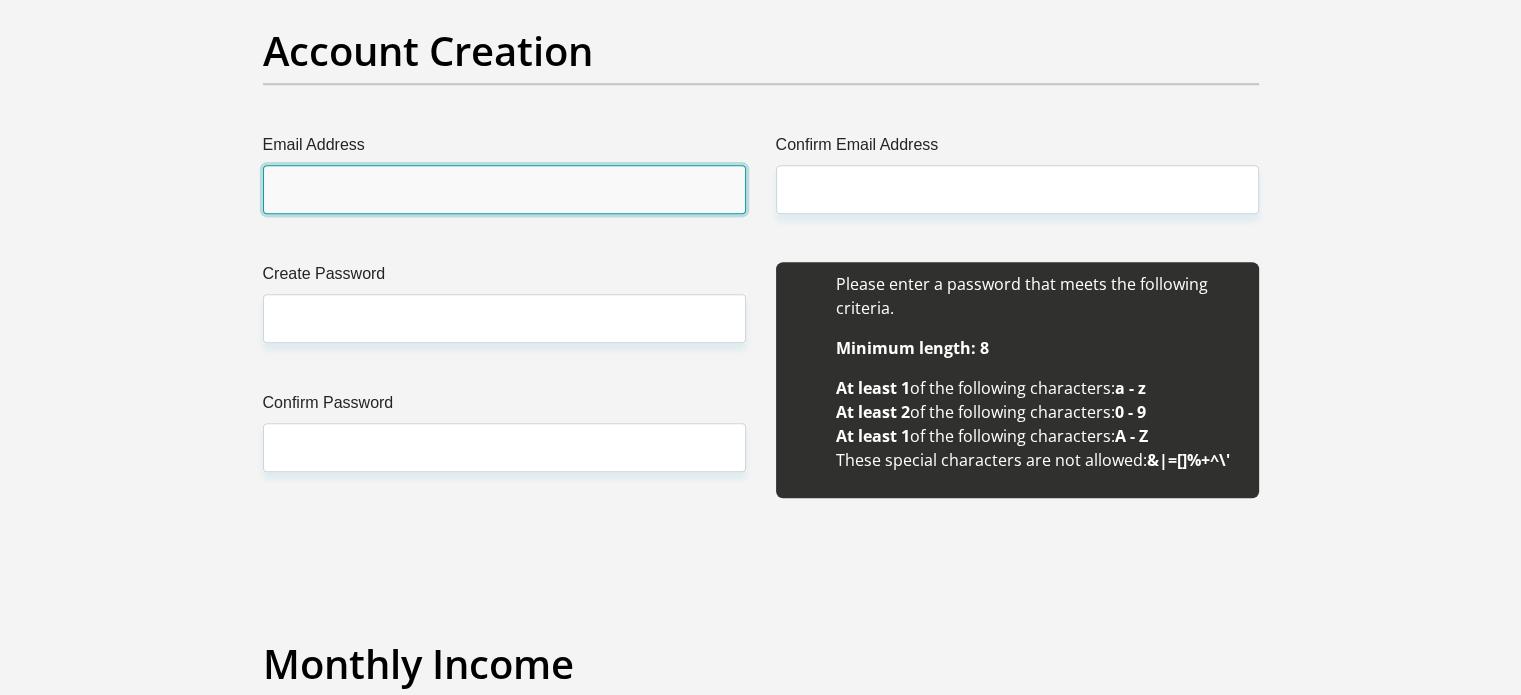 click on "Email Address" at bounding box center [504, 189] 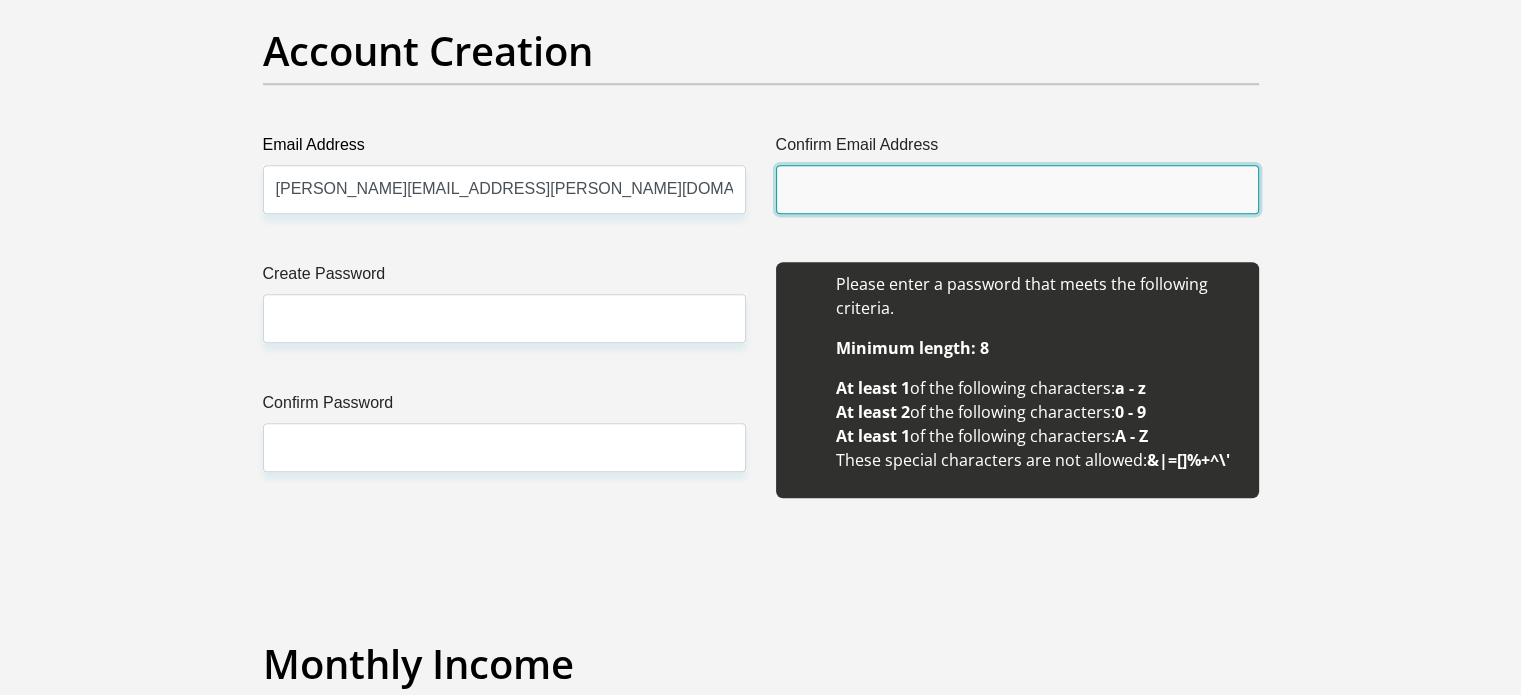 click on "Confirm Email Address" at bounding box center [1017, 189] 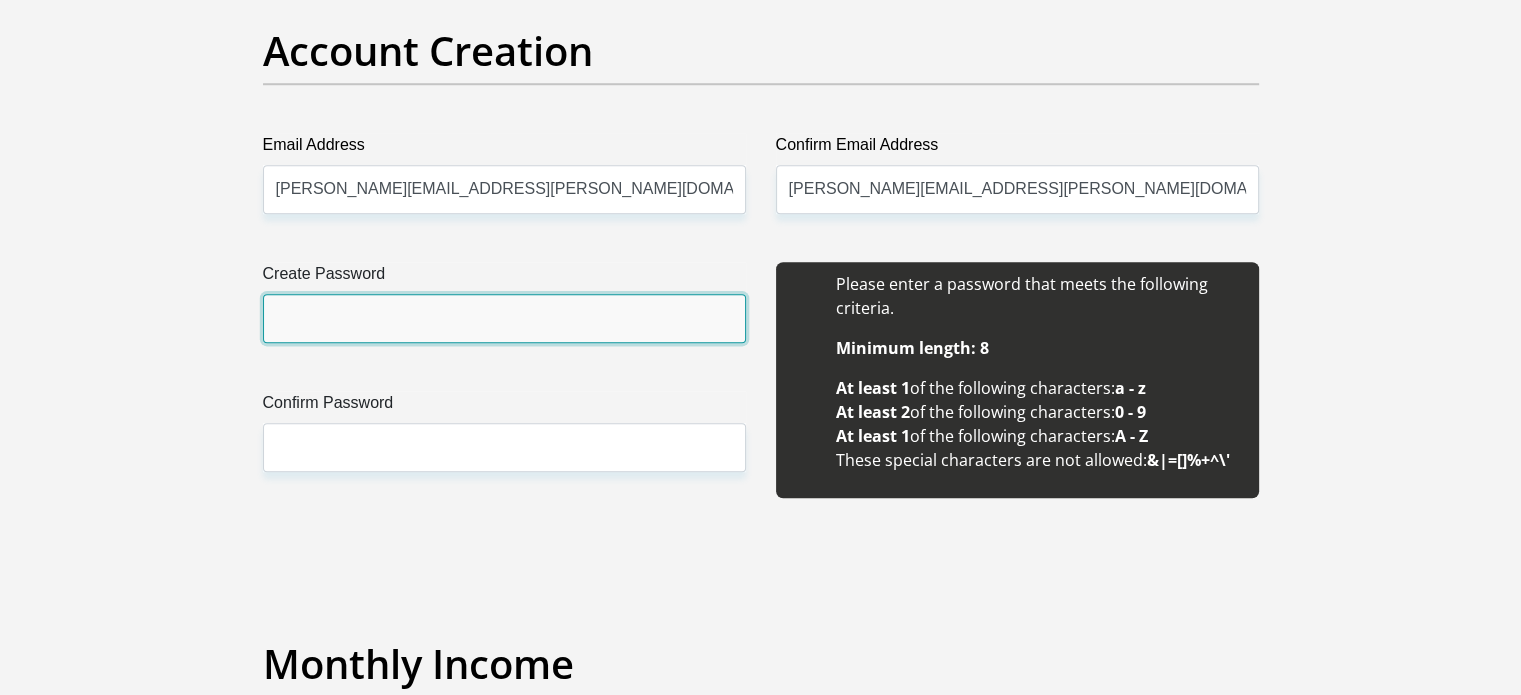 drag, startPoint x: 356, startPoint y: 326, endPoint x: 432, endPoint y: 340, distance: 77.27872 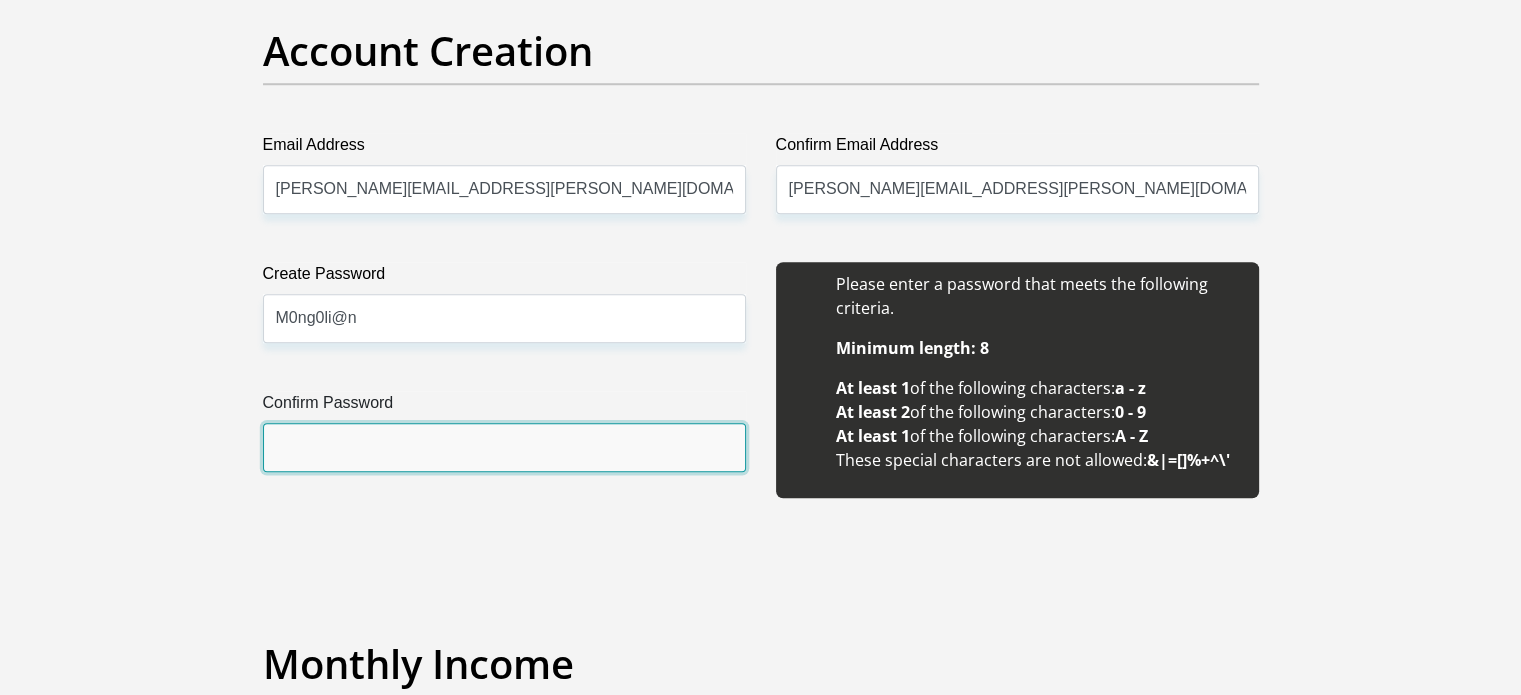 click on "Confirm Password" at bounding box center (504, 447) 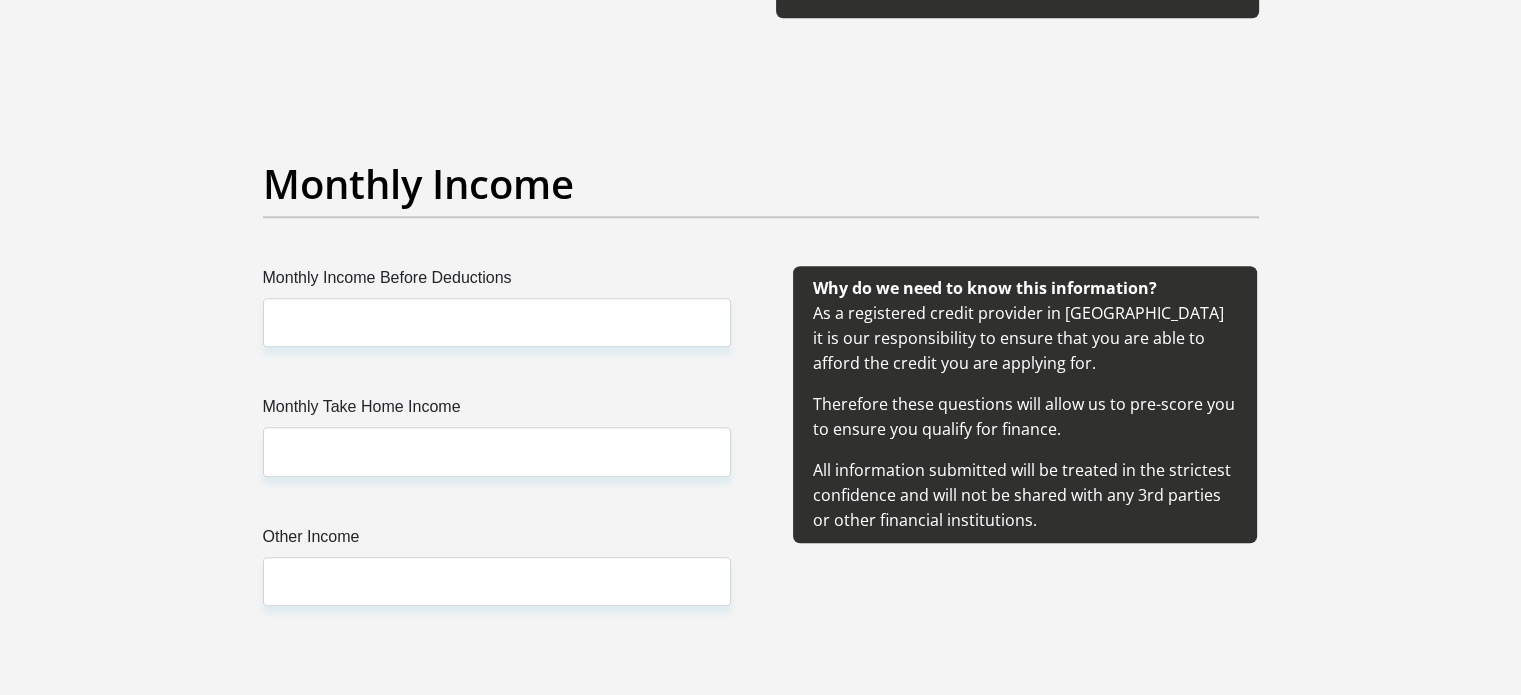 scroll, scrollTop: 2200, scrollLeft: 0, axis: vertical 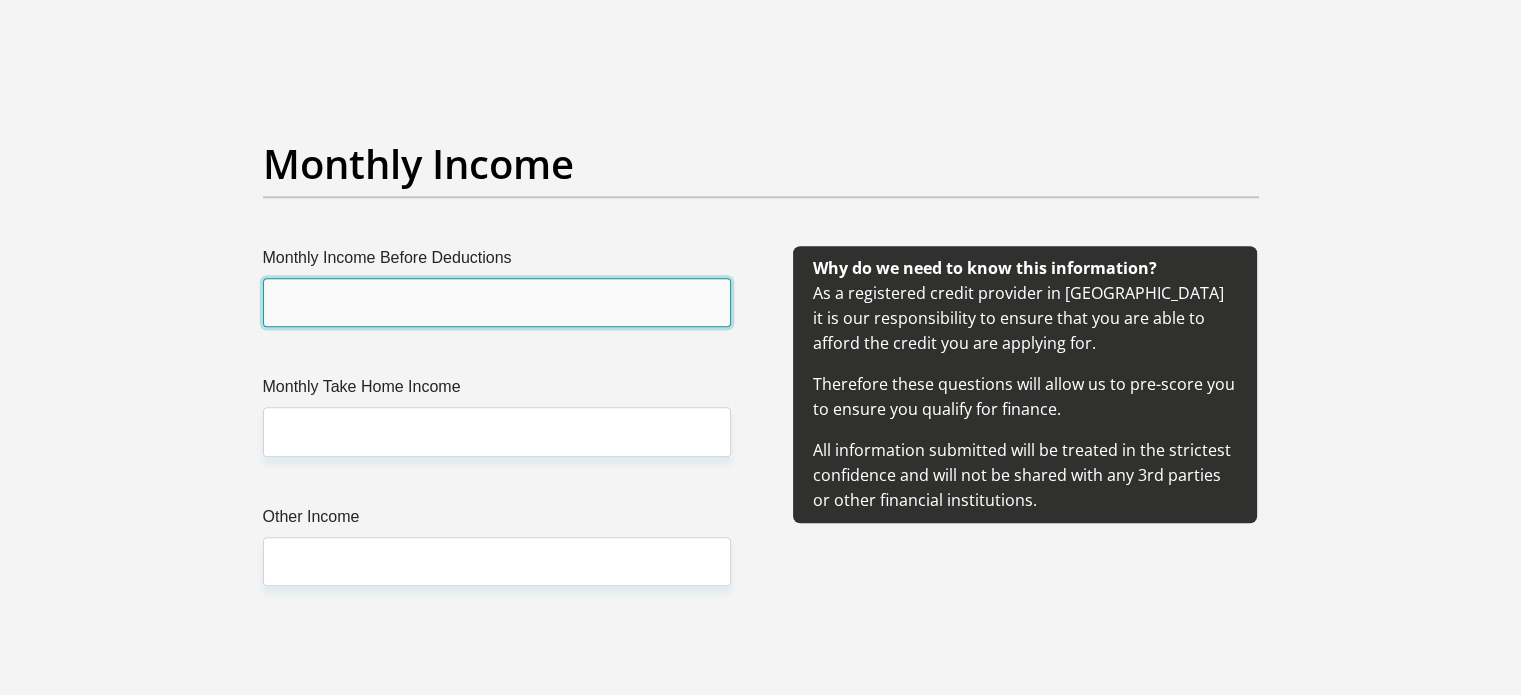 drag, startPoint x: 387, startPoint y: 307, endPoint x: 366, endPoint y: 308, distance: 21.023796 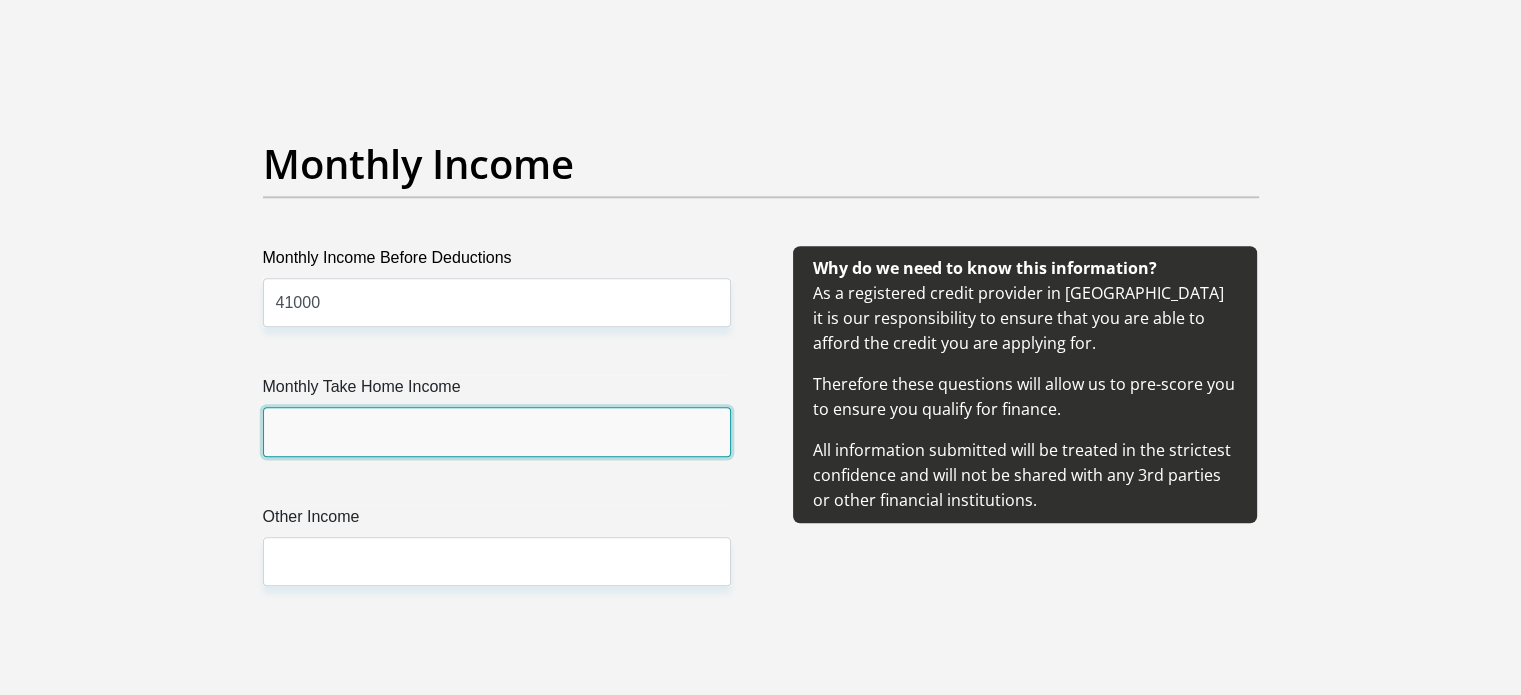 click on "Monthly Take Home Income" at bounding box center (497, 431) 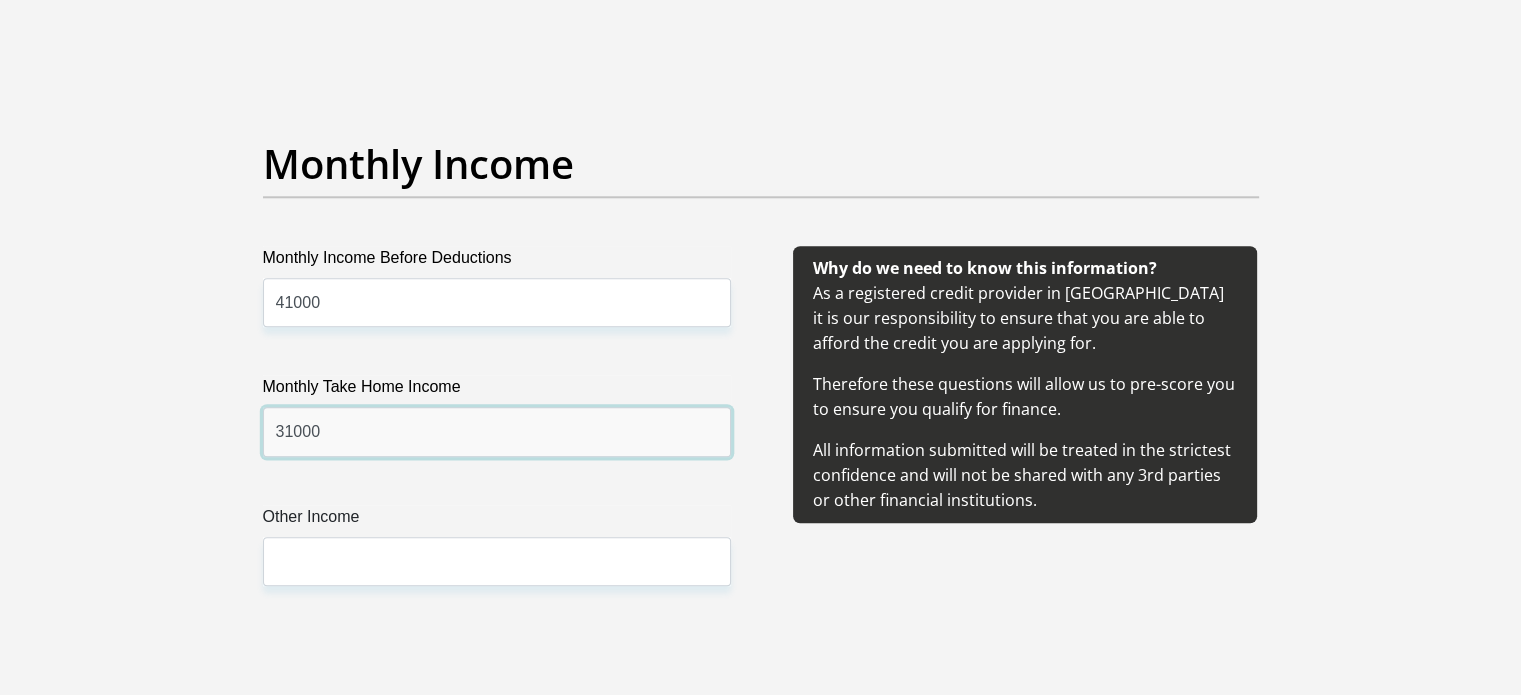 drag, startPoint x: 290, startPoint y: 435, endPoint x: 220, endPoint y: 435, distance: 70 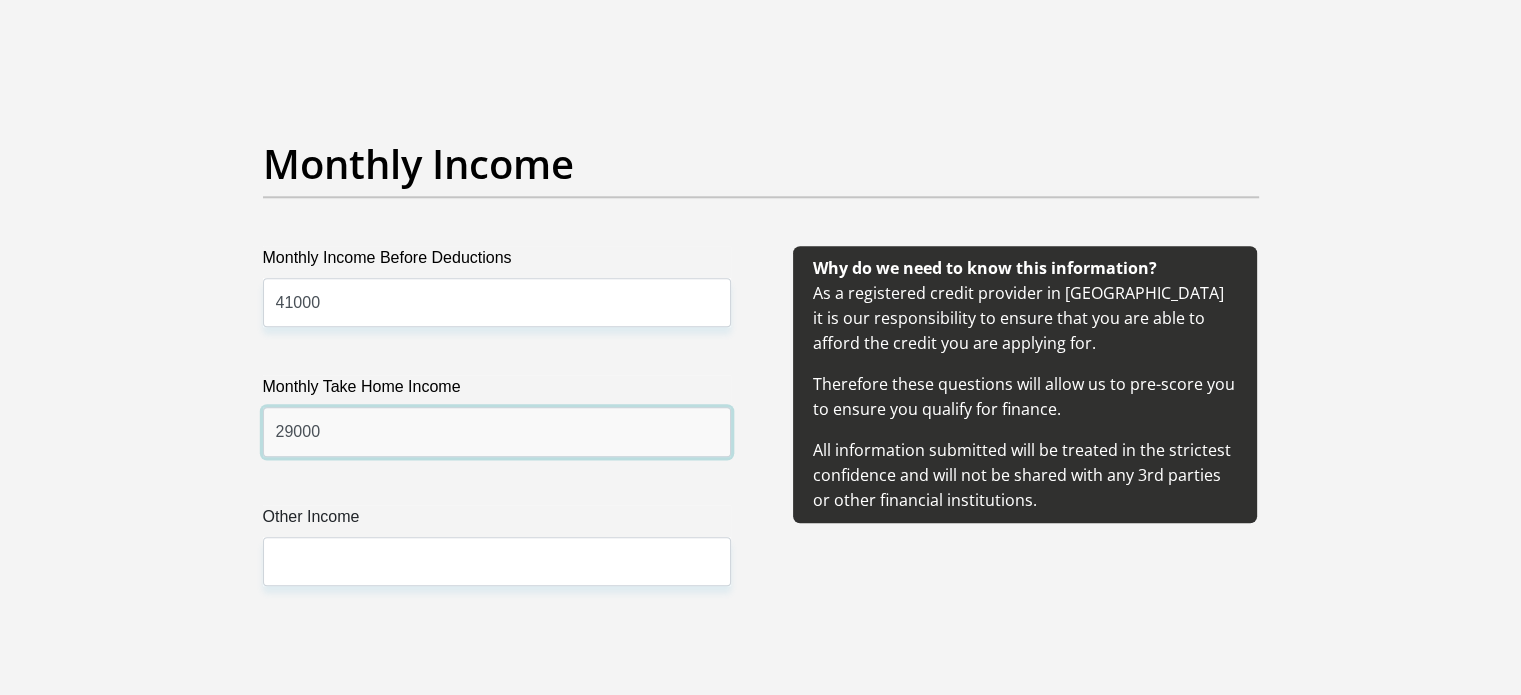 type on "29000" 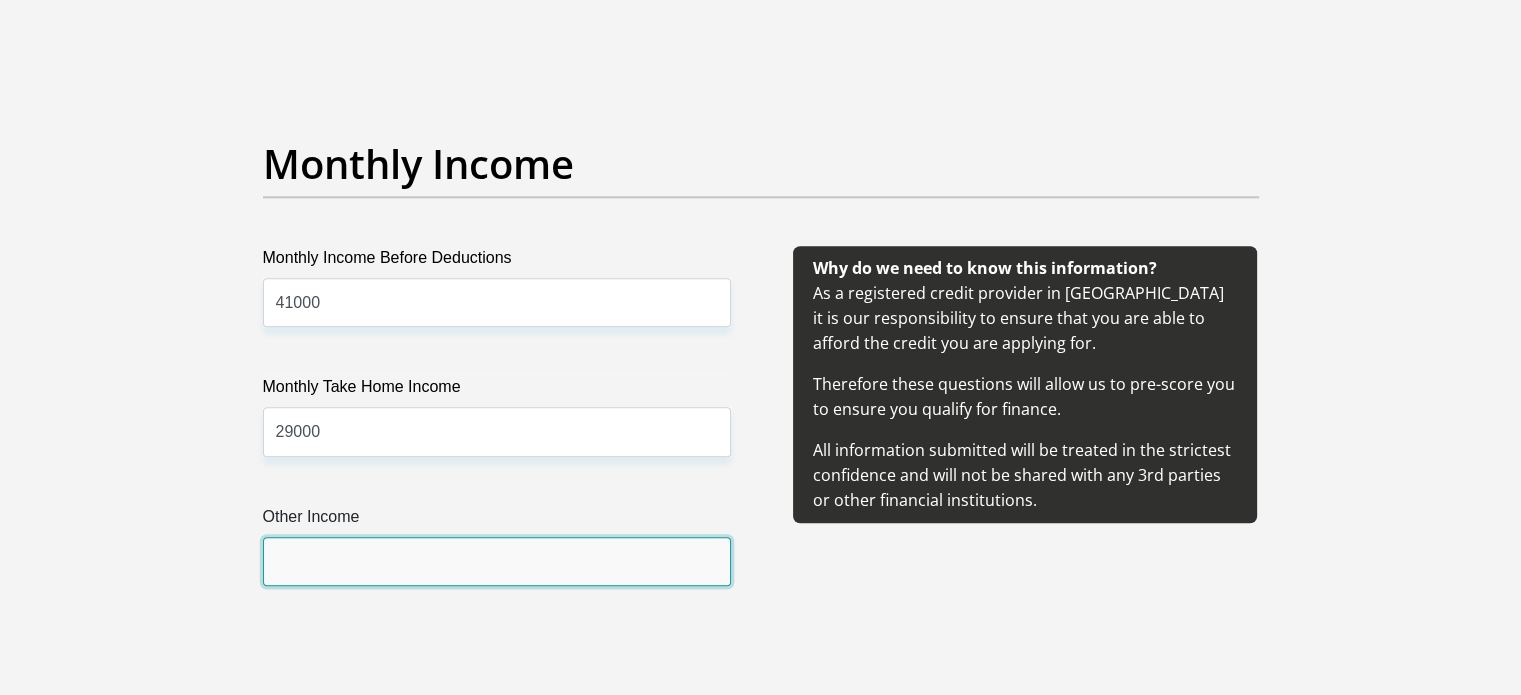 drag, startPoint x: 347, startPoint y: 574, endPoint x: 372, endPoint y: 579, distance: 25.495098 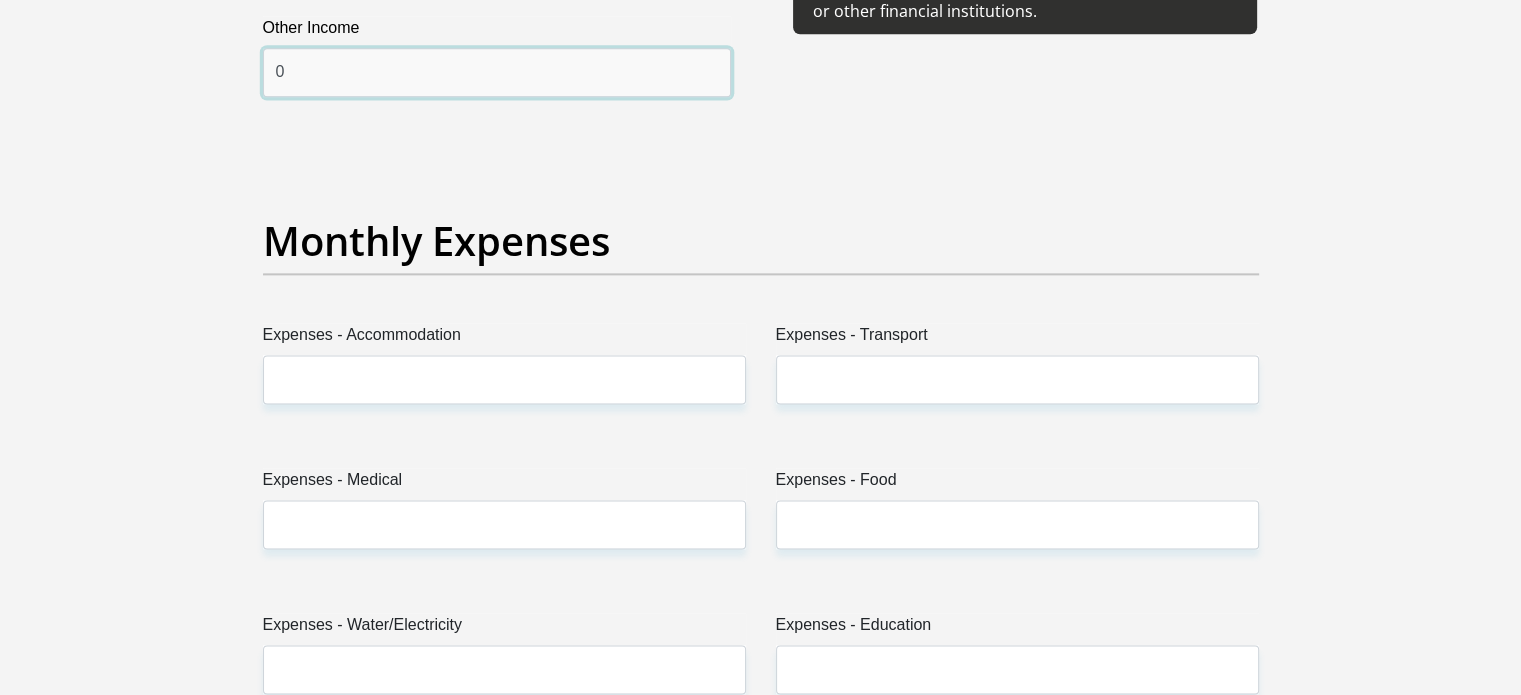 scroll, scrollTop: 2700, scrollLeft: 0, axis: vertical 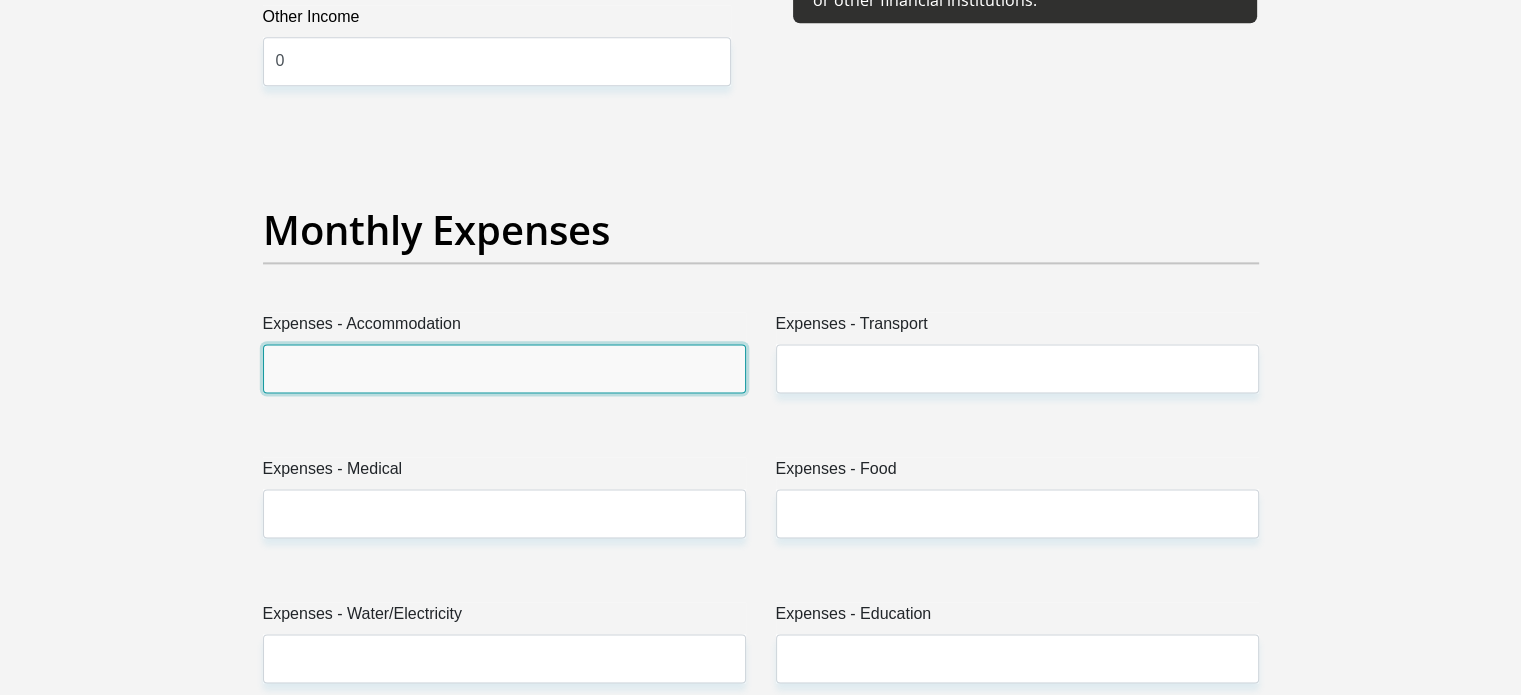 click on "Expenses - Accommodation" at bounding box center (504, 368) 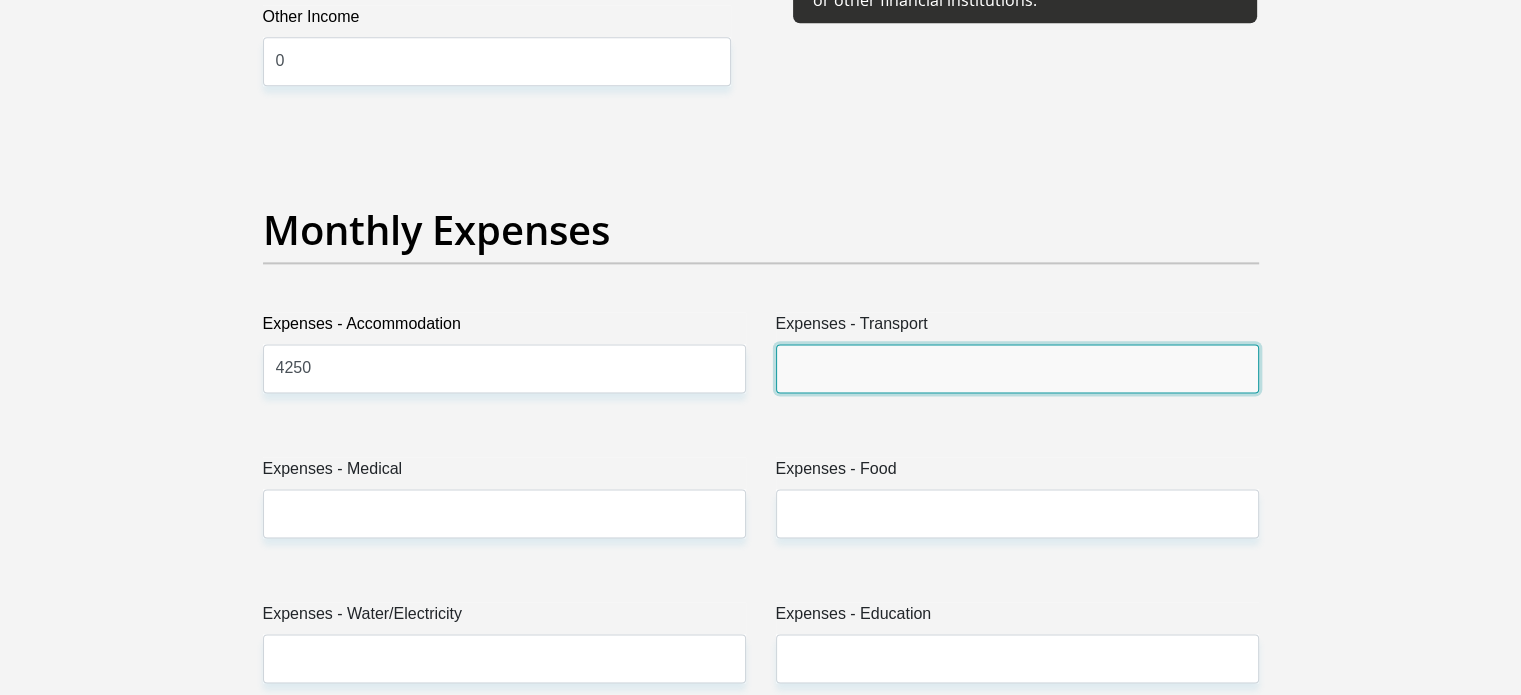 click on "Expenses - Transport" at bounding box center [1017, 368] 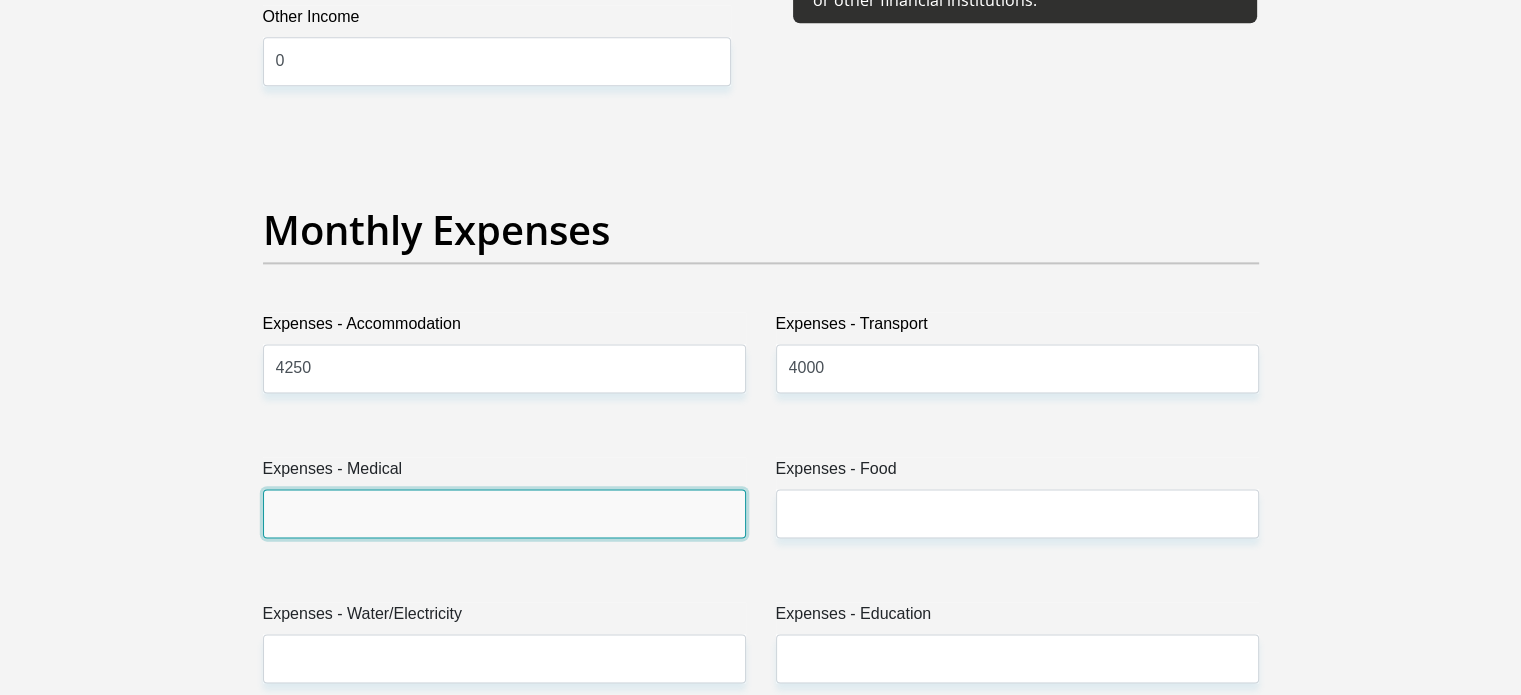 click on "Expenses - Medical" at bounding box center [504, 513] 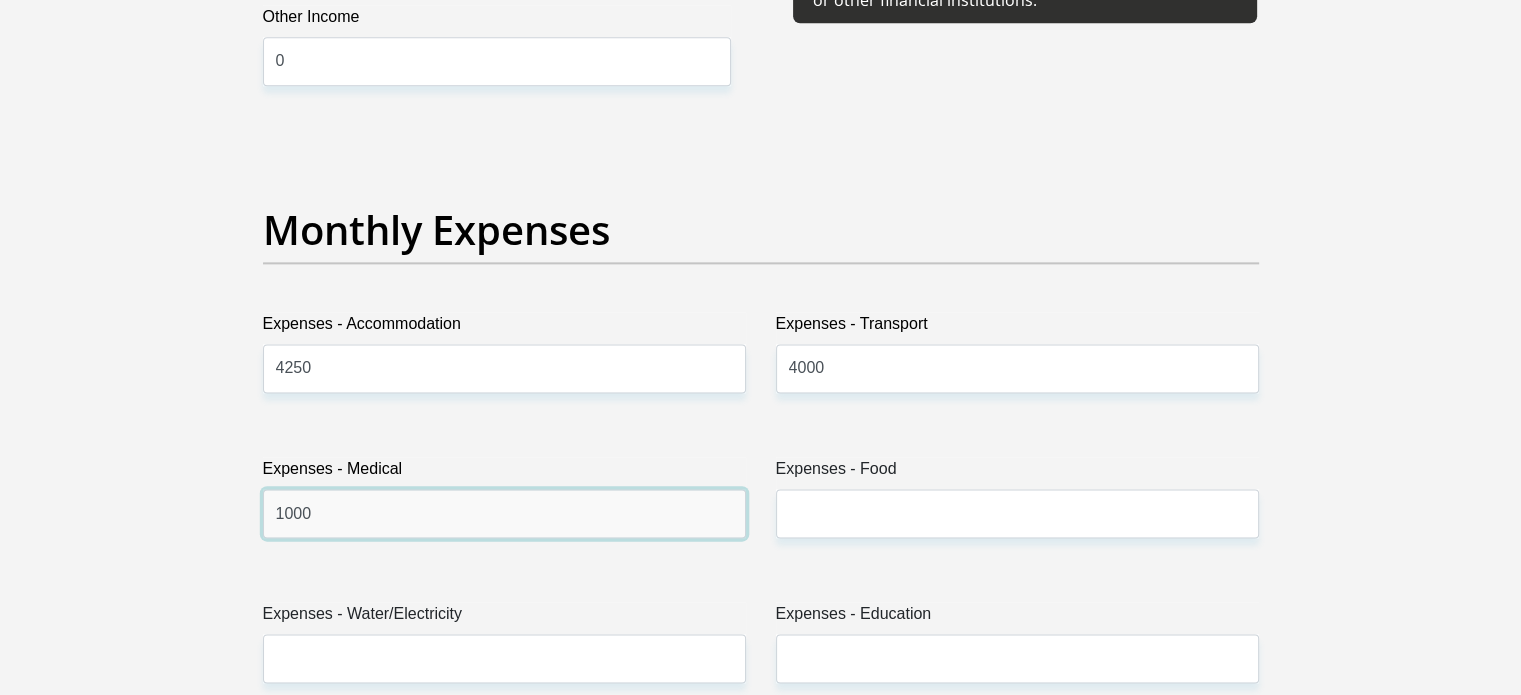 drag, startPoint x: 309, startPoint y: 519, endPoint x: 168, endPoint y: 503, distance: 141.90489 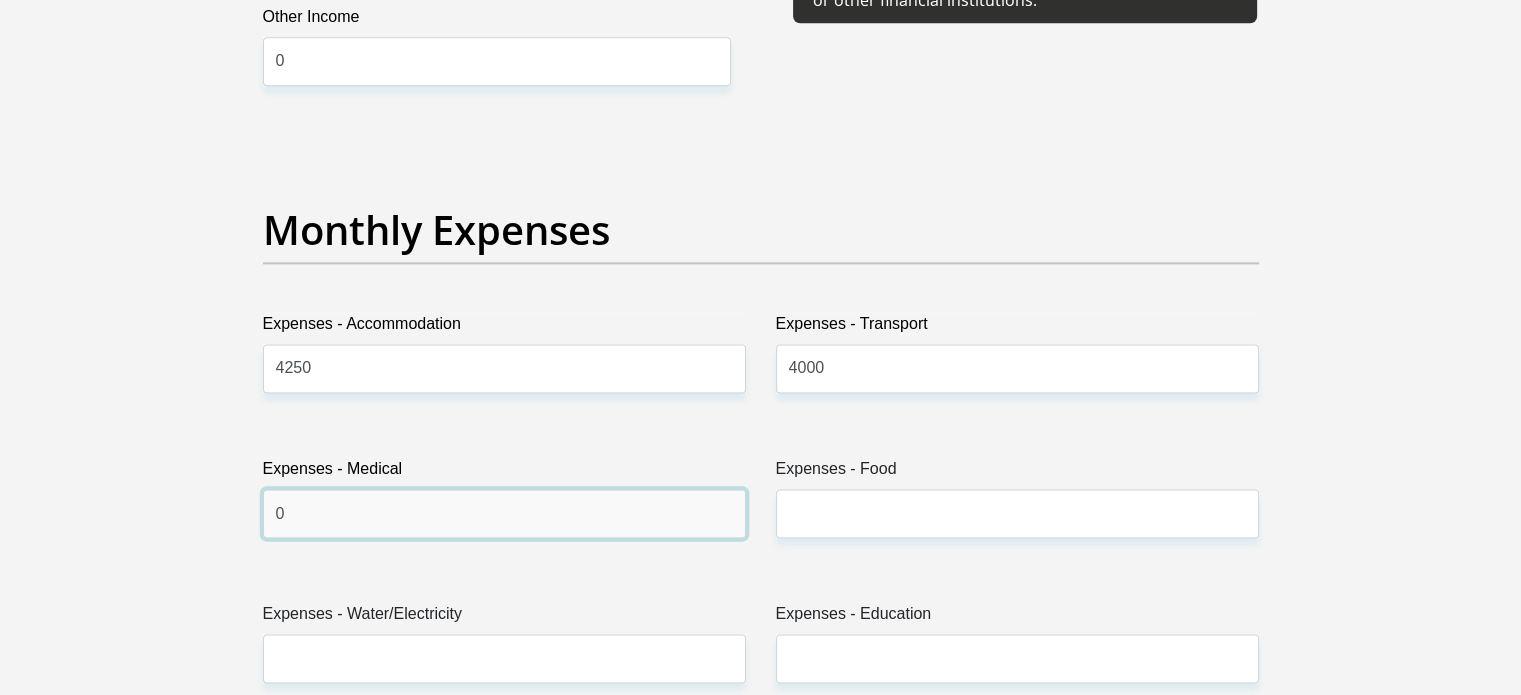 type on "0" 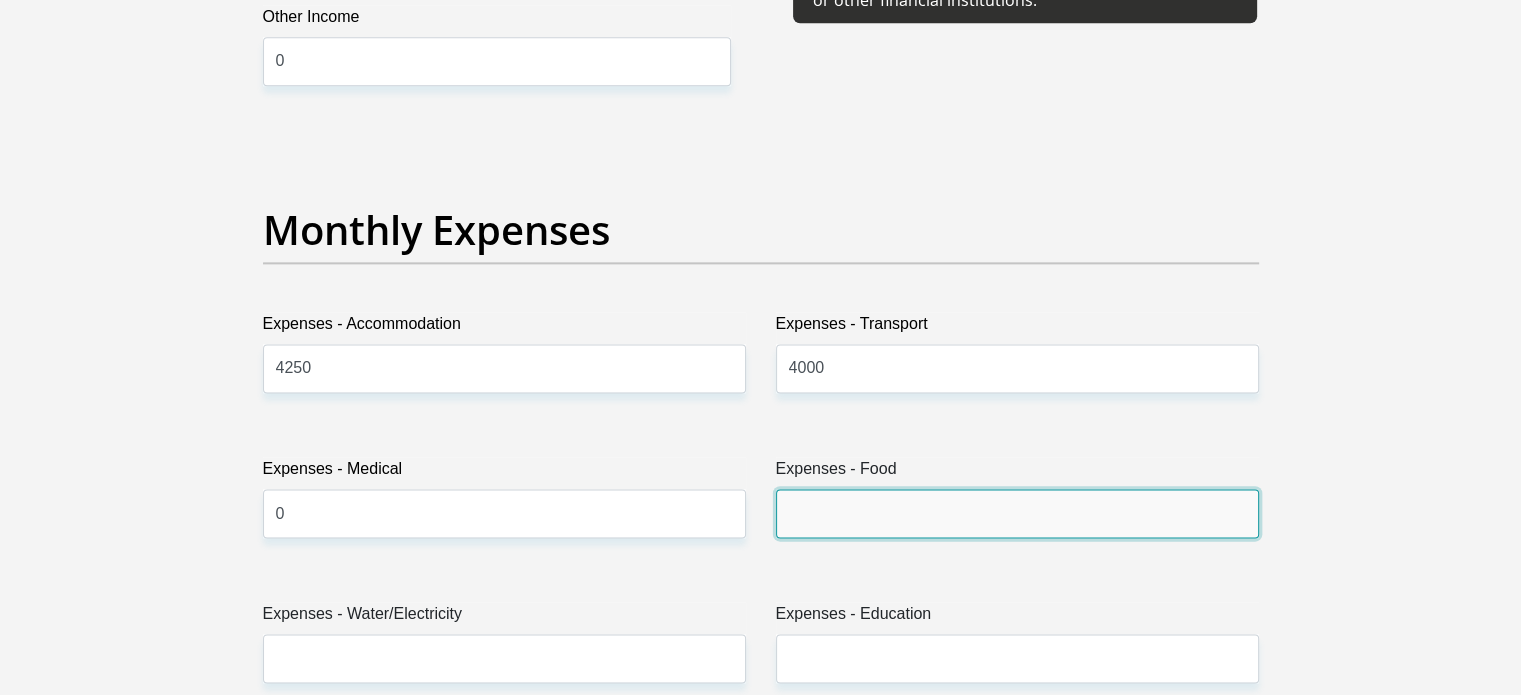 click on "Expenses - Food" at bounding box center [1017, 513] 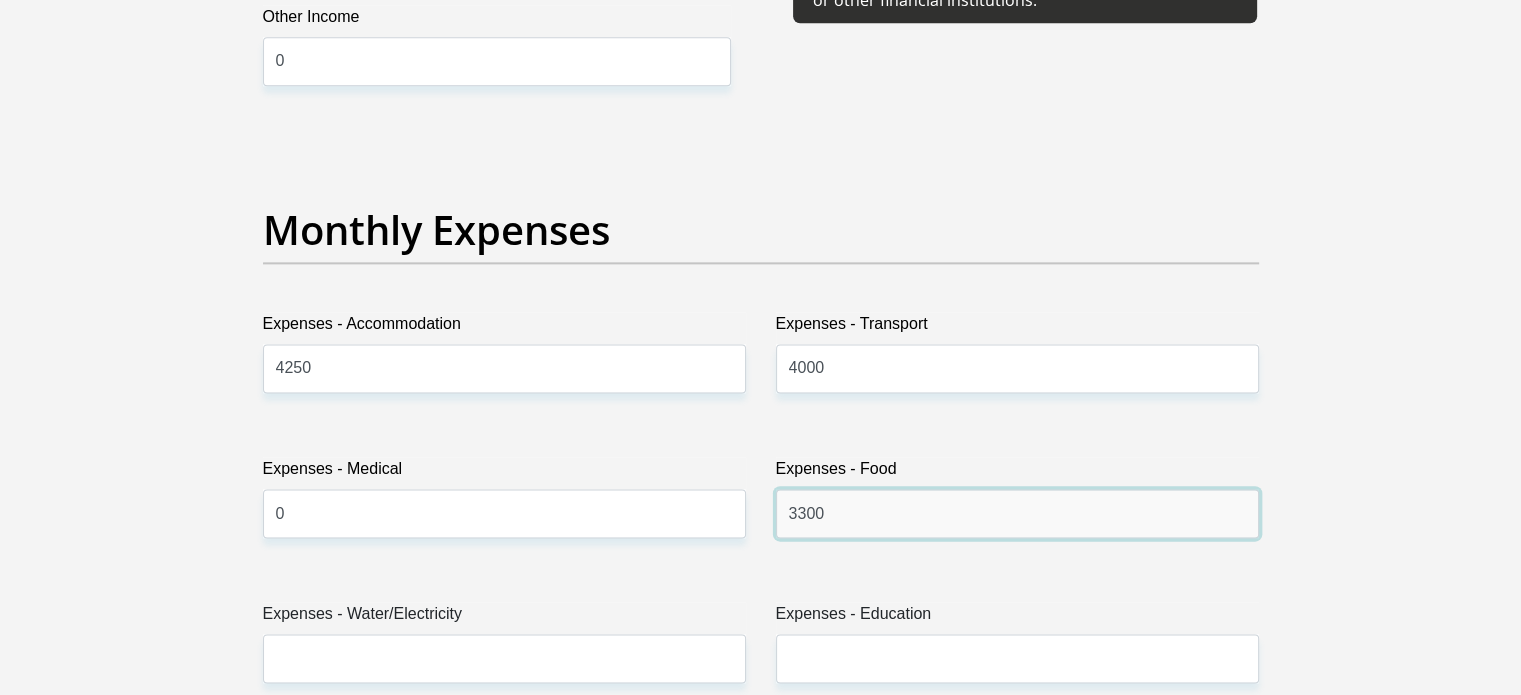 scroll, scrollTop: 3100, scrollLeft: 0, axis: vertical 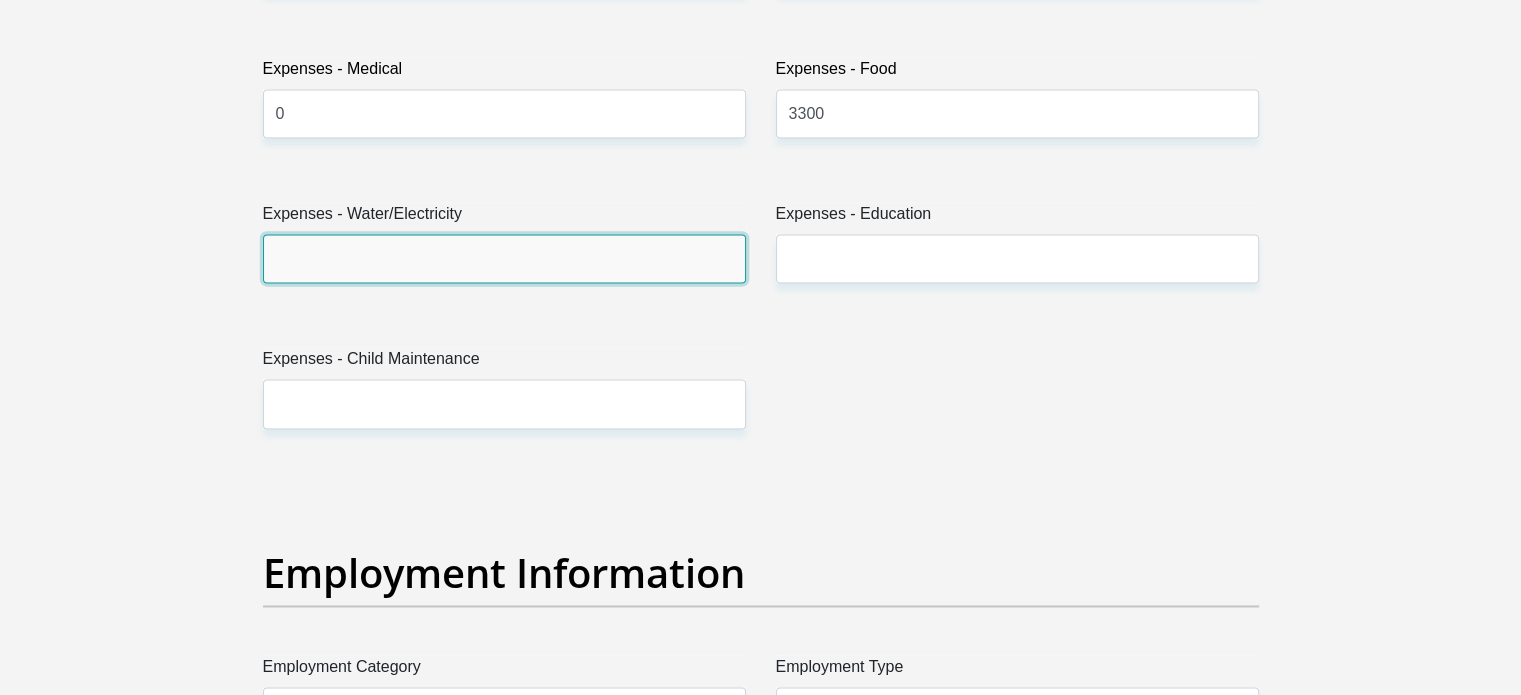 click on "Expenses - Water/Electricity" at bounding box center [504, 258] 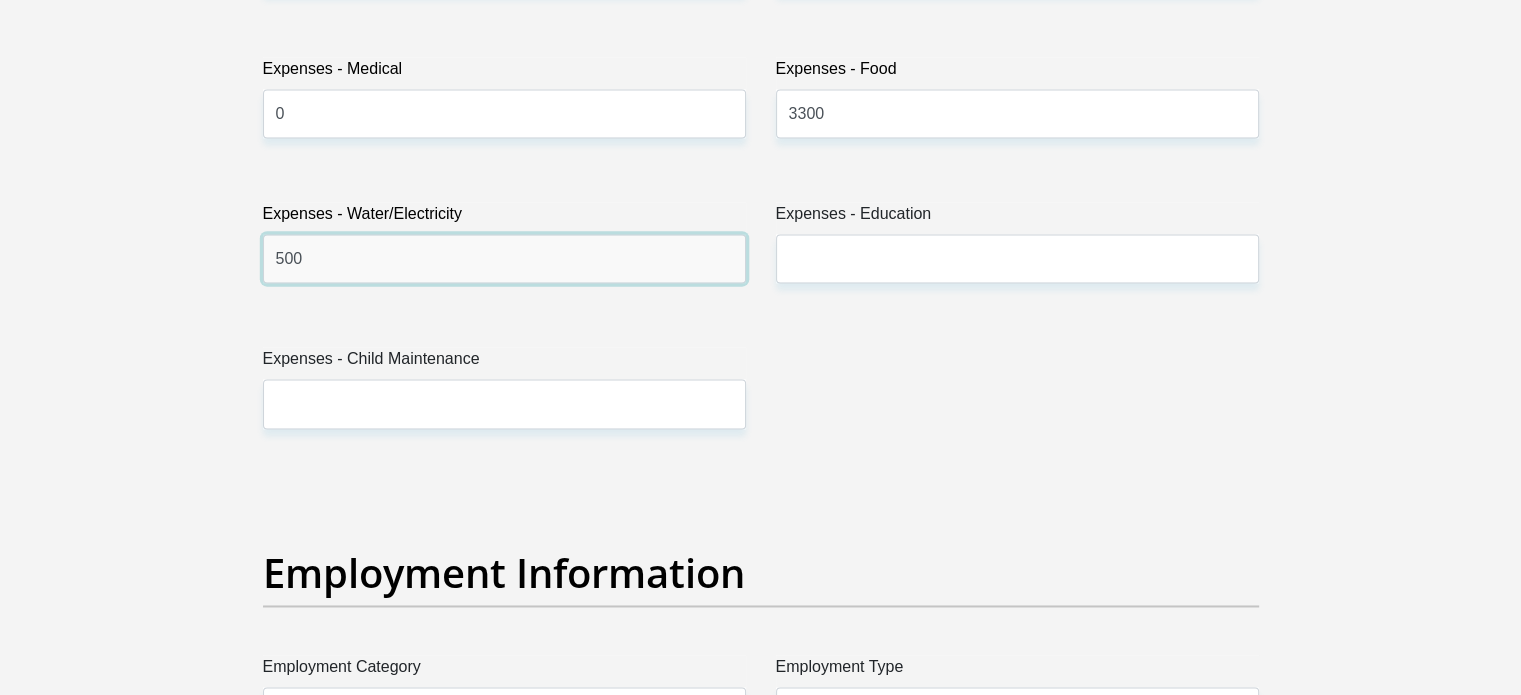 type on "500" 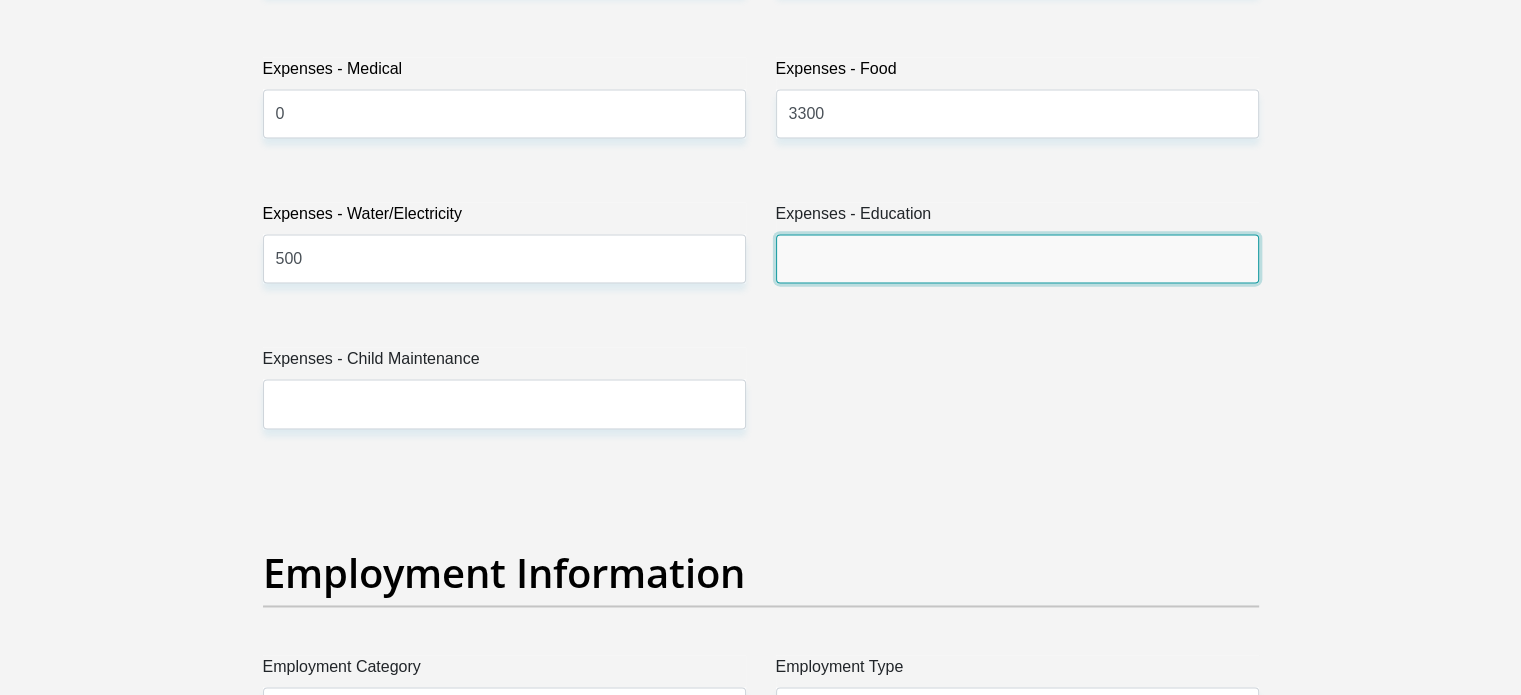 click on "Expenses - Education" at bounding box center [1017, 258] 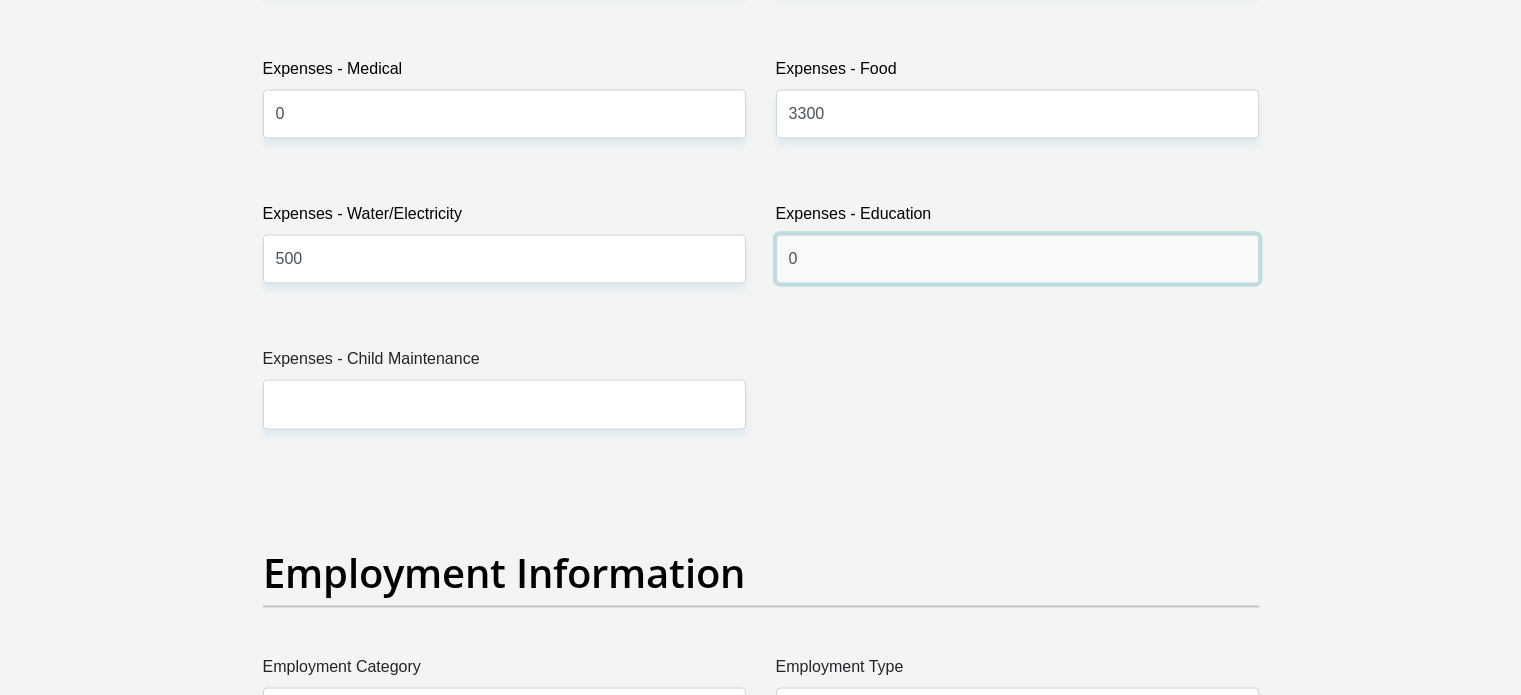 type on "0" 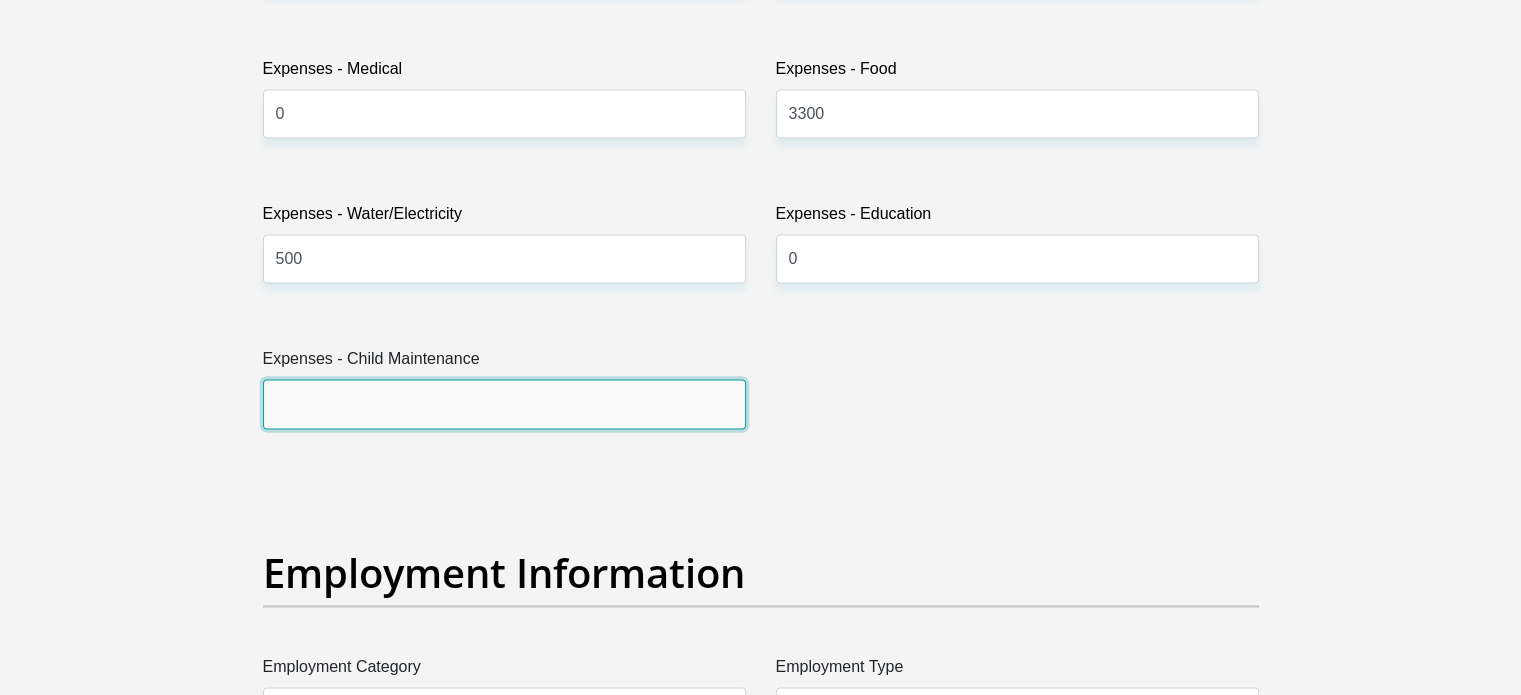 drag, startPoint x: 385, startPoint y: 399, endPoint x: 375, endPoint y: 403, distance: 10.770329 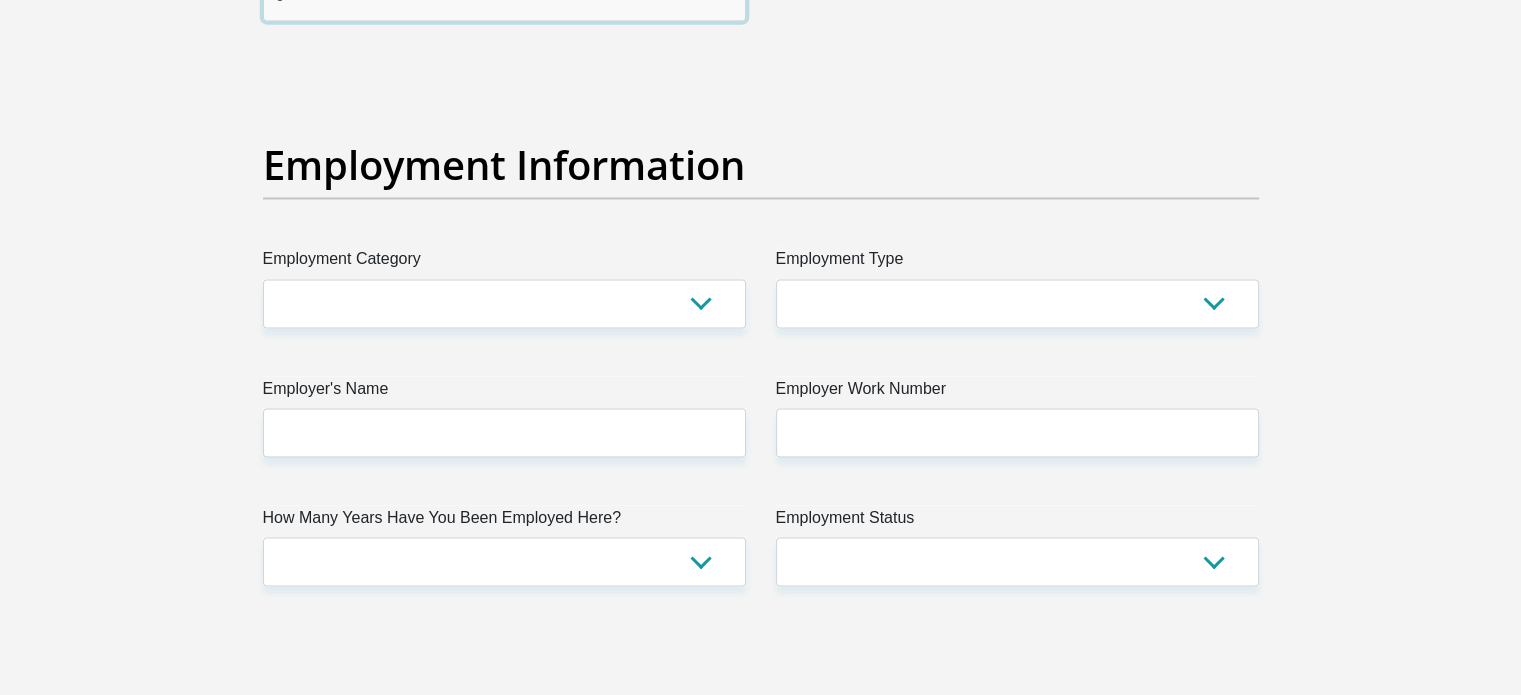 scroll, scrollTop: 3600, scrollLeft: 0, axis: vertical 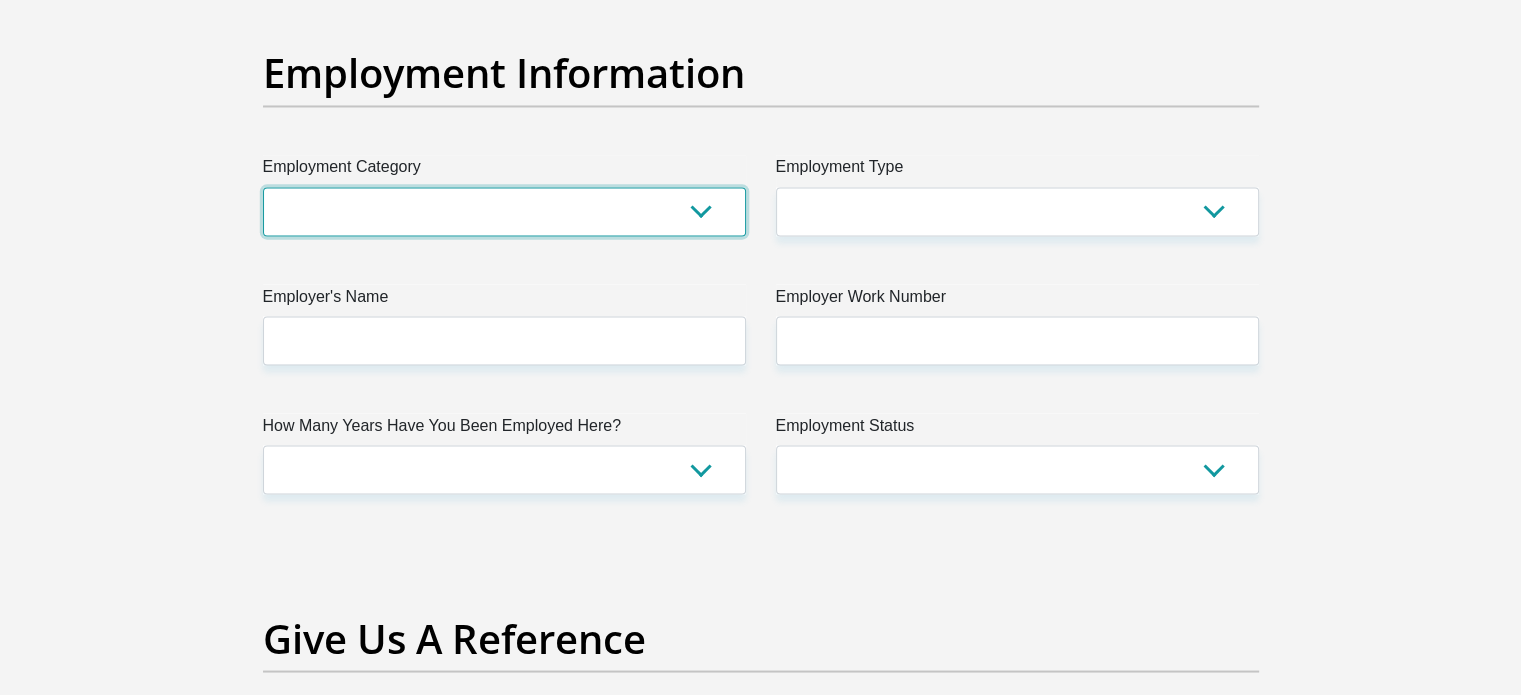 drag, startPoint x: 428, startPoint y: 195, endPoint x: 455, endPoint y: 208, distance: 29.966648 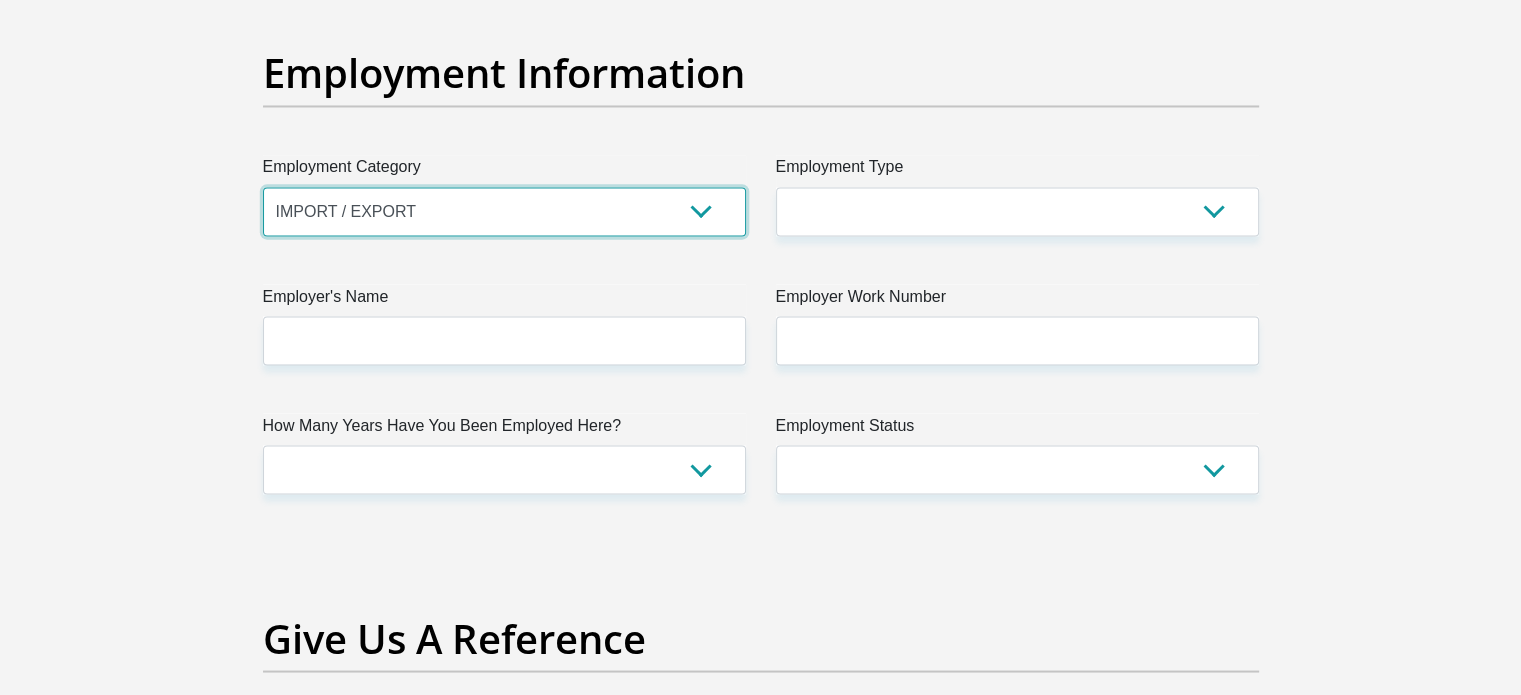 click on "AGRICULTURE
ALCOHOL & TOBACCO
CONSTRUCTION MATERIALS
METALLURGY
EQUIPMENT FOR RENEWABLE ENERGY
SPECIALIZED CONTRACTORS
CAR
GAMING (INCL. INTERNET
OTHER WHOLESALE
UNLICENSED PHARMACEUTICALS
CURRENCY EXCHANGE HOUSES
OTHER FINANCIAL INSTITUTIONS & INSURANCE
REAL ESTATE AGENTS
OIL & GAS
OTHER MATERIALS (E.G. IRON ORE)
PRECIOUS STONES & PRECIOUS METALS
POLITICAL ORGANIZATIONS
RELIGIOUS ORGANIZATIONS(NOT SECTS)
ACTI. HAVING BUSINESS DEAL WITH PUBLIC ADMINISTRATION
LAUNDROMATS" at bounding box center (504, 211) 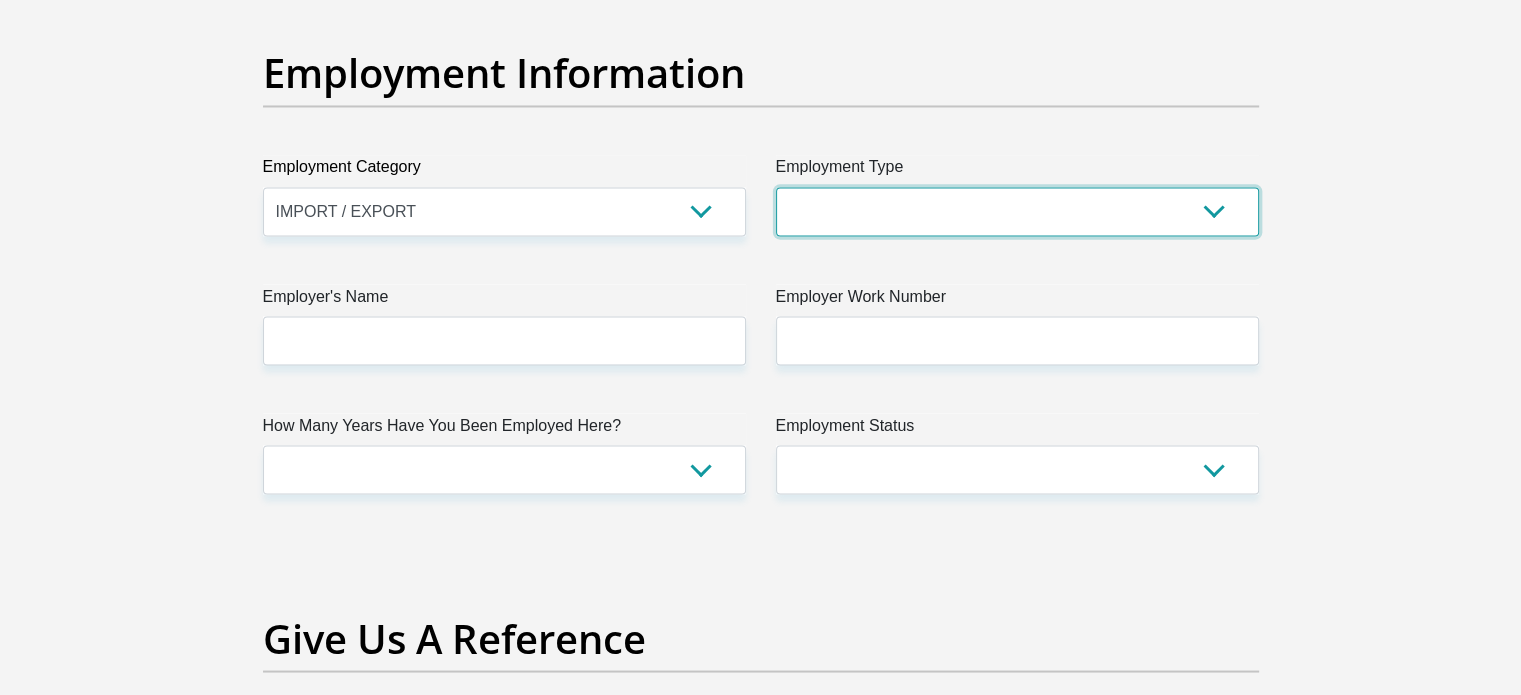 drag, startPoint x: 1072, startPoint y: 202, endPoint x: 1040, endPoint y: 224, distance: 38.832977 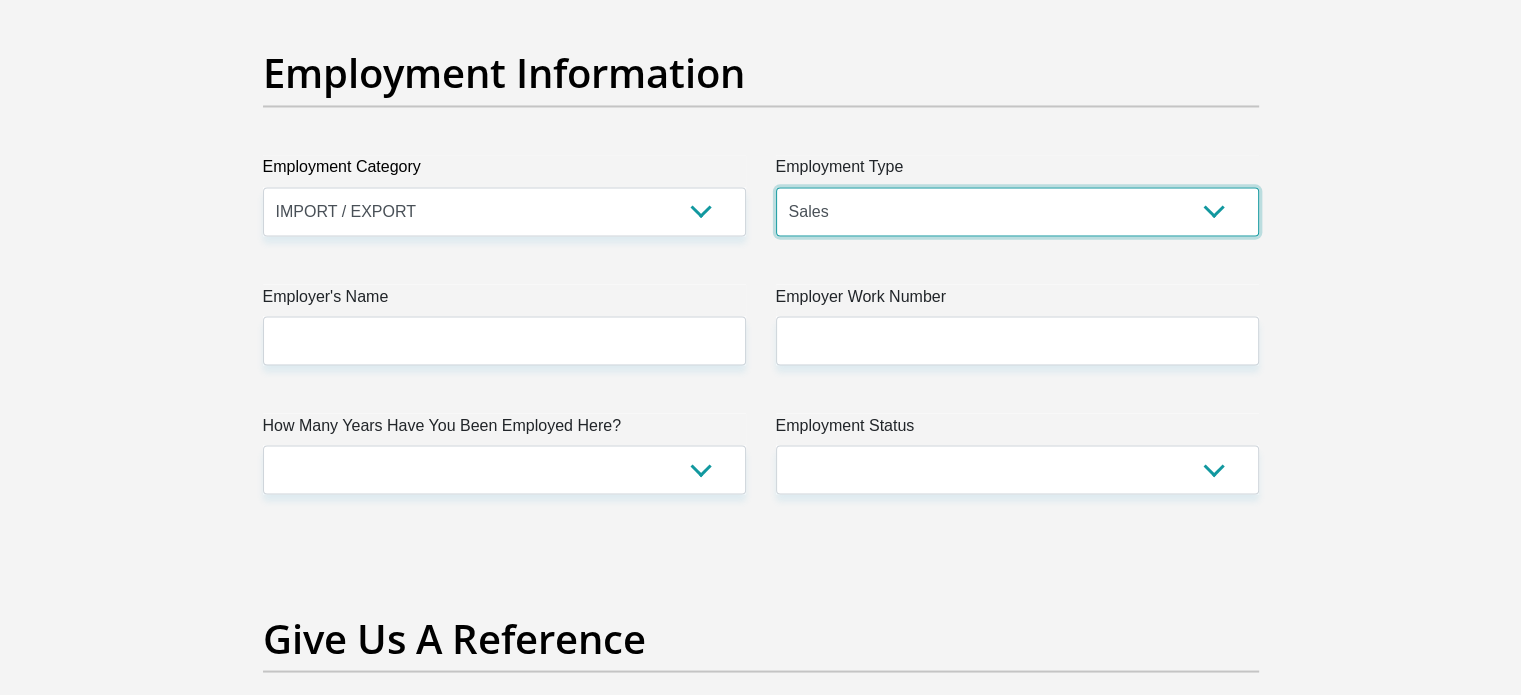 click on "College/Lecturer
Craft Seller
Creative
Driver
Executive
Farmer
Forces - Non Commissioned
Forces - Officer
Hawker
Housewife
Labourer
Licenced Professional
Manager
Miner
Non Licenced Professional
Office Staff/Clerk
Outside Worker
Pensioner
Permanent Teacher
Production/Manufacturing
Sales
Self-Employed
Semi-Professional Worker
Service Industry  Social Worker  Student" at bounding box center [1017, 211] 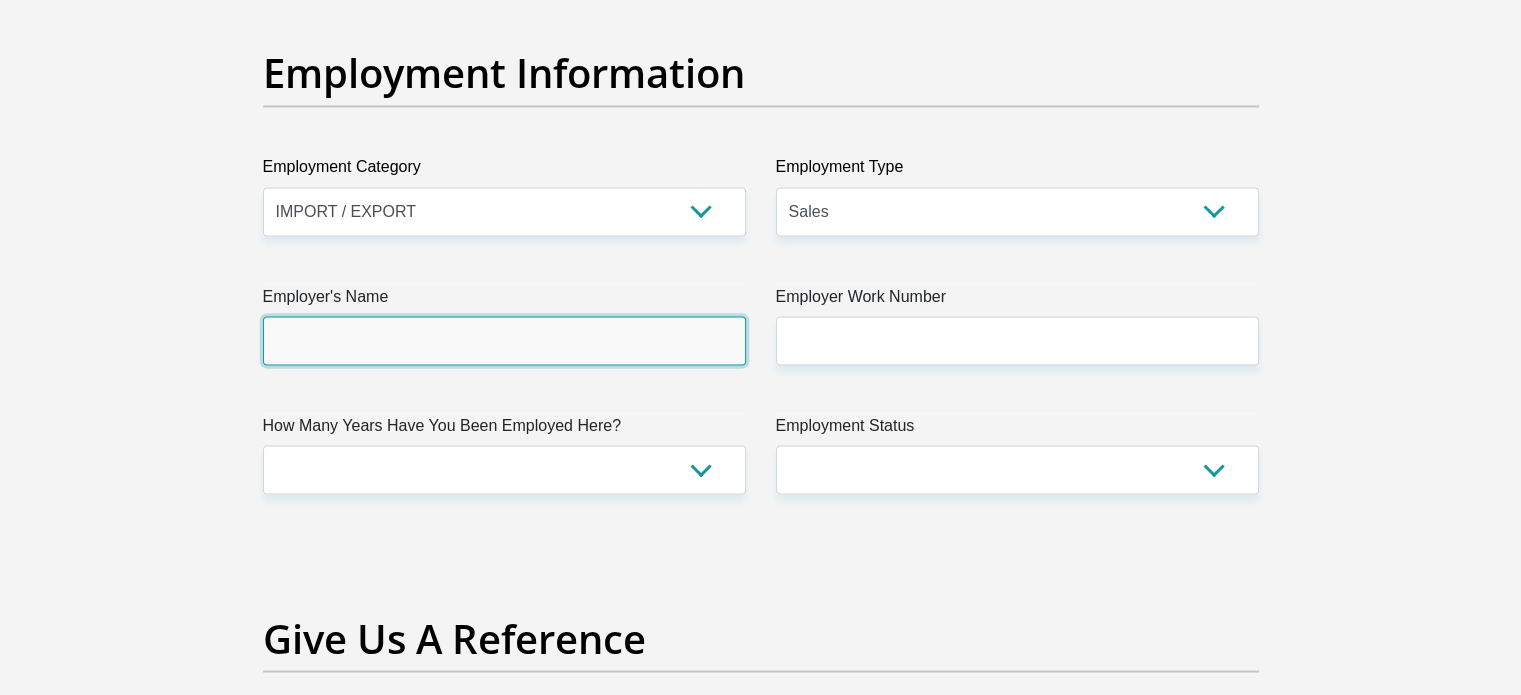 click on "Employer's Name" at bounding box center (504, 340) 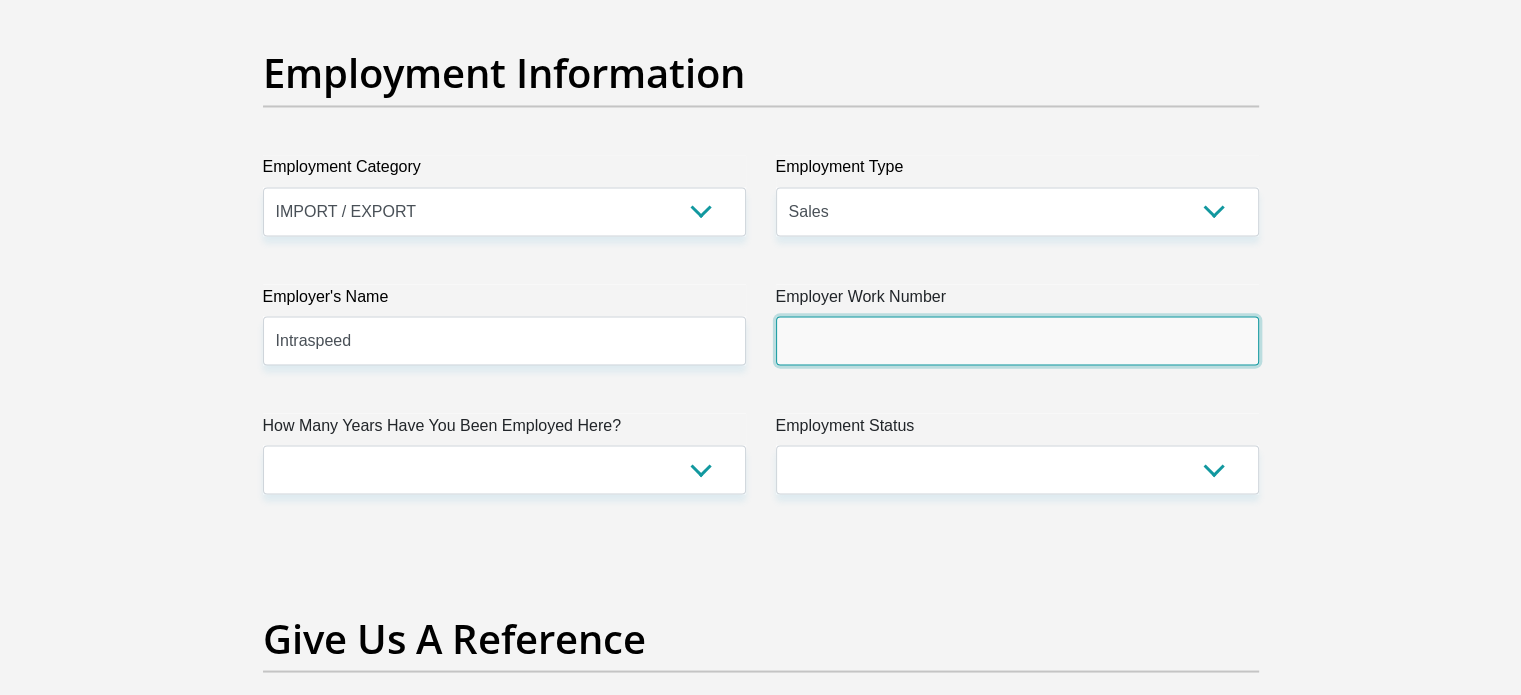 click on "Employer Work Number" at bounding box center (1017, 340) 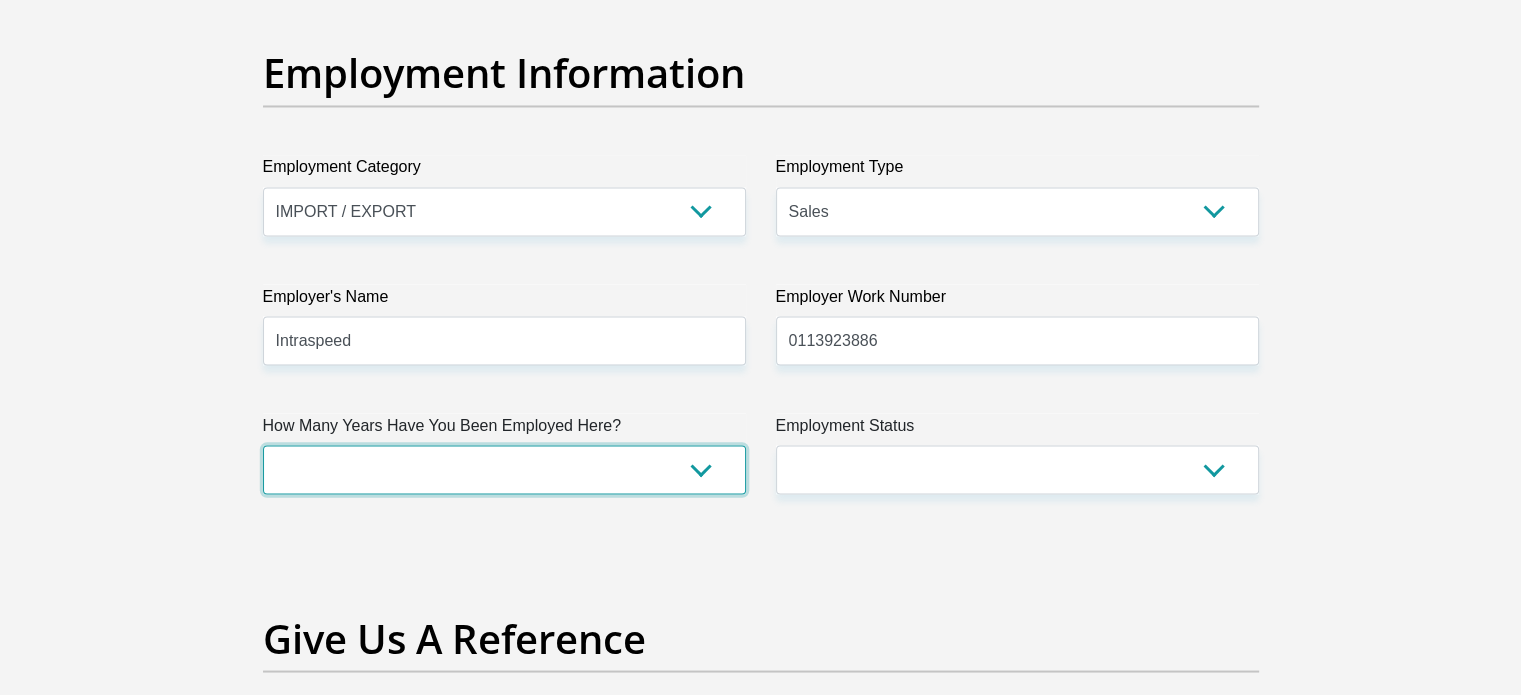 drag, startPoint x: 408, startPoint y: 464, endPoint x: 428, endPoint y: 463, distance: 20.024984 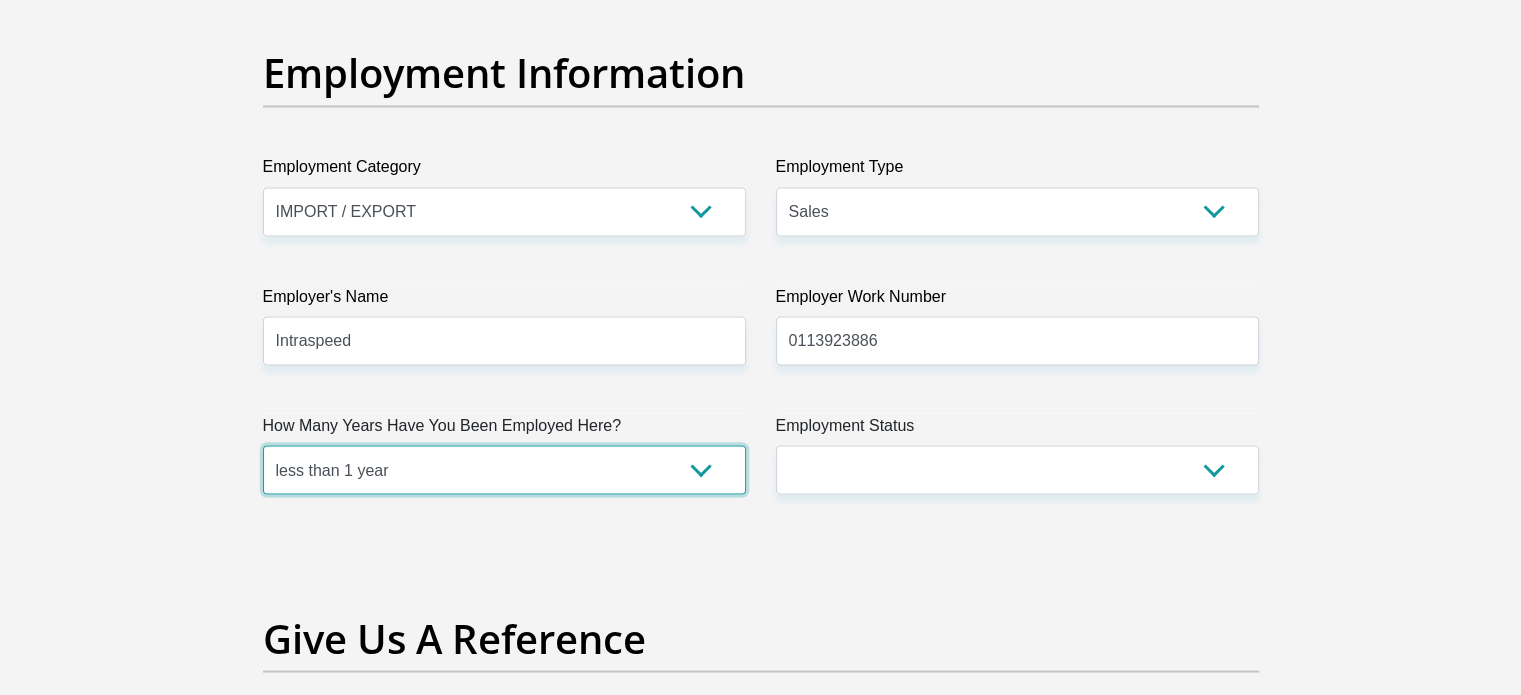 click on "less than 1 year
1-3 years
3-5 years
5+ years" at bounding box center (504, 469) 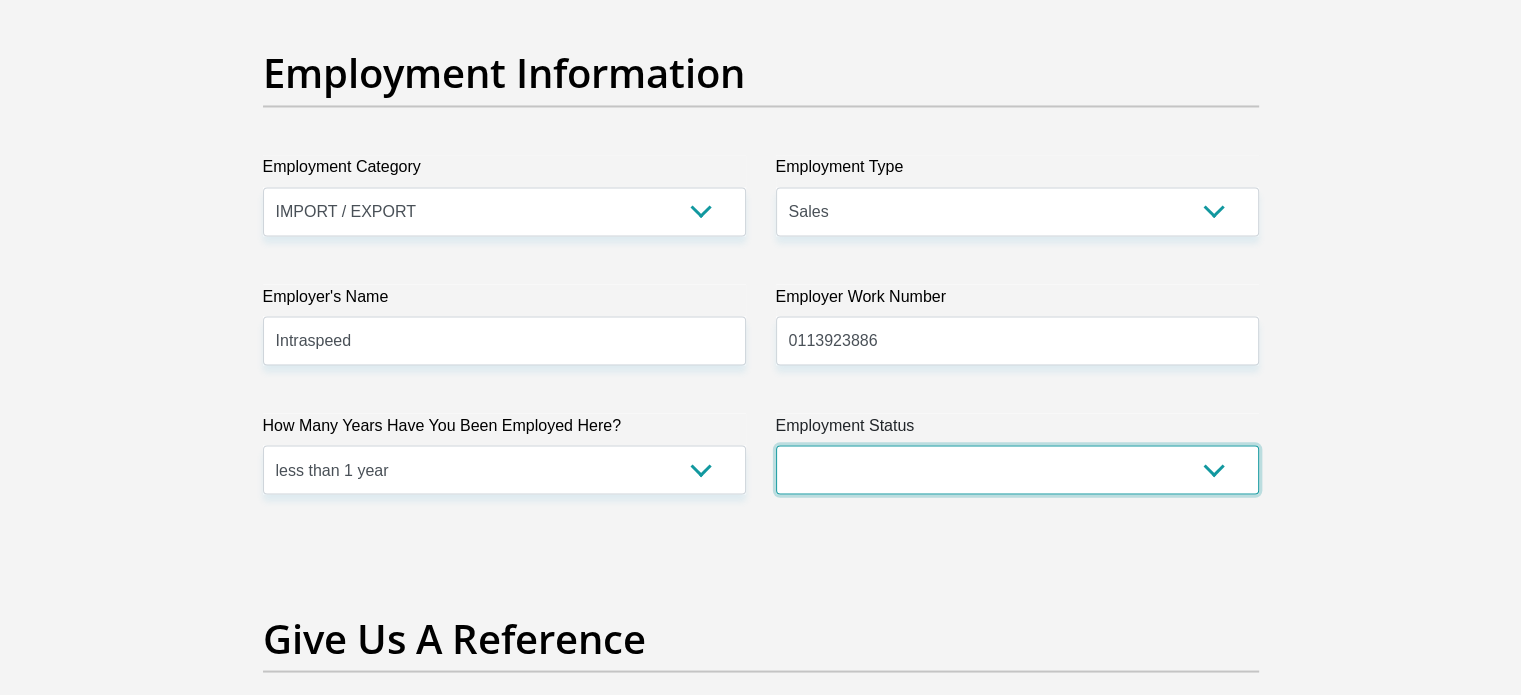 click on "Permanent/Full-time
Part-time/Casual
Contract Worker
Self-Employed
Housewife
Retired
Student
Medically Boarded
Disability
Unemployed" at bounding box center [1017, 469] 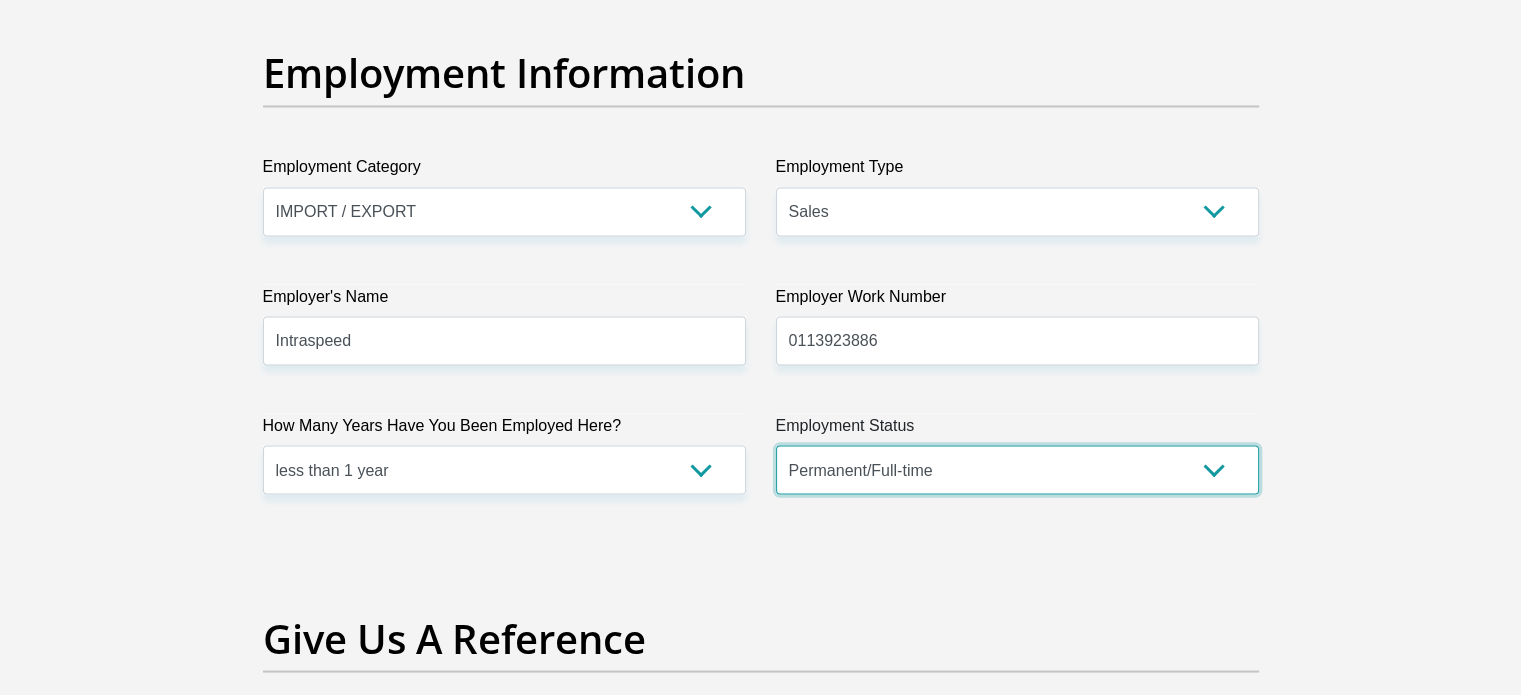 click on "Permanent/Full-time
Part-time/Casual
Contract Worker
Self-Employed
Housewife
Retired
Student
Medically Boarded
Disability
Unemployed" at bounding box center (1017, 469) 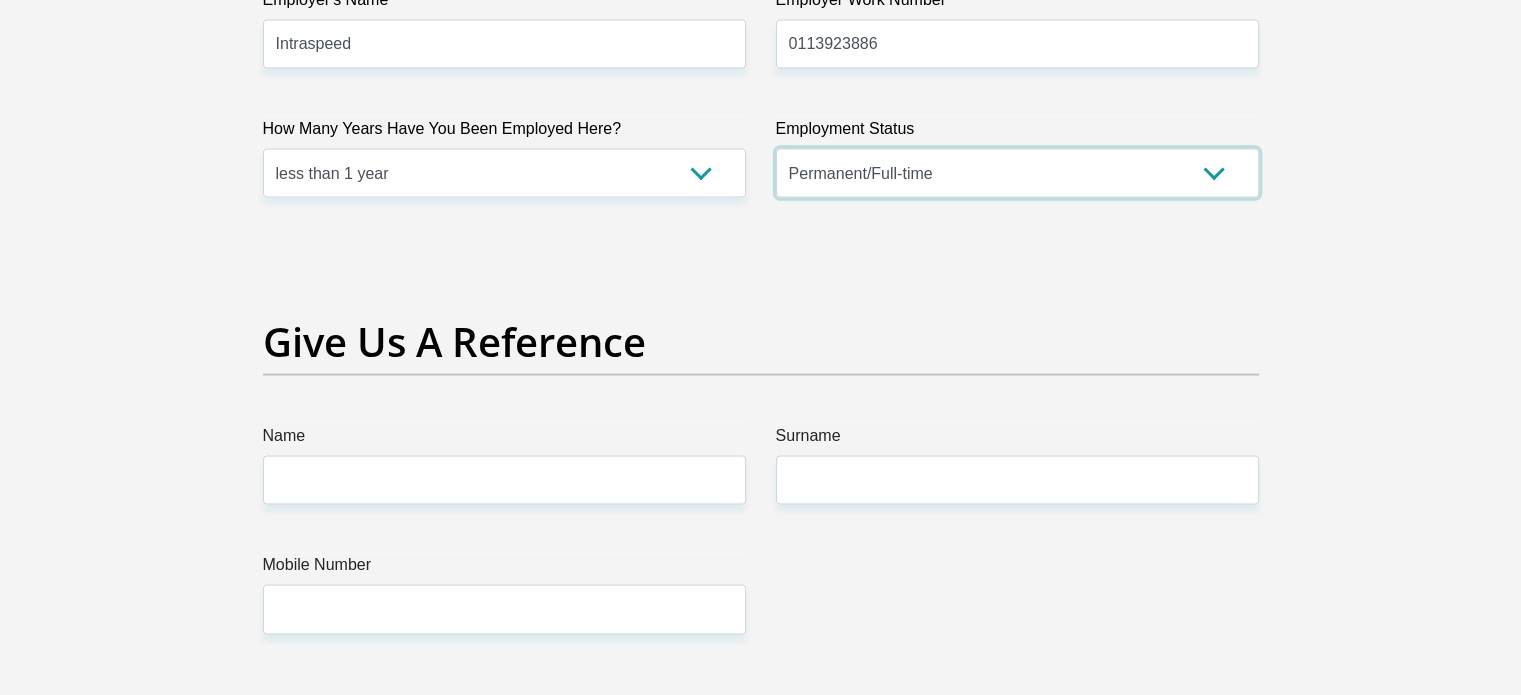 scroll, scrollTop: 4200, scrollLeft: 0, axis: vertical 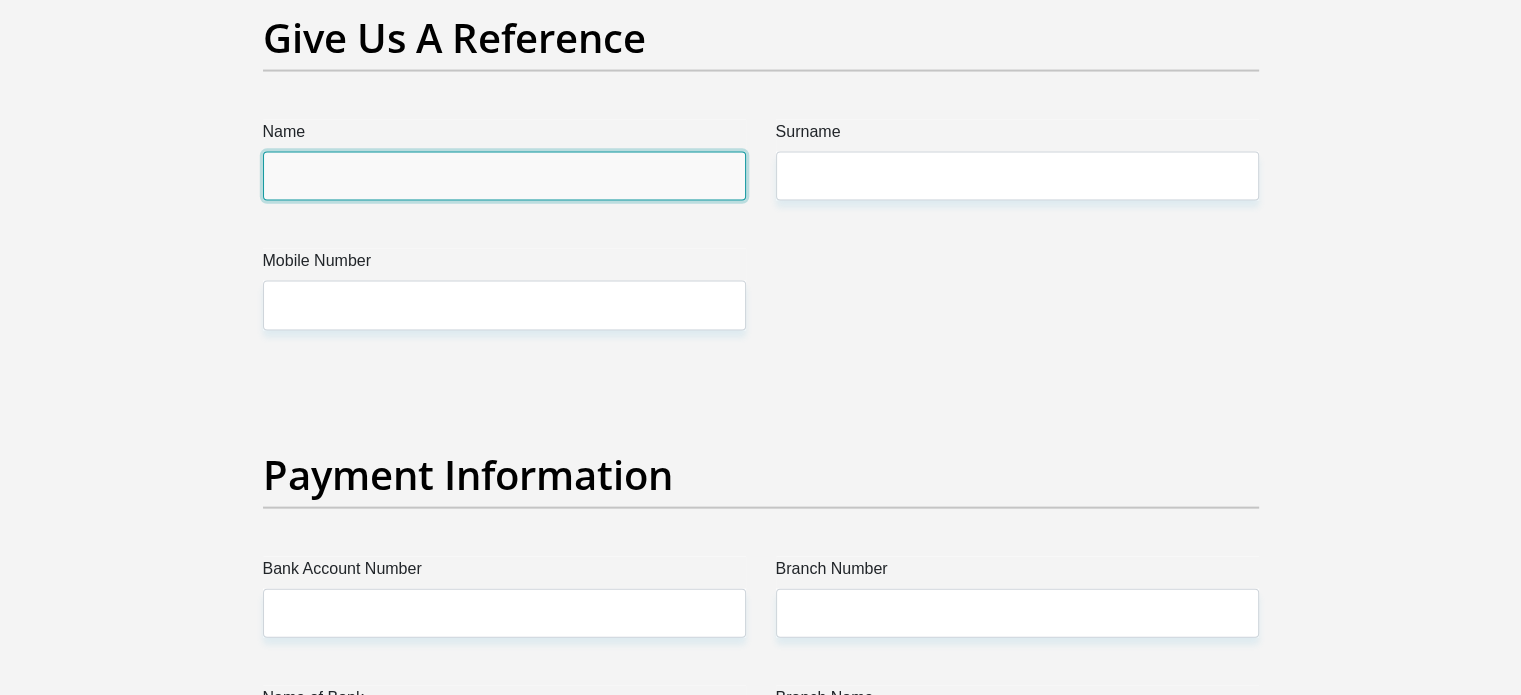 drag, startPoint x: 301, startPoint y: 168, endPoint x: 340, endPoint y: 176, distance: 39.812057 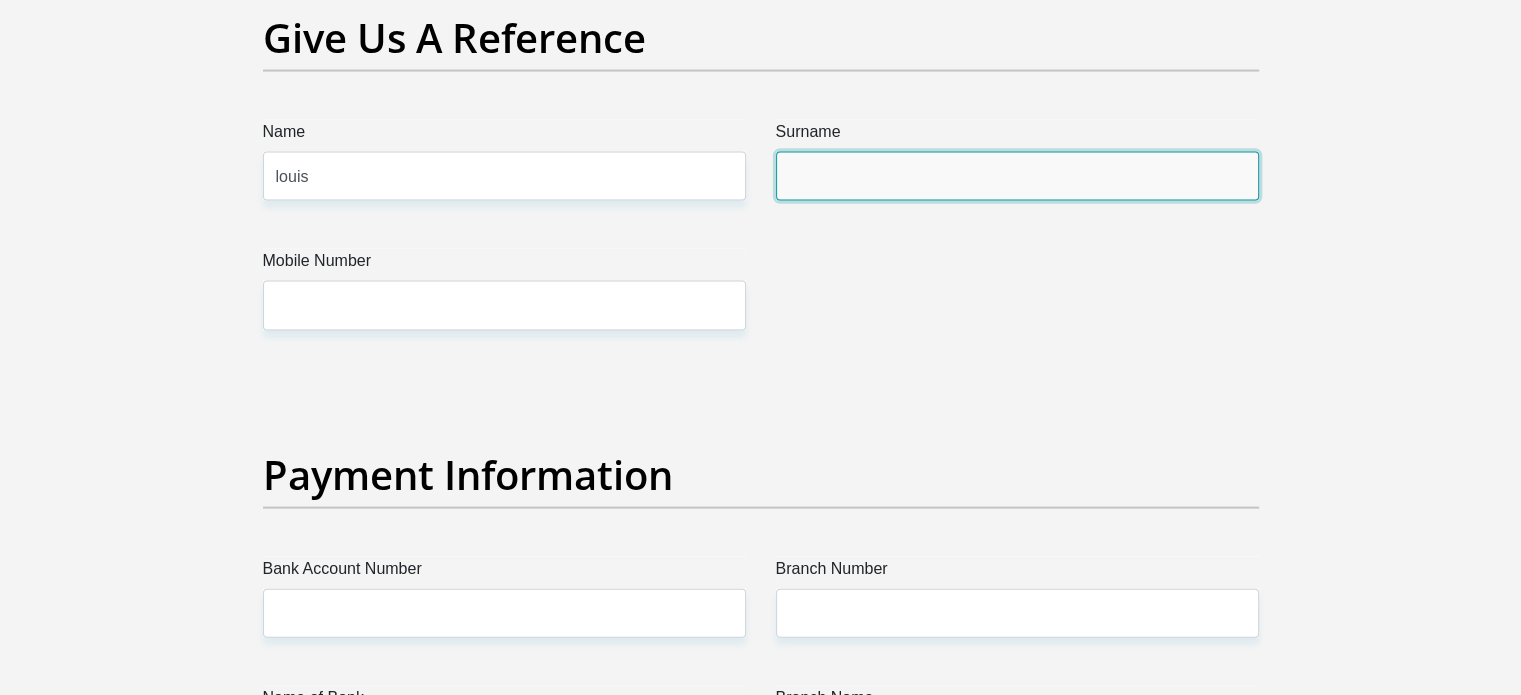 type on "botha" 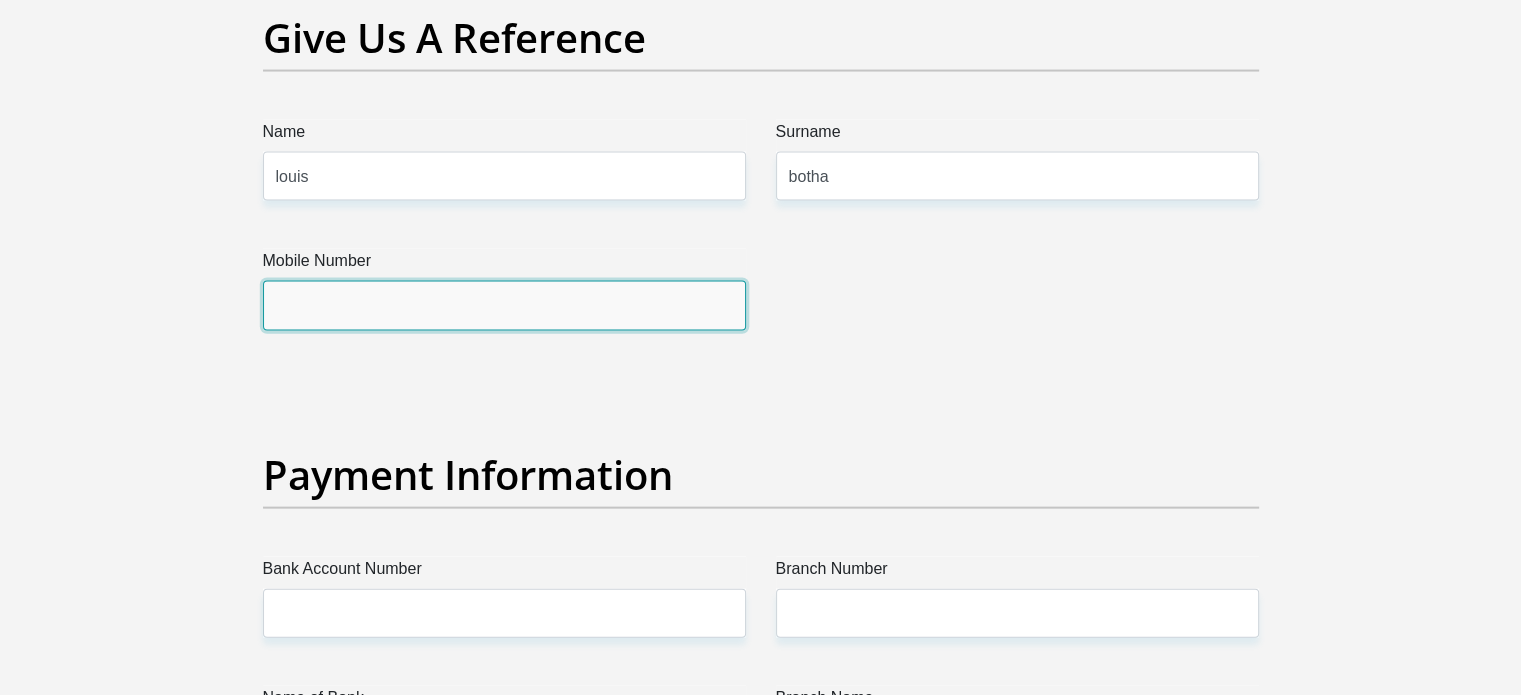 type on "0679923848" 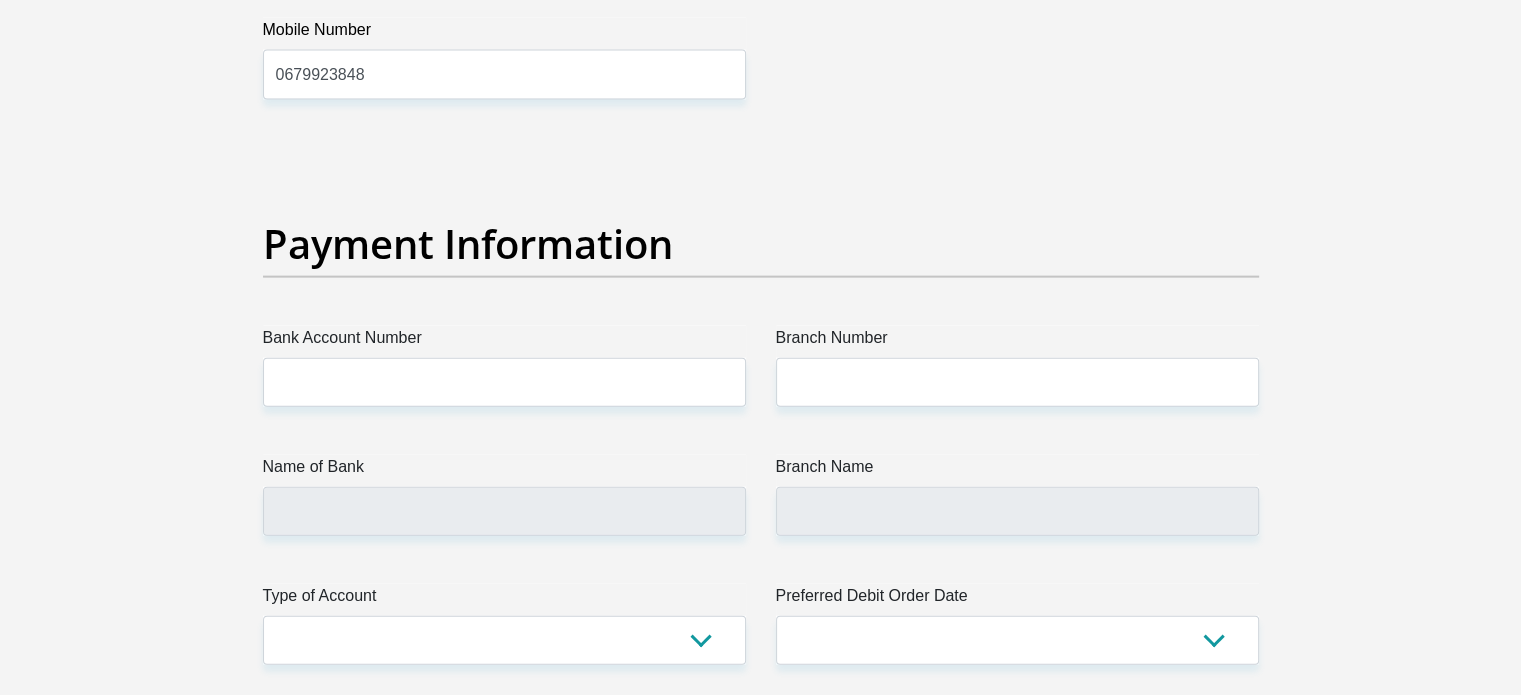 scroll, scrollTop: 4500, scrollLeft: 0, axis: vertical 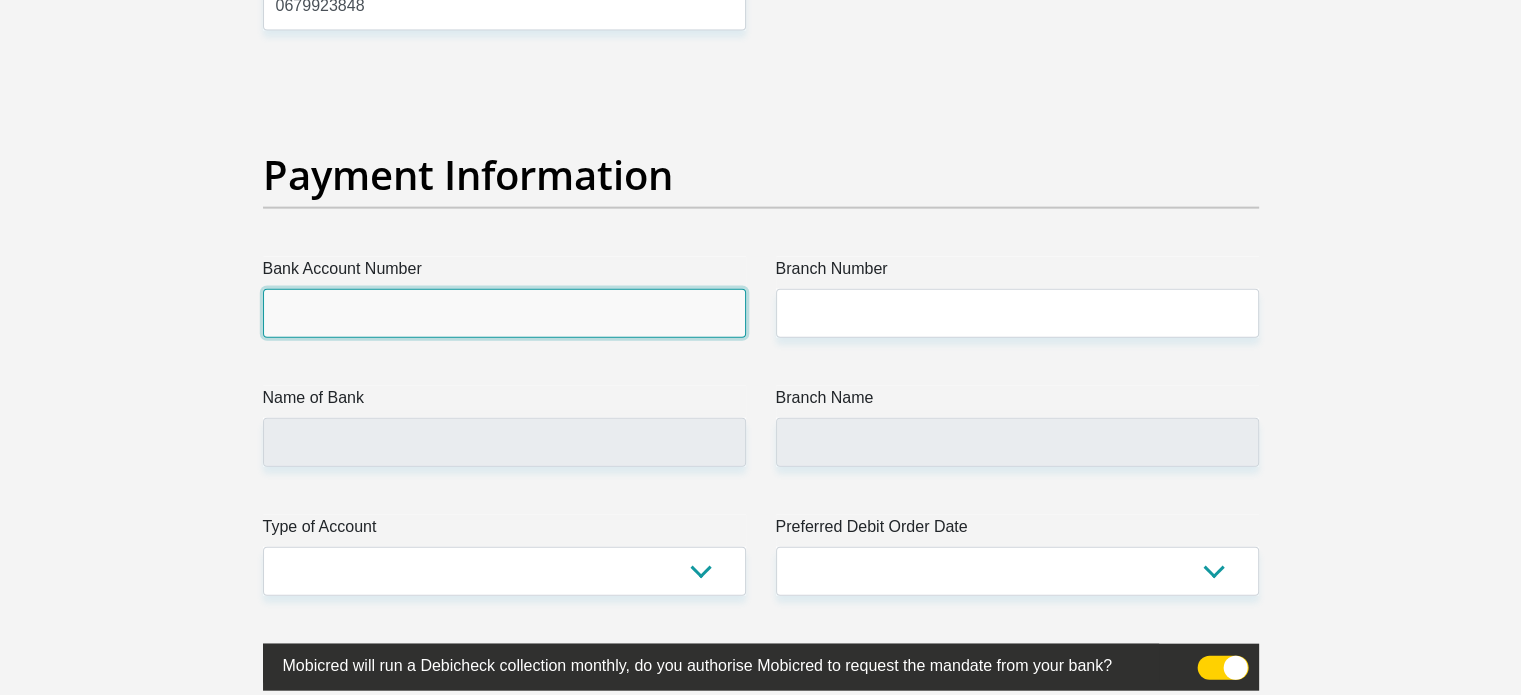 click on "Bank Account Number" at bounding box center (504, 313) 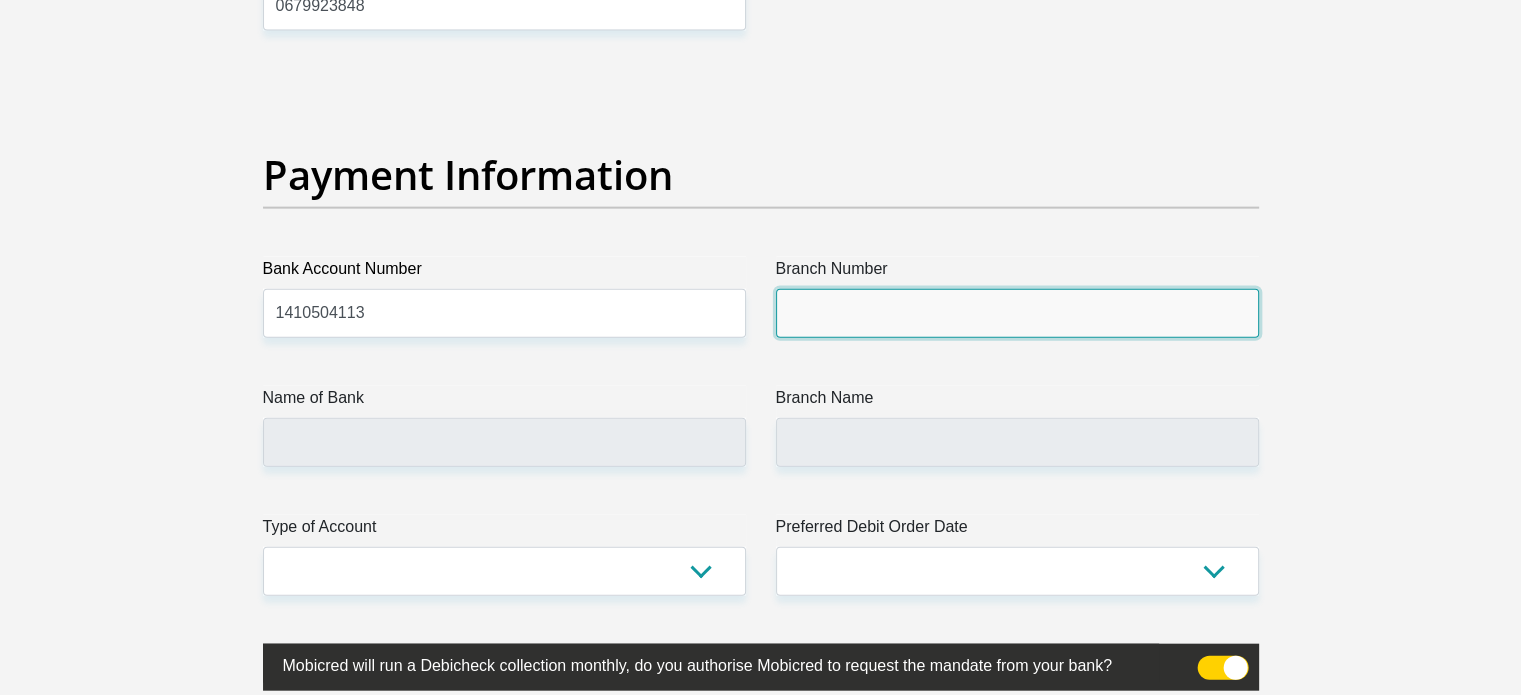 click on "Branch Number" at bounding box center [1017, 313] 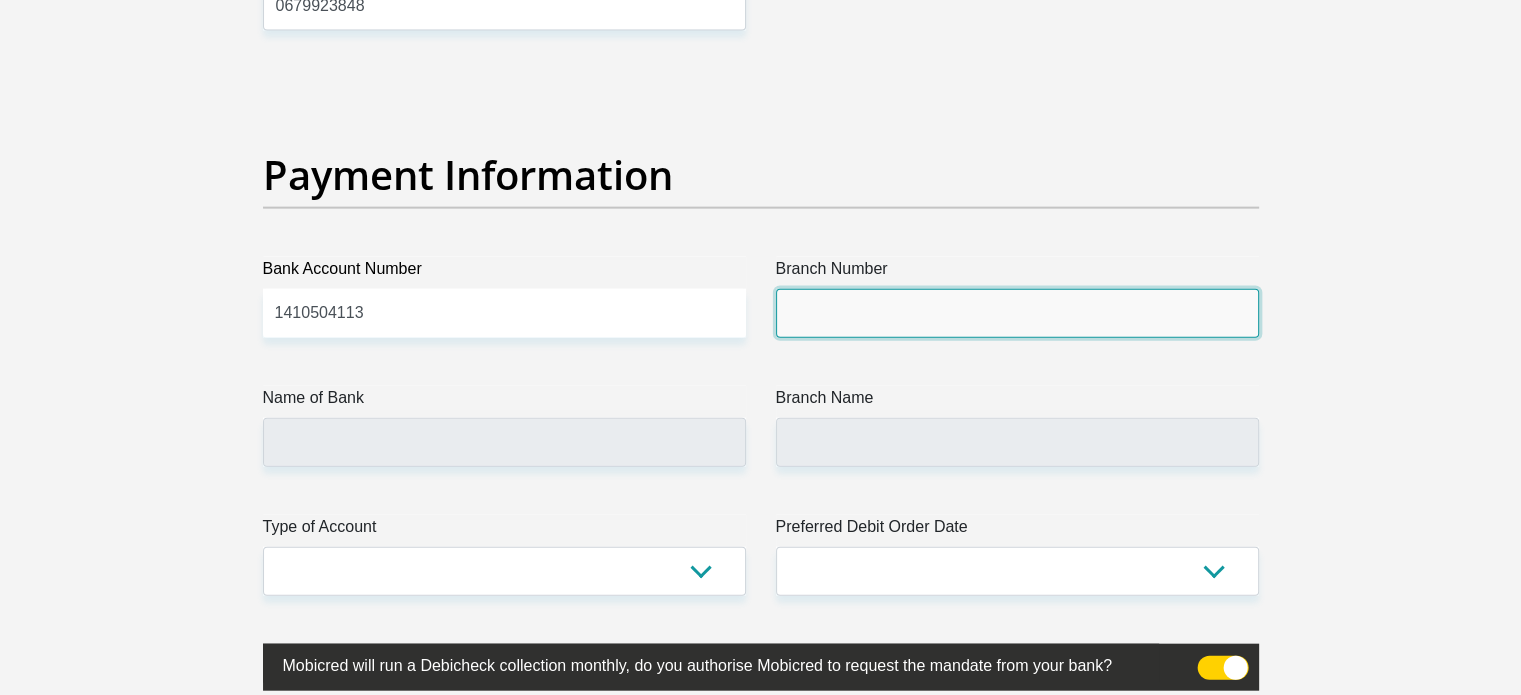 type on "470010" 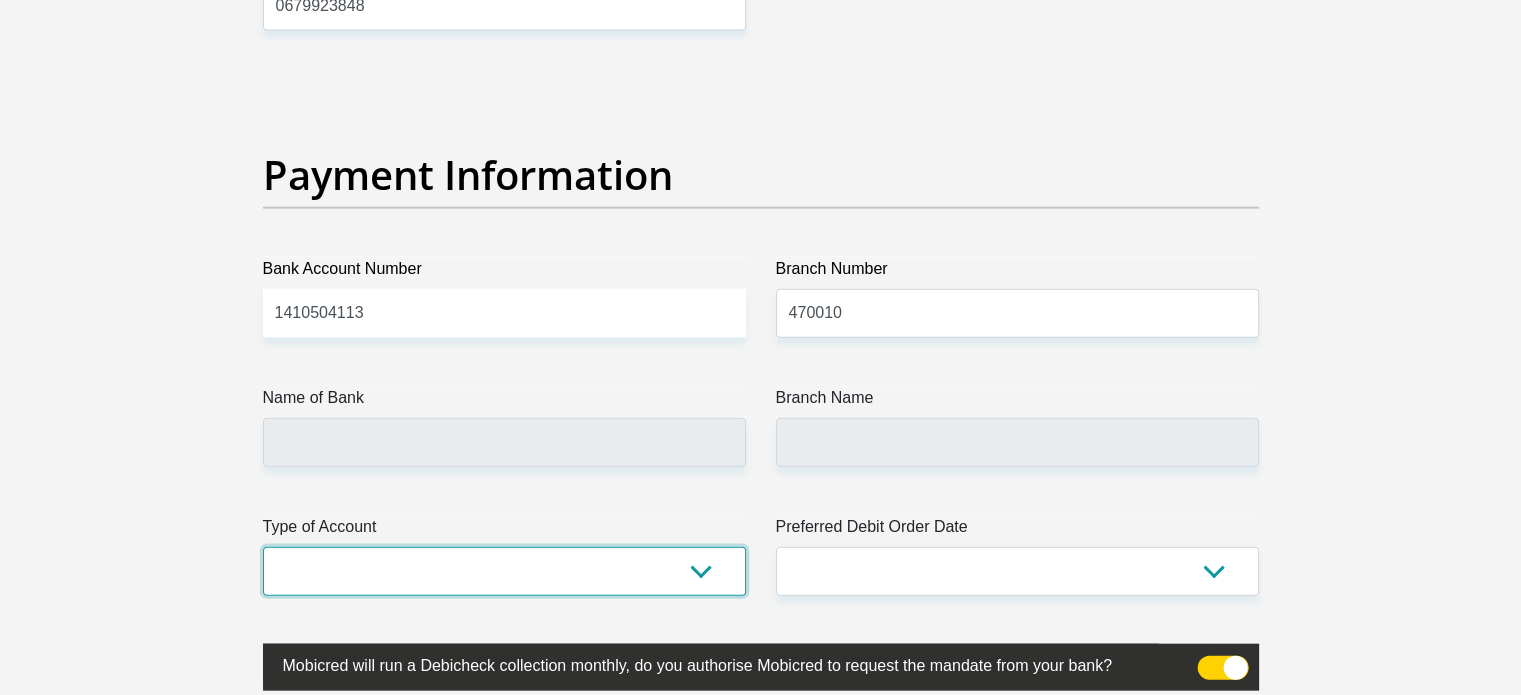 click on "Cheque
Savings" at bounding box center (504, 571) 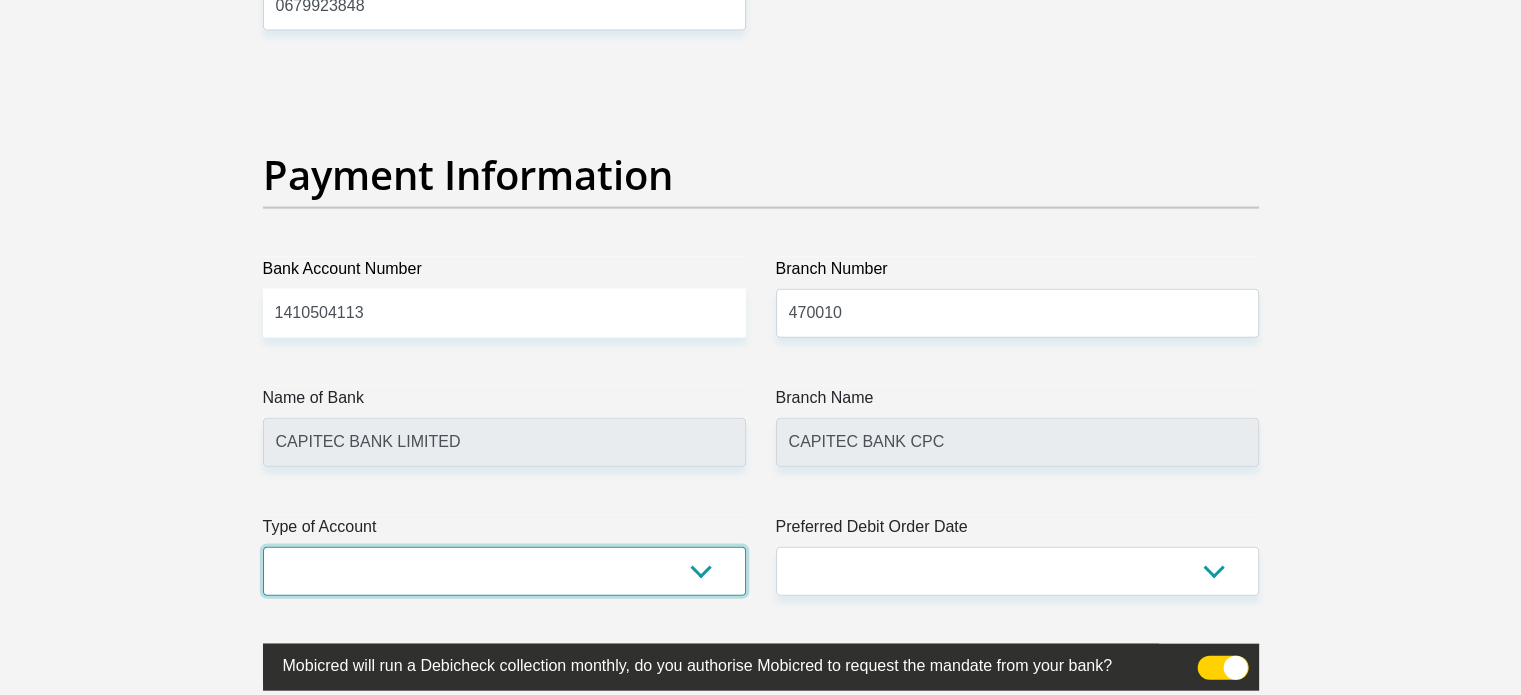 select on "SAV" 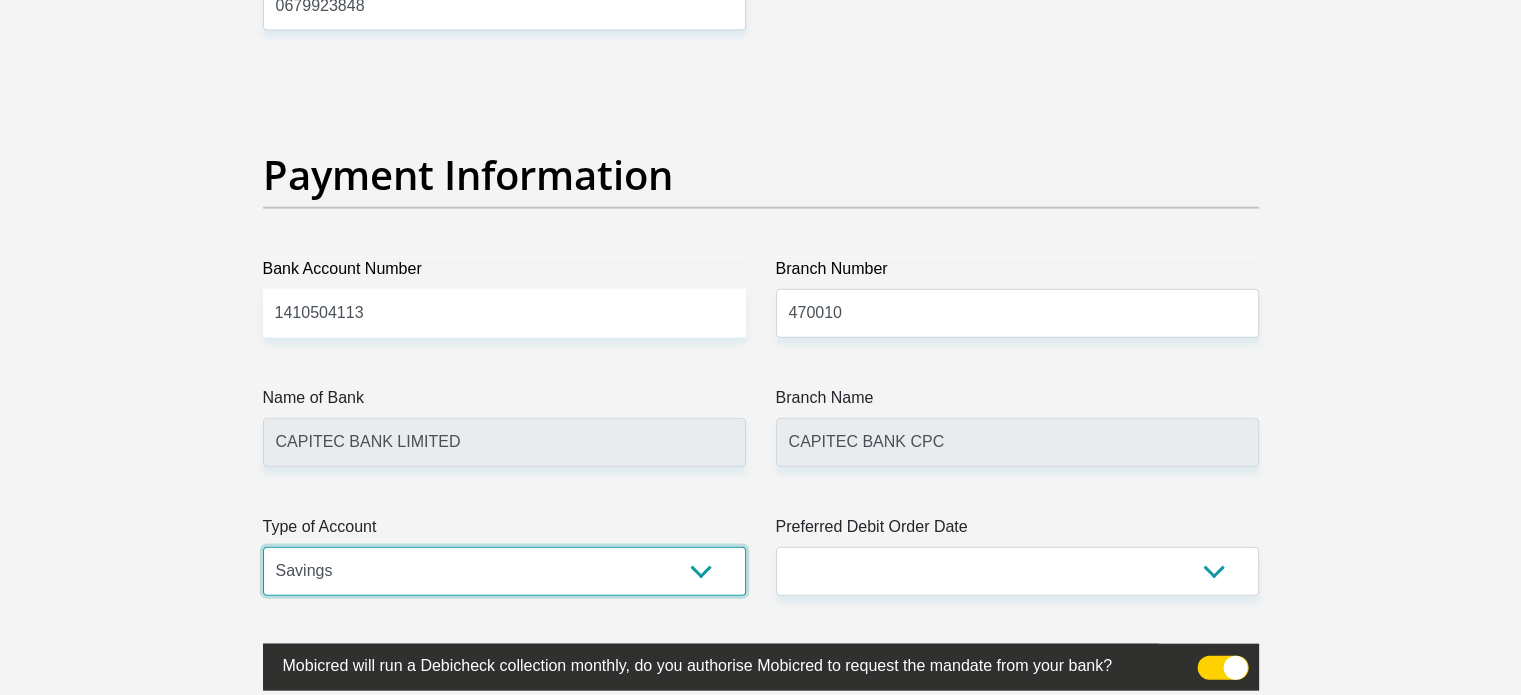 click on "Cheque
Savings" at bounding box center [504, 571] 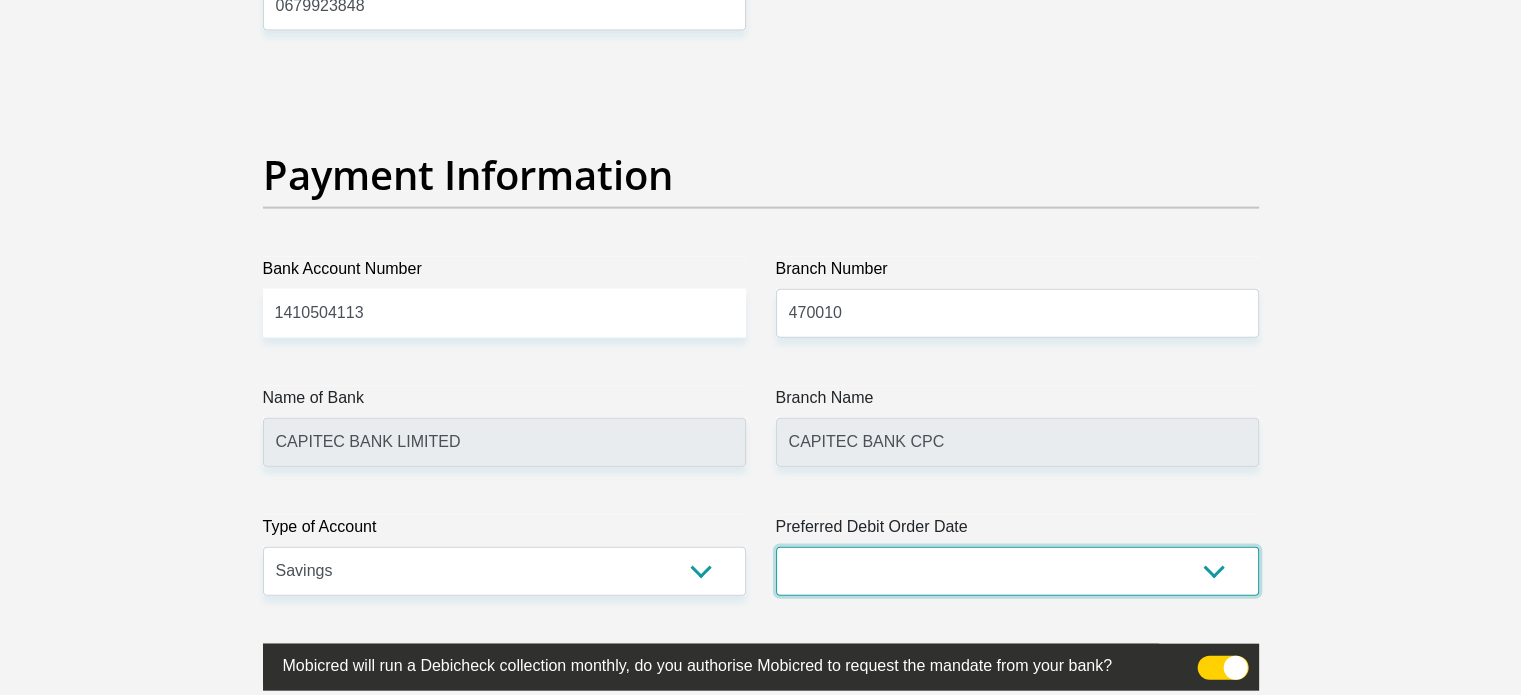 click on "1st
2nd
3rd
4th
5th
7th
18th
19th
20th
21st
22nd
23rd
24th
25th
26th
27th
28th
29th
30th" at bounding box center (1017, 571) 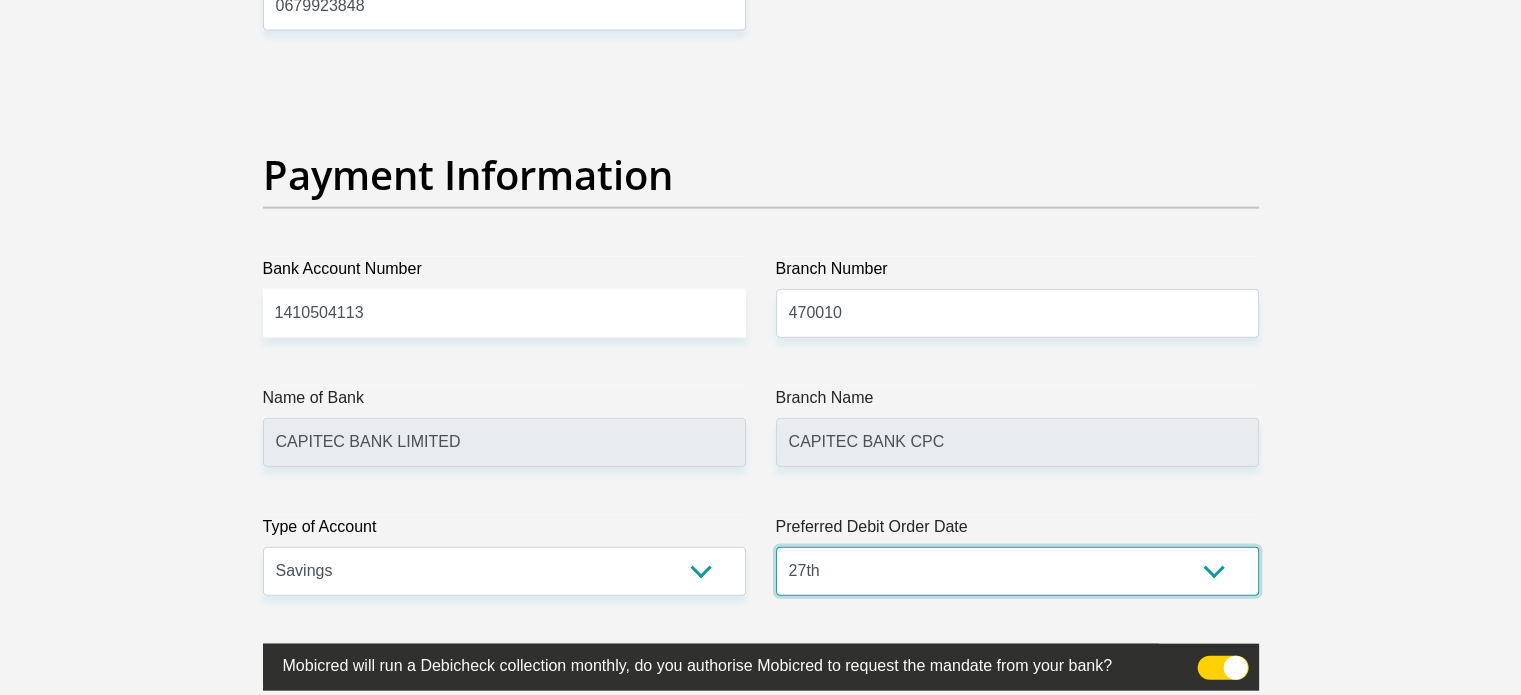 click on "1st
2nd
3rd
4th
5th
7th
18th
19th
20th
21st
22nd
23rd
24th
25th
26th
27th
28th
29th
30th" at bounding box center (1017, 571) 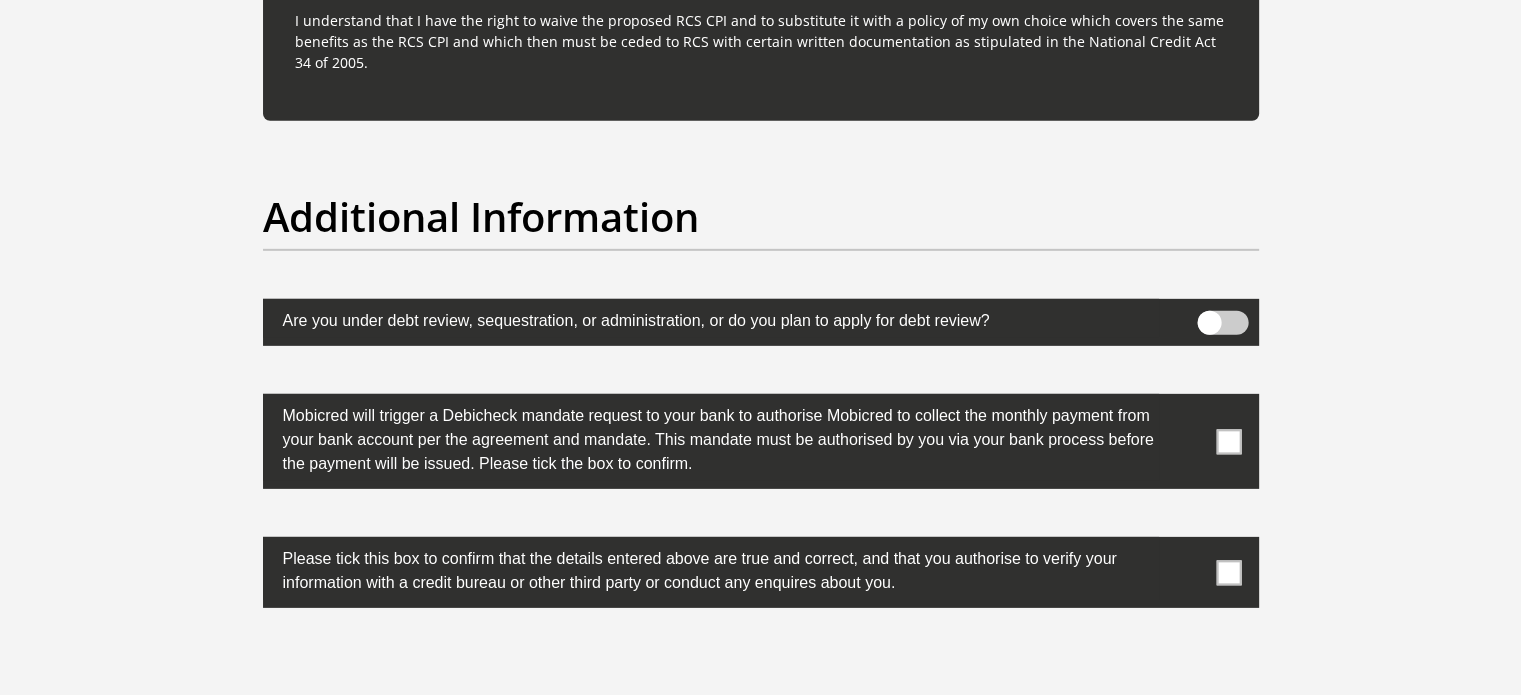 scroll, scrollTop: 6100, scrollLeft: 0, axis: vertical 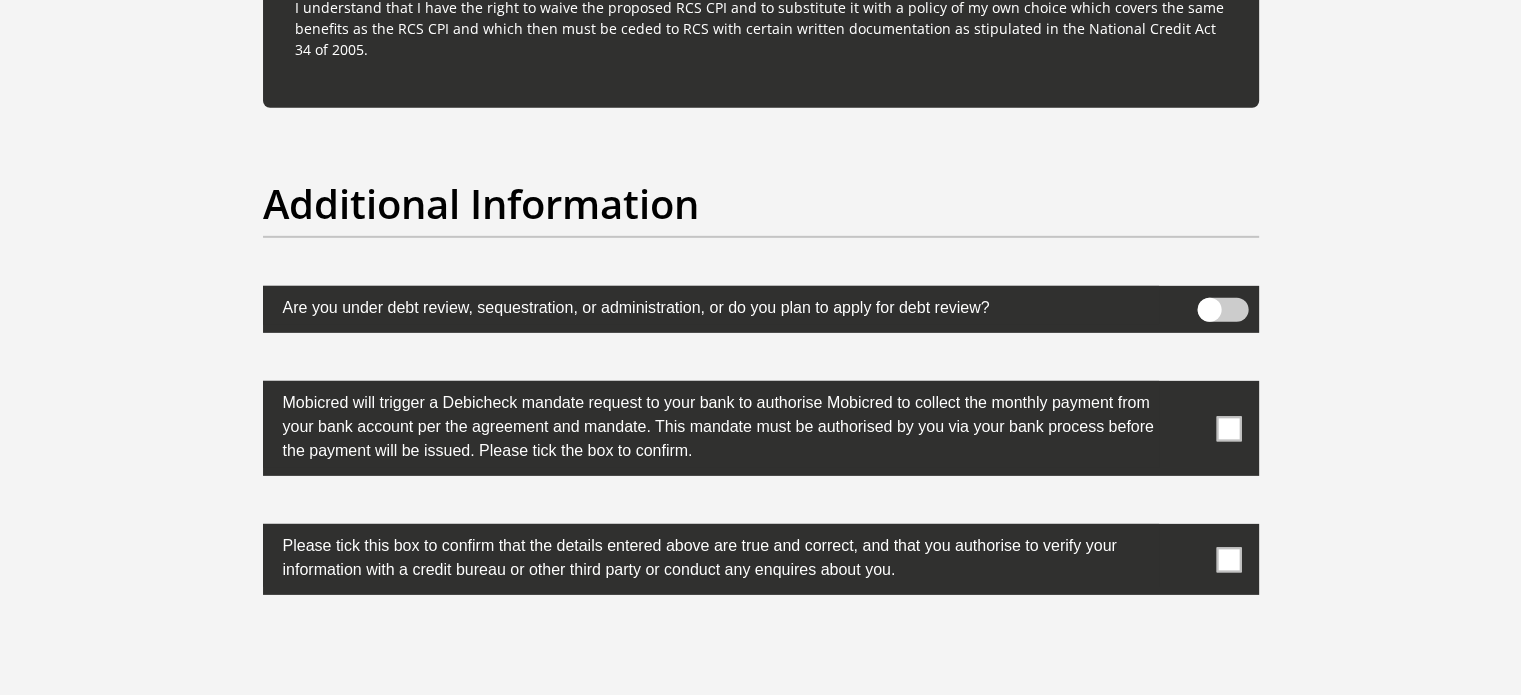 click at bounding box center (1228, 428) 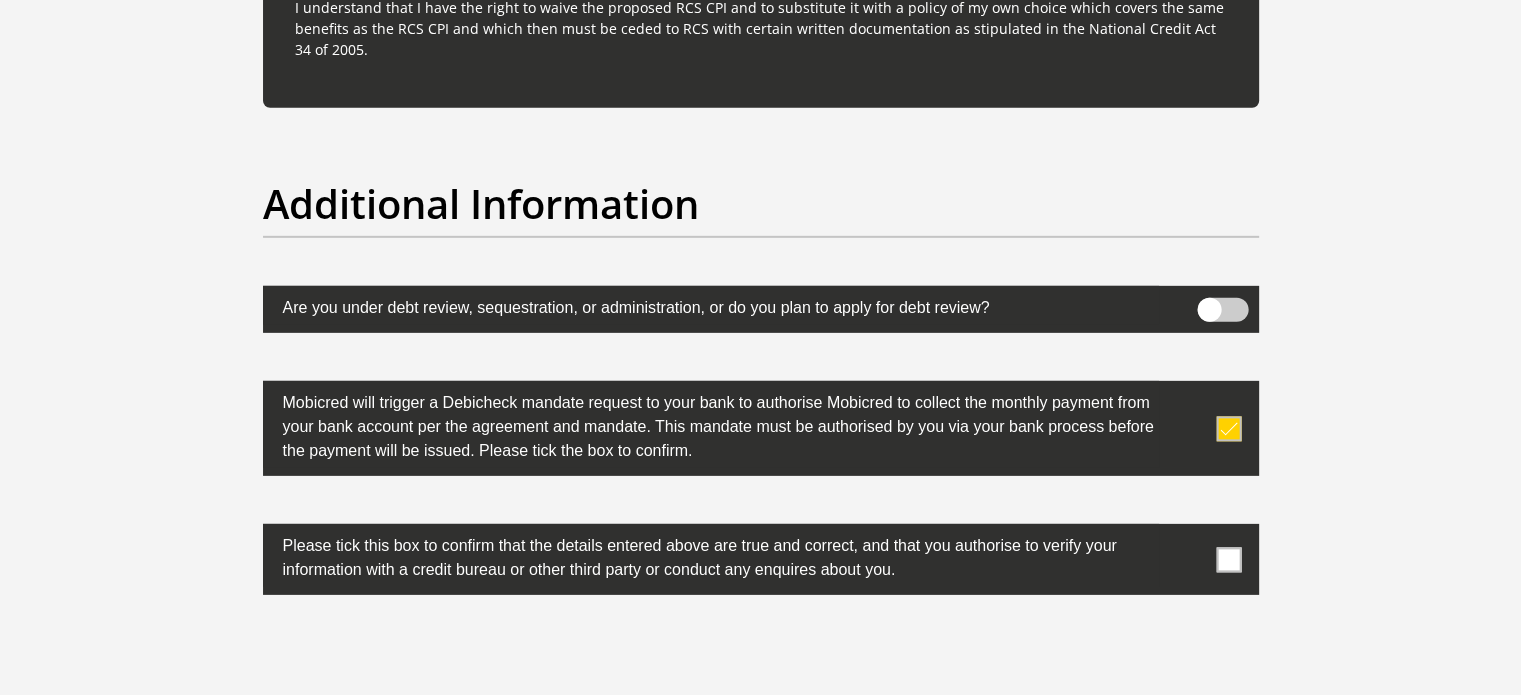 click at bounding box center [1228, 559] 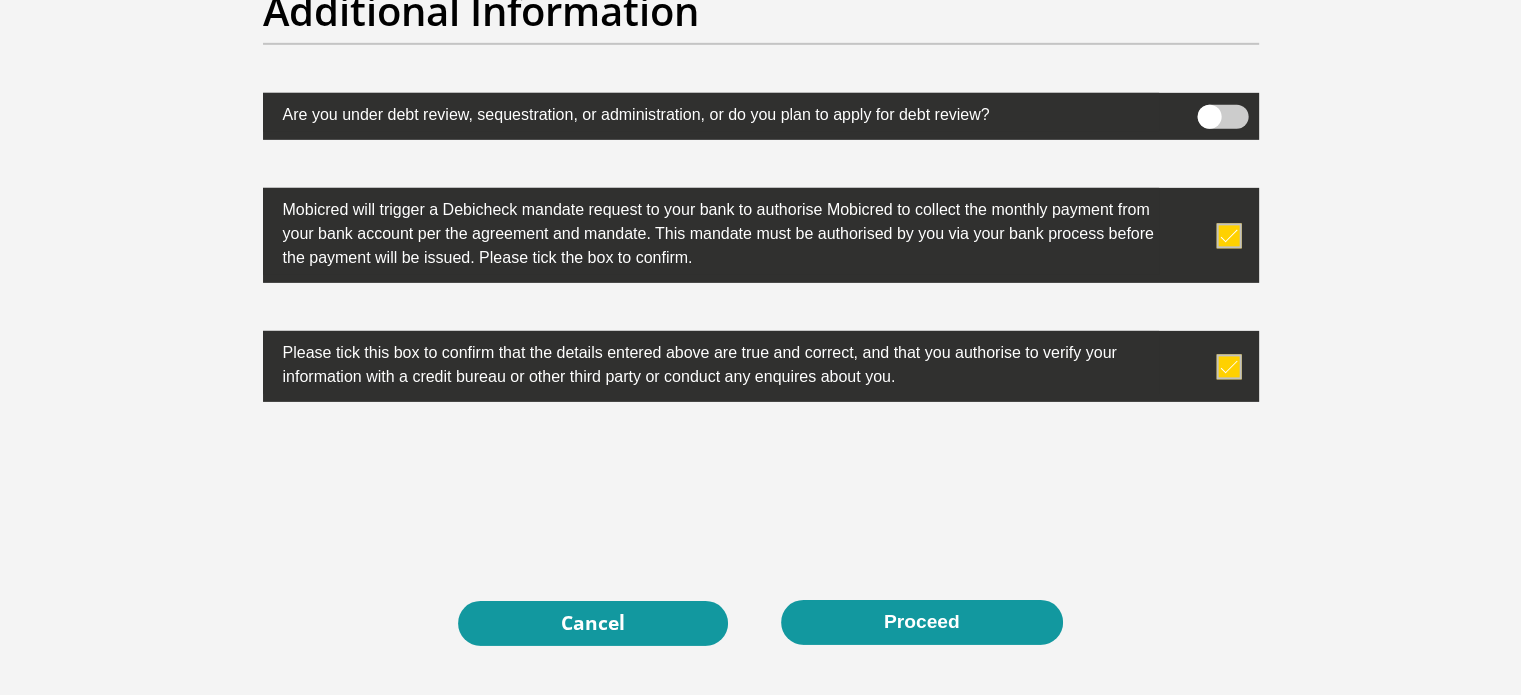 scroll, scrollTop: 6300, scrollLeft: 0, axis: vertical 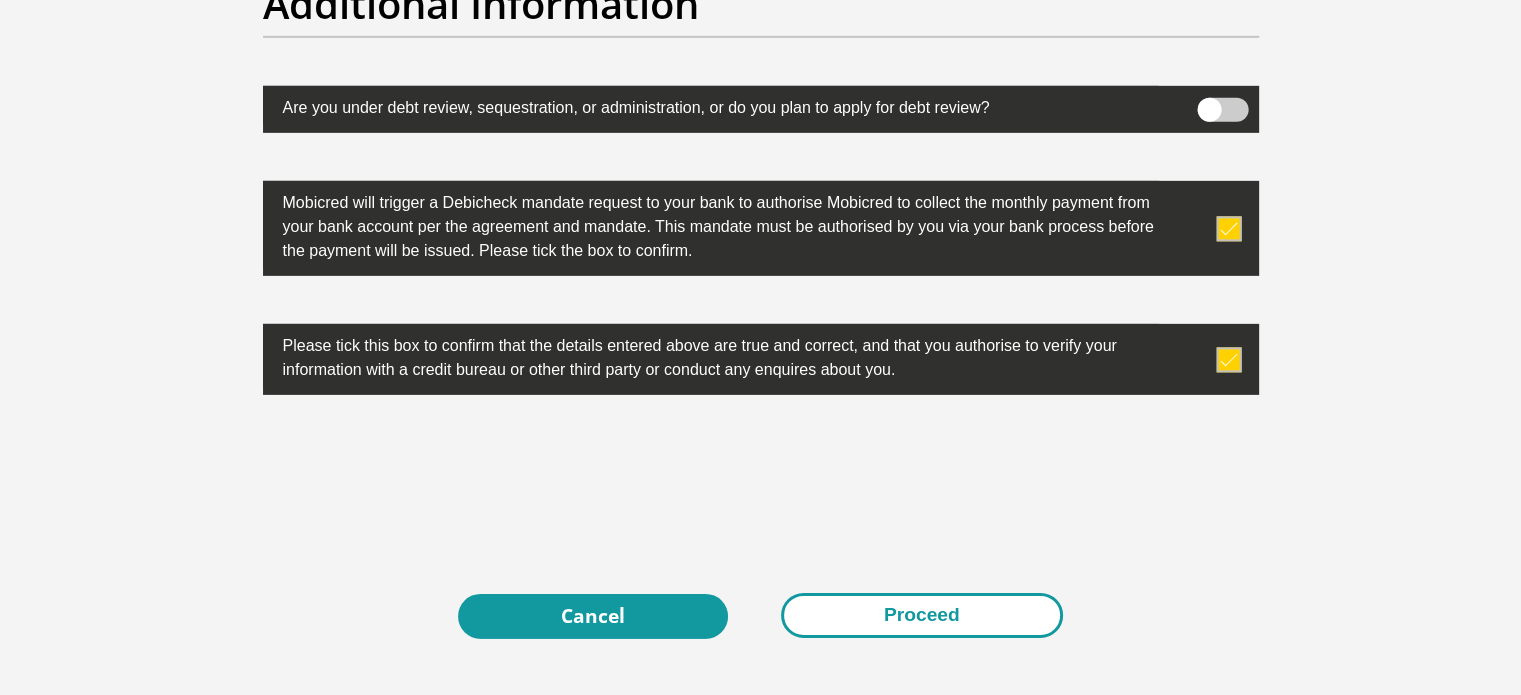drag, startPoint x: 881, startPoint y: 603, endPoint x: 893, endPoint y: 610, distance: 13.892444 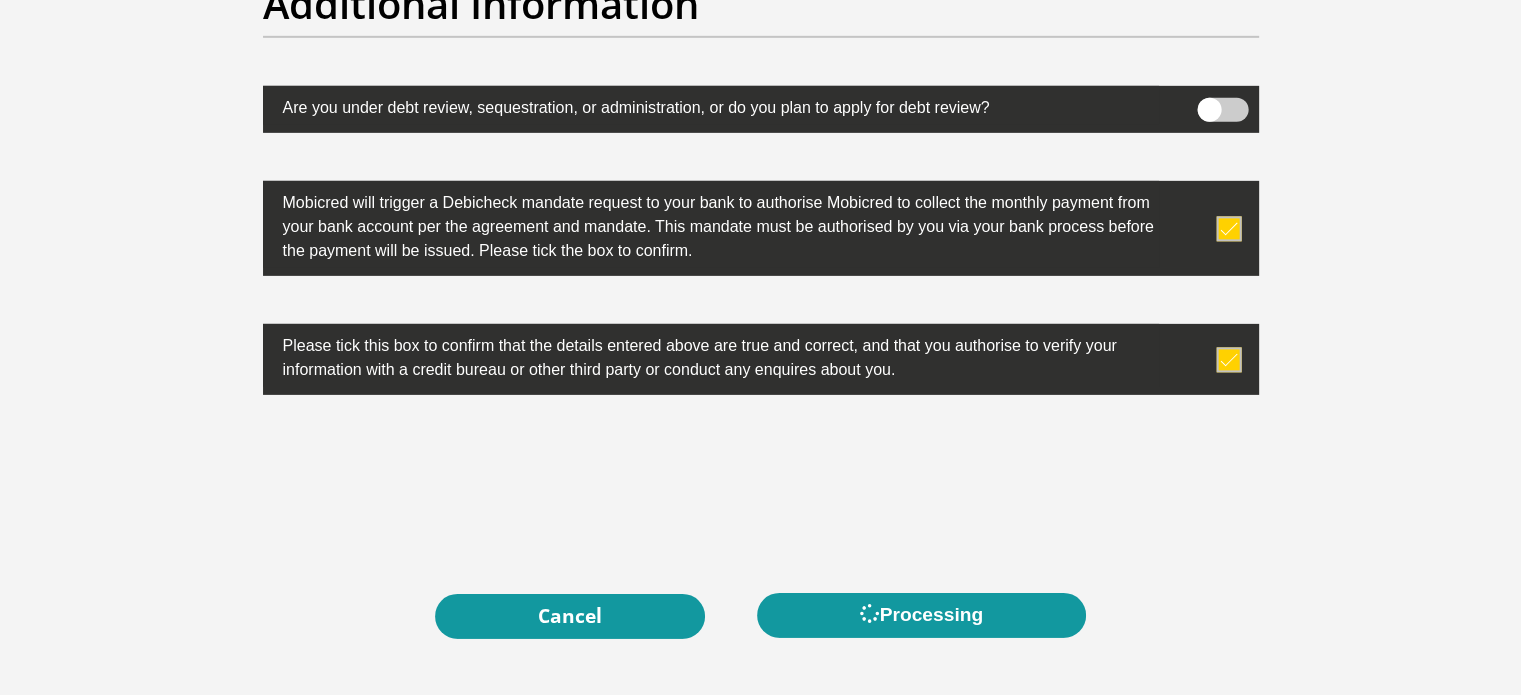 scroll, scrollTop: 0, scrollLeft: 0, axis: both 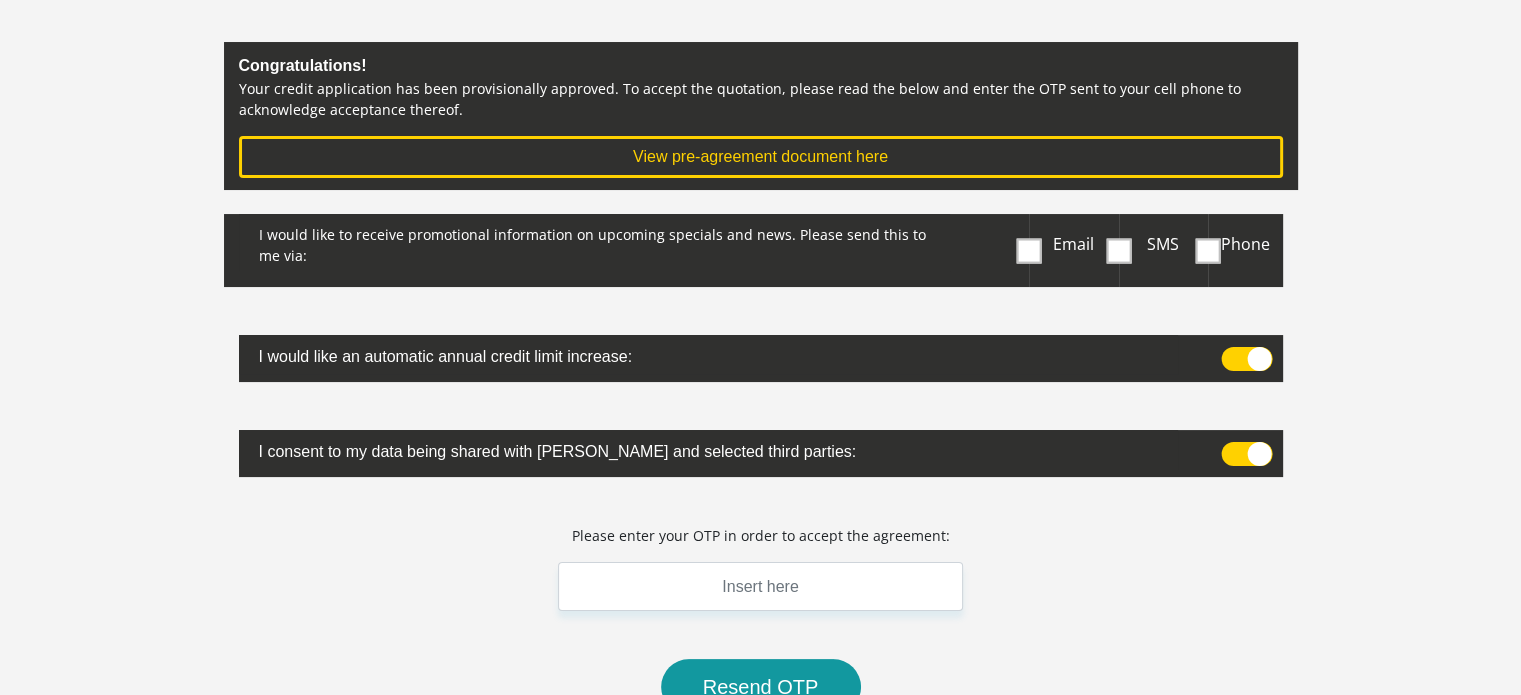 click at bounding box center (1118, 250) 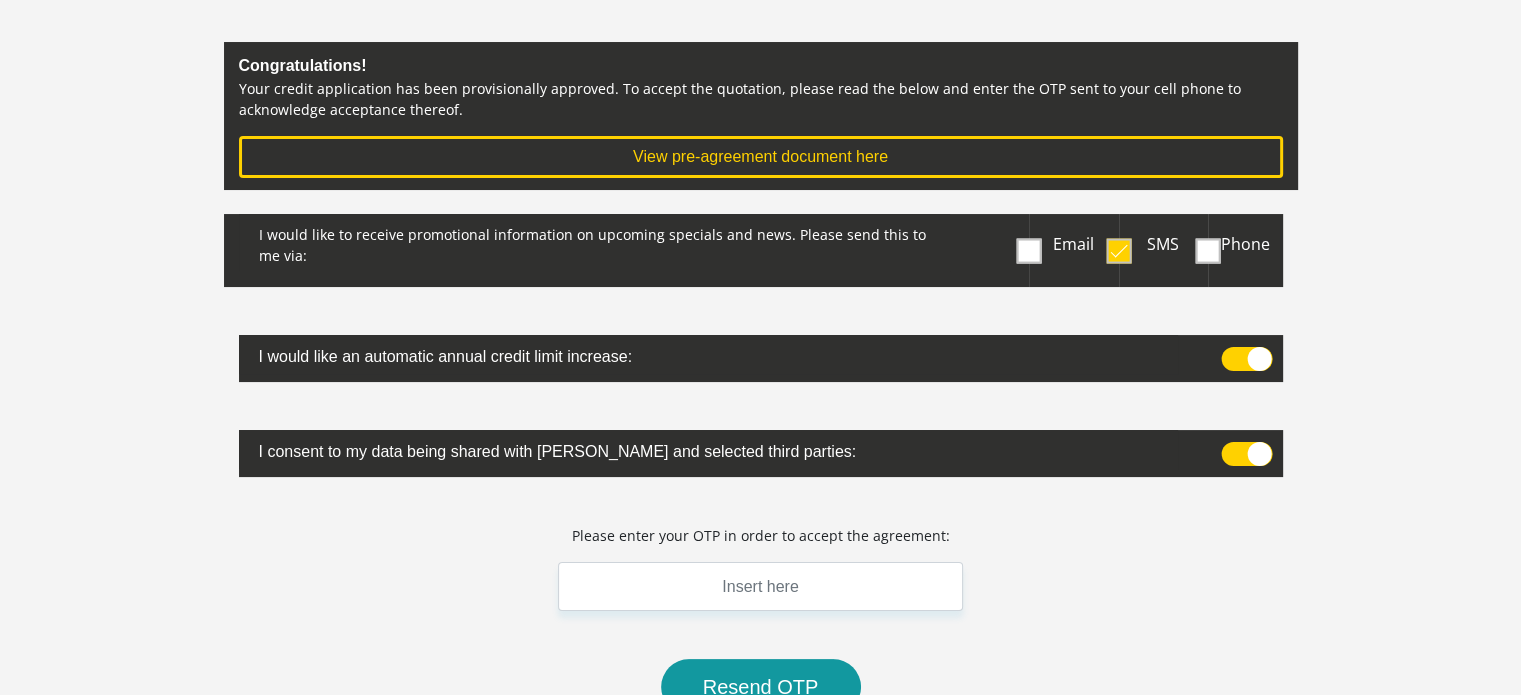 click at bounding box center (1246, 359) 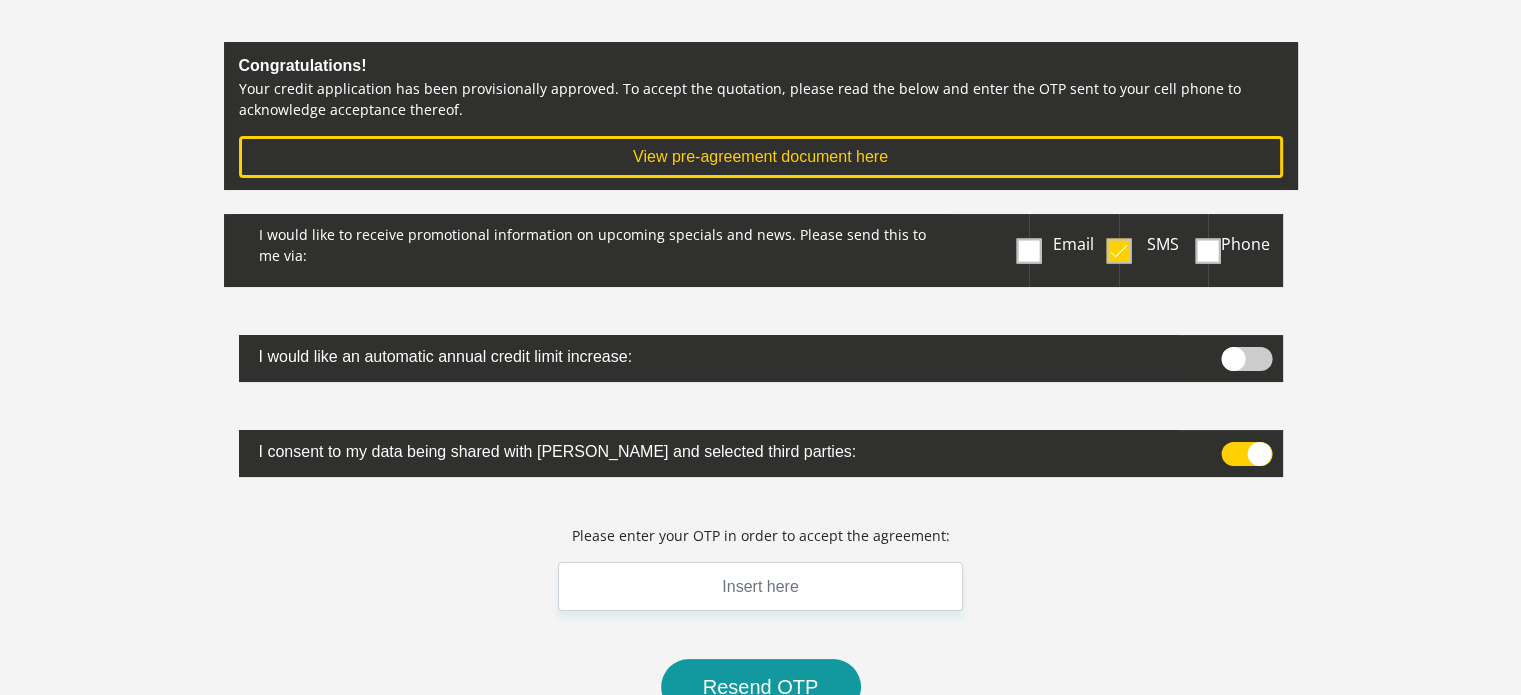 click at bounding box center [1246, 359] 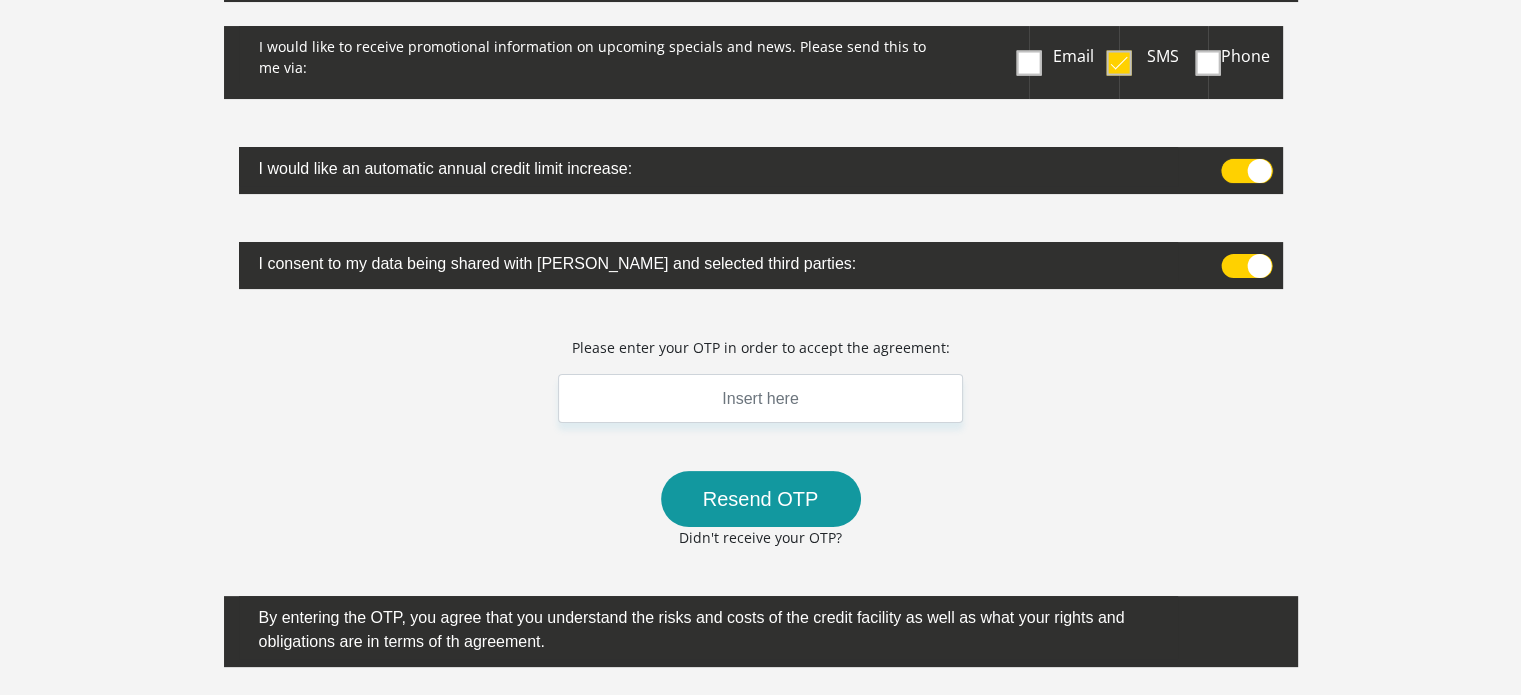 scroll, scrollTop: 400, scrollLeft: 0, axis: vertical 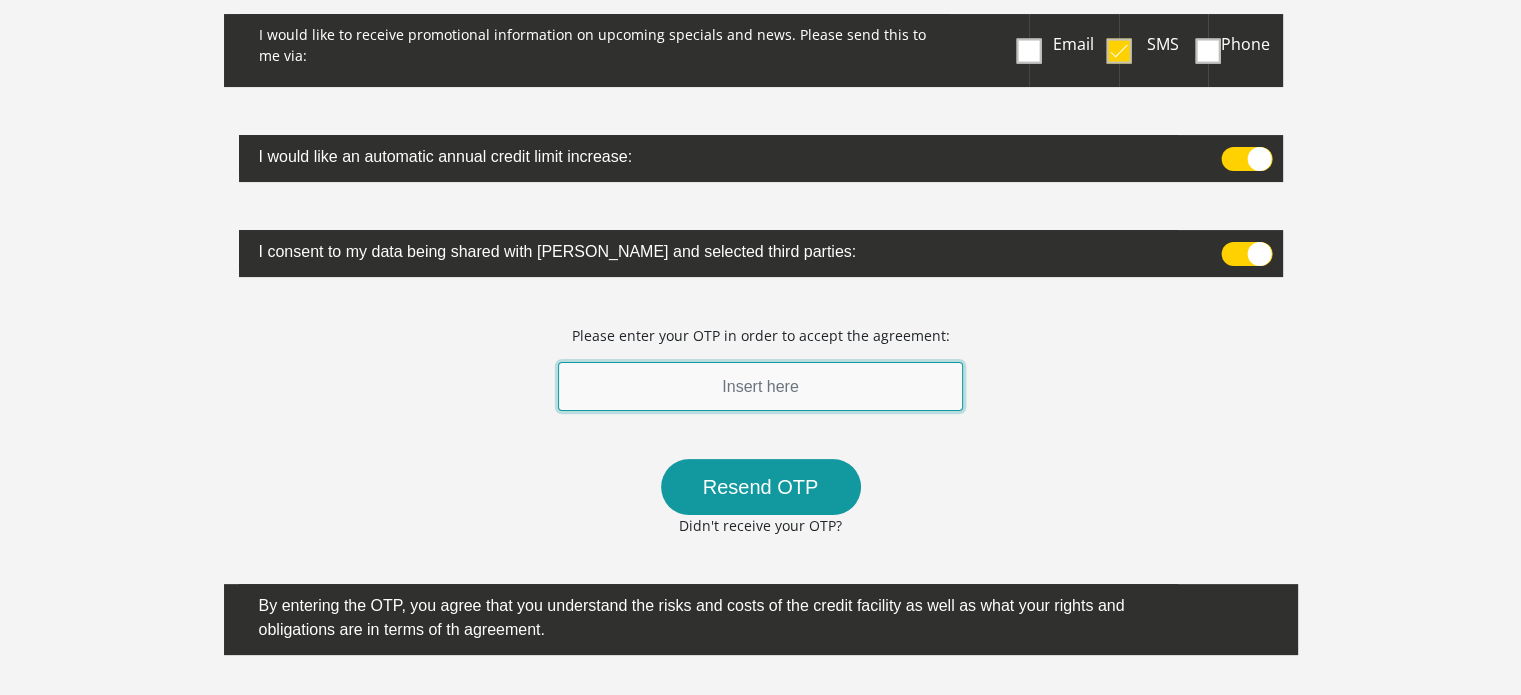 click at bounding box center [761, 386] 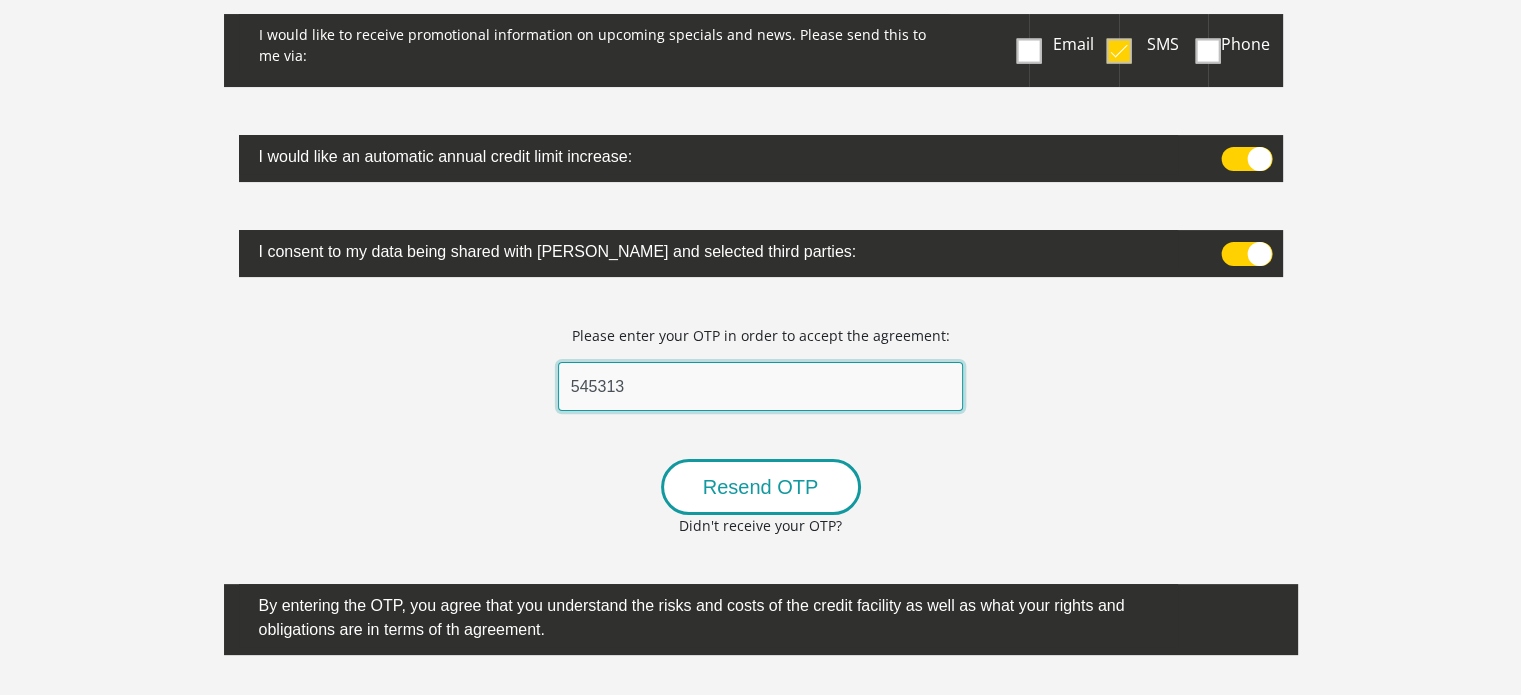 type on "545313" 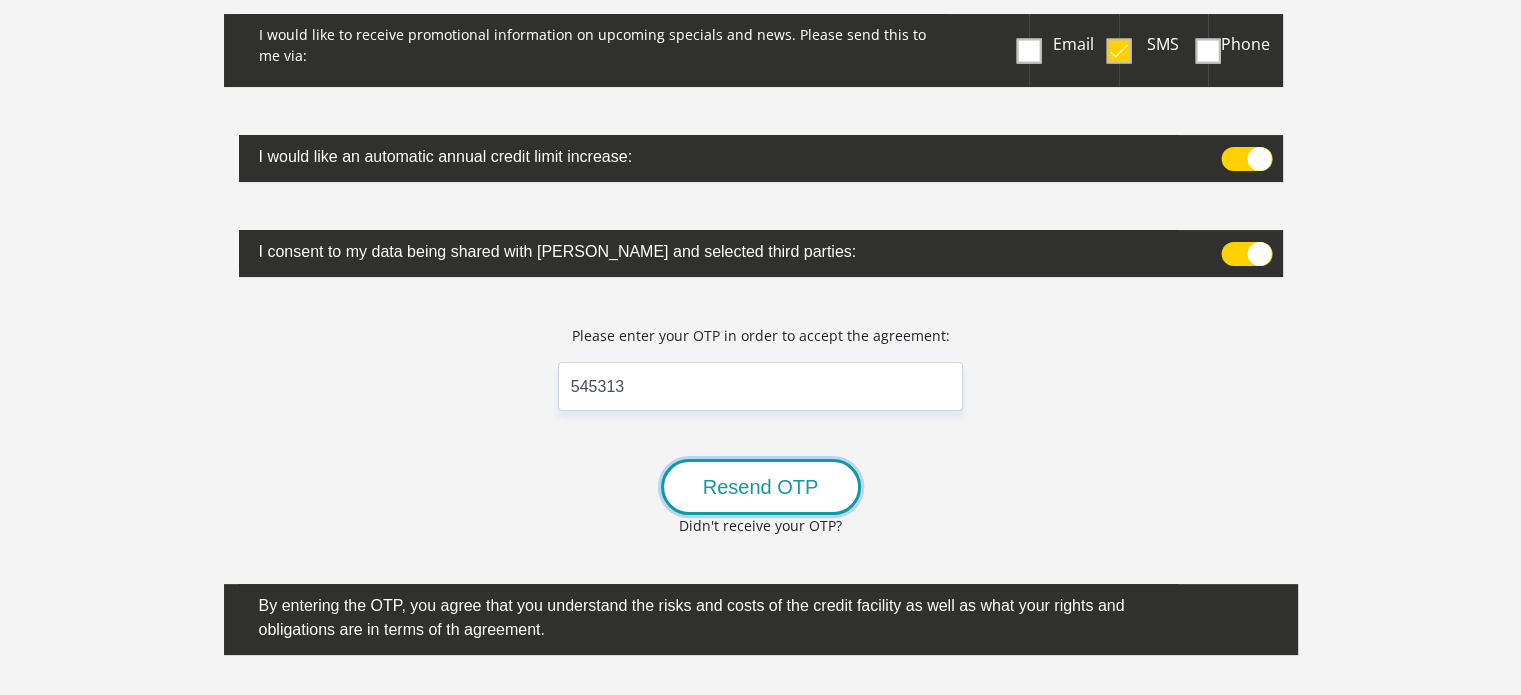 click on "Resend OTP" at bounding box center [761, 487] 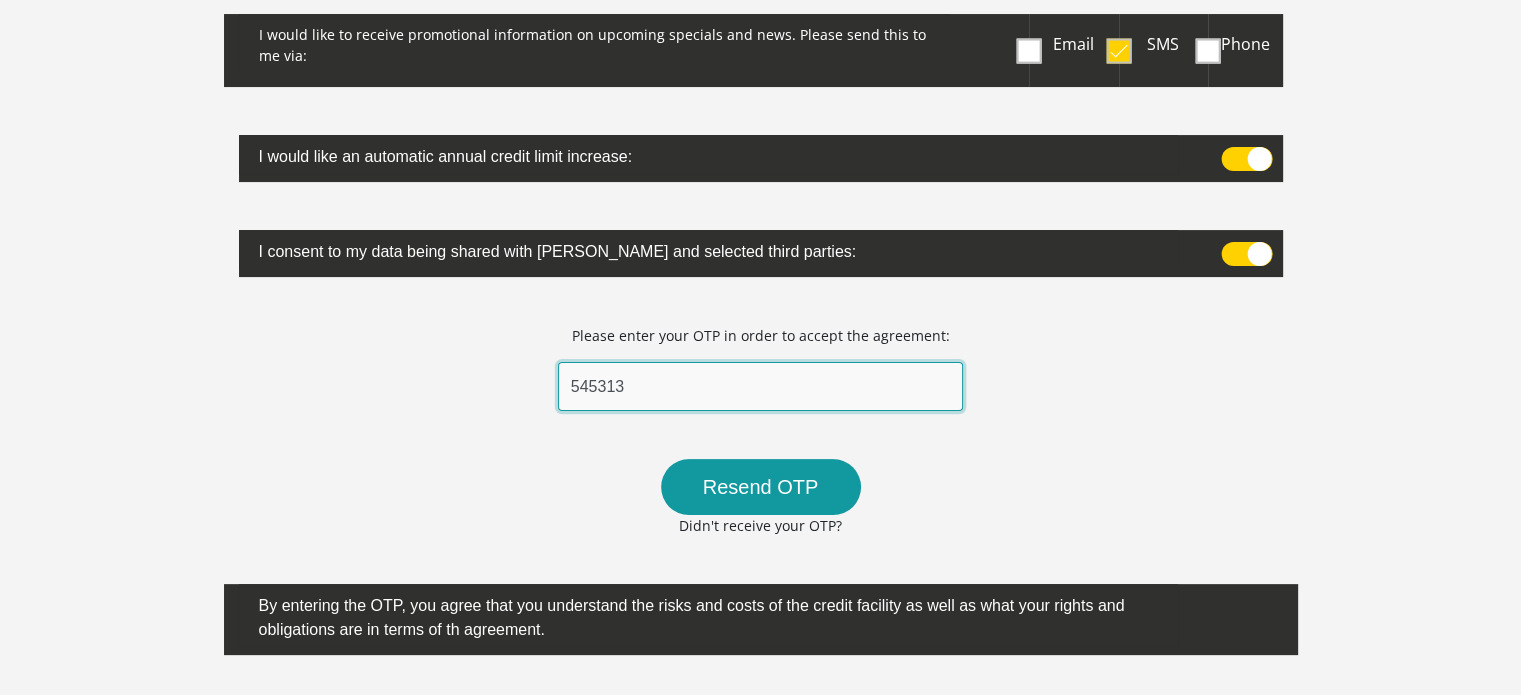 click on "545313" at bounding box center (761, 386) 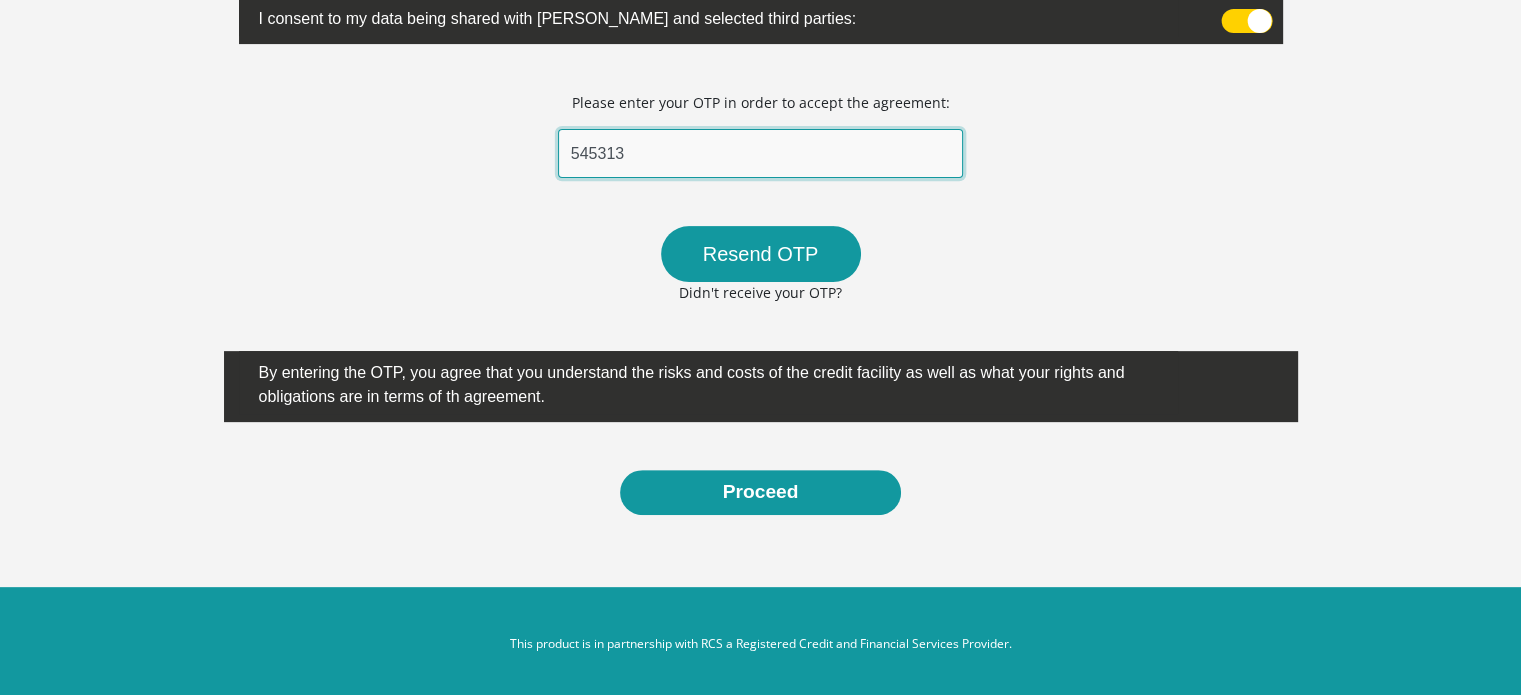 scroll, scrollTop: 635, scrollLeft: 0, axis: vertical 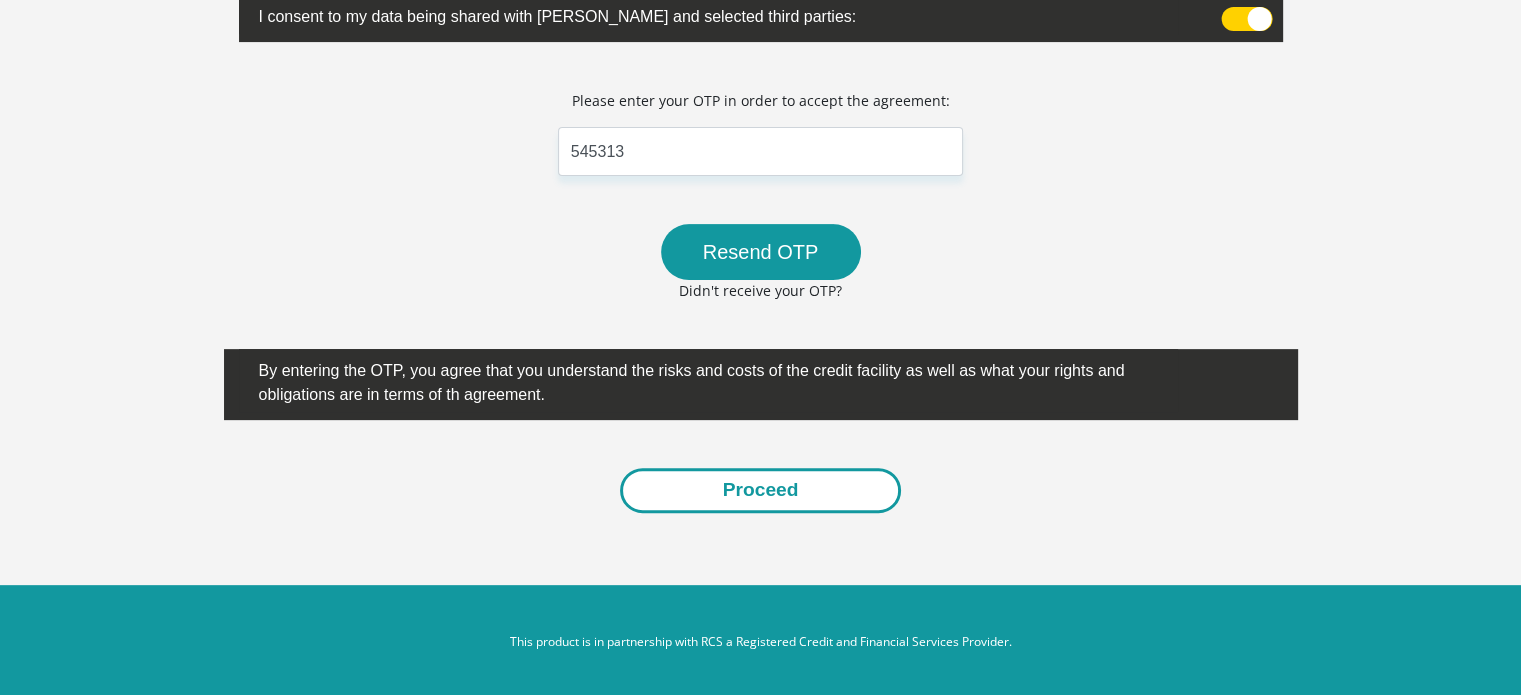 click on "Proceed" at bounding box center (761, 490) 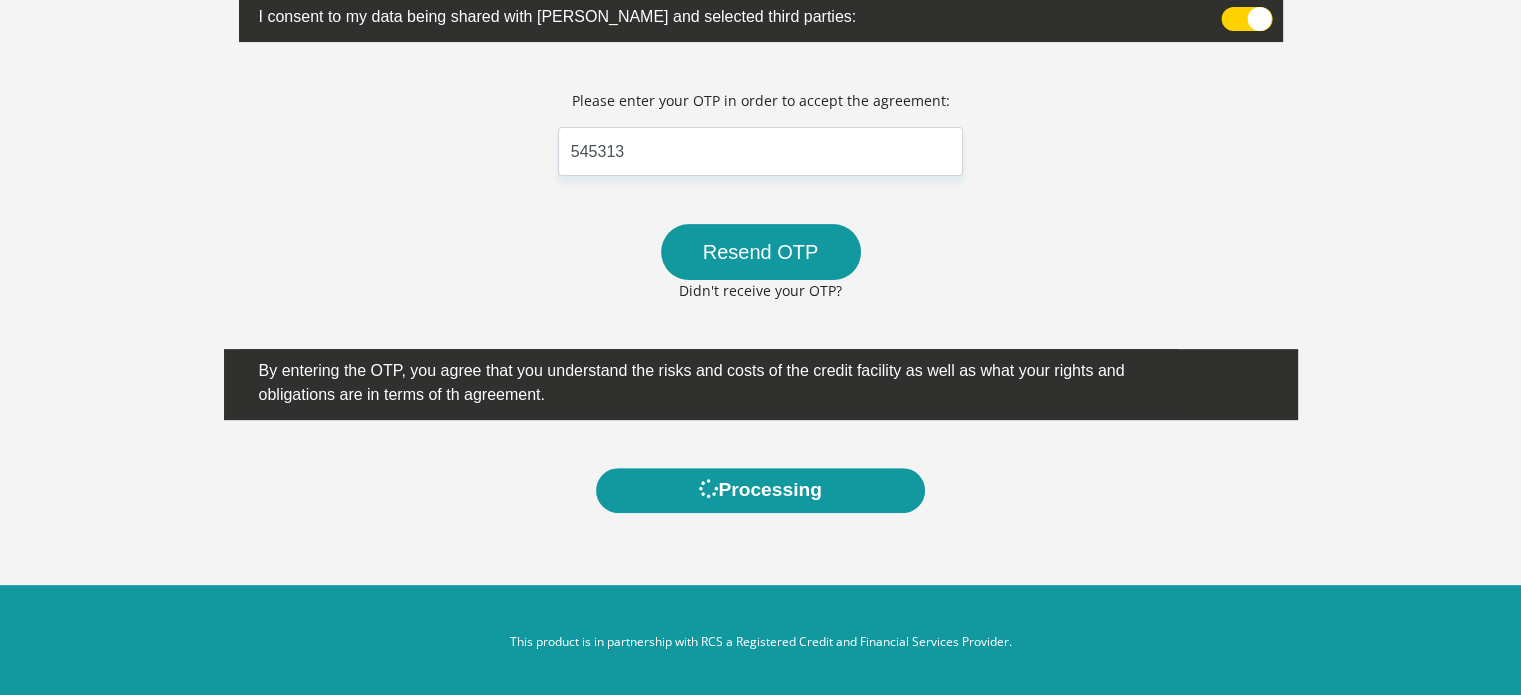 scroll, scrollTop: 0, scrollLeft: 0, axis: both 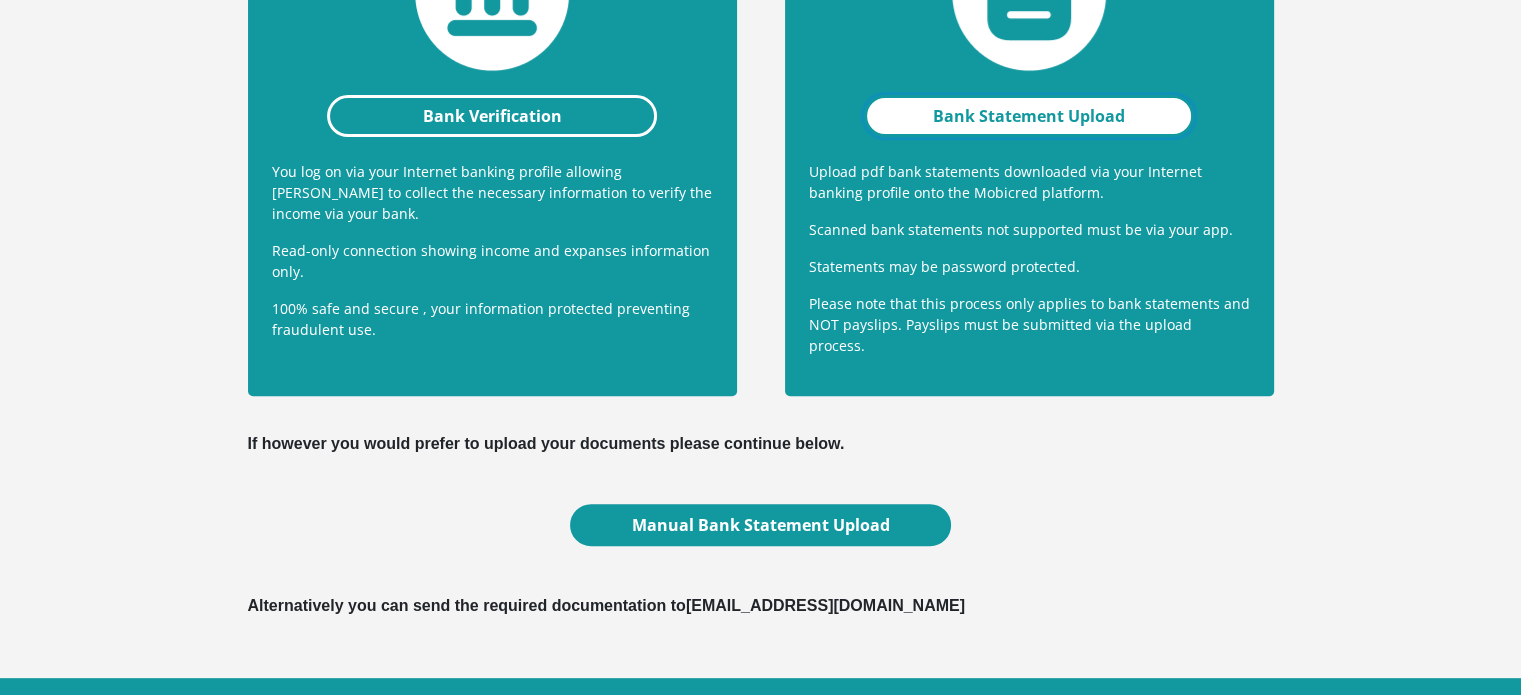 click on "Bank Statement Upload" at bounding box center (1029, 116) 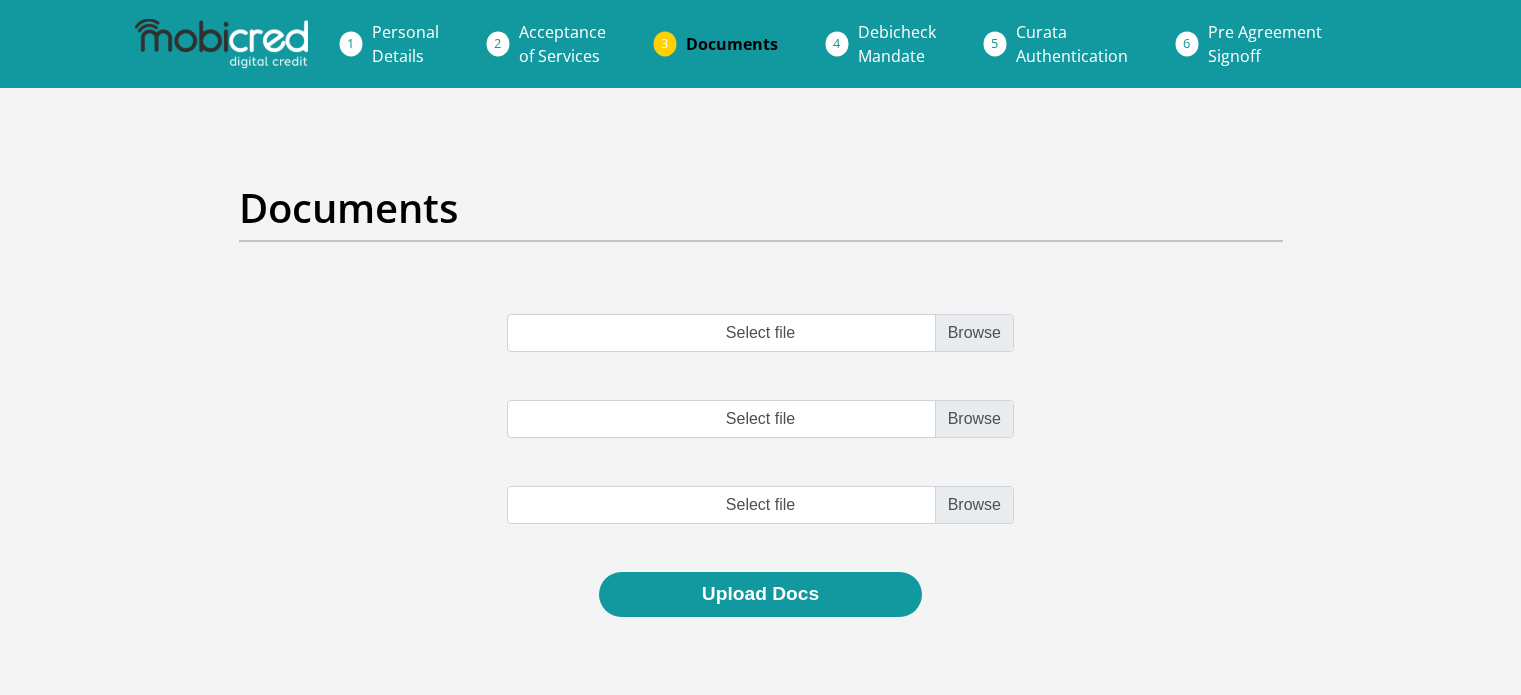 scroll, scrollTop: 0, scrollLeft: 0, axis: both 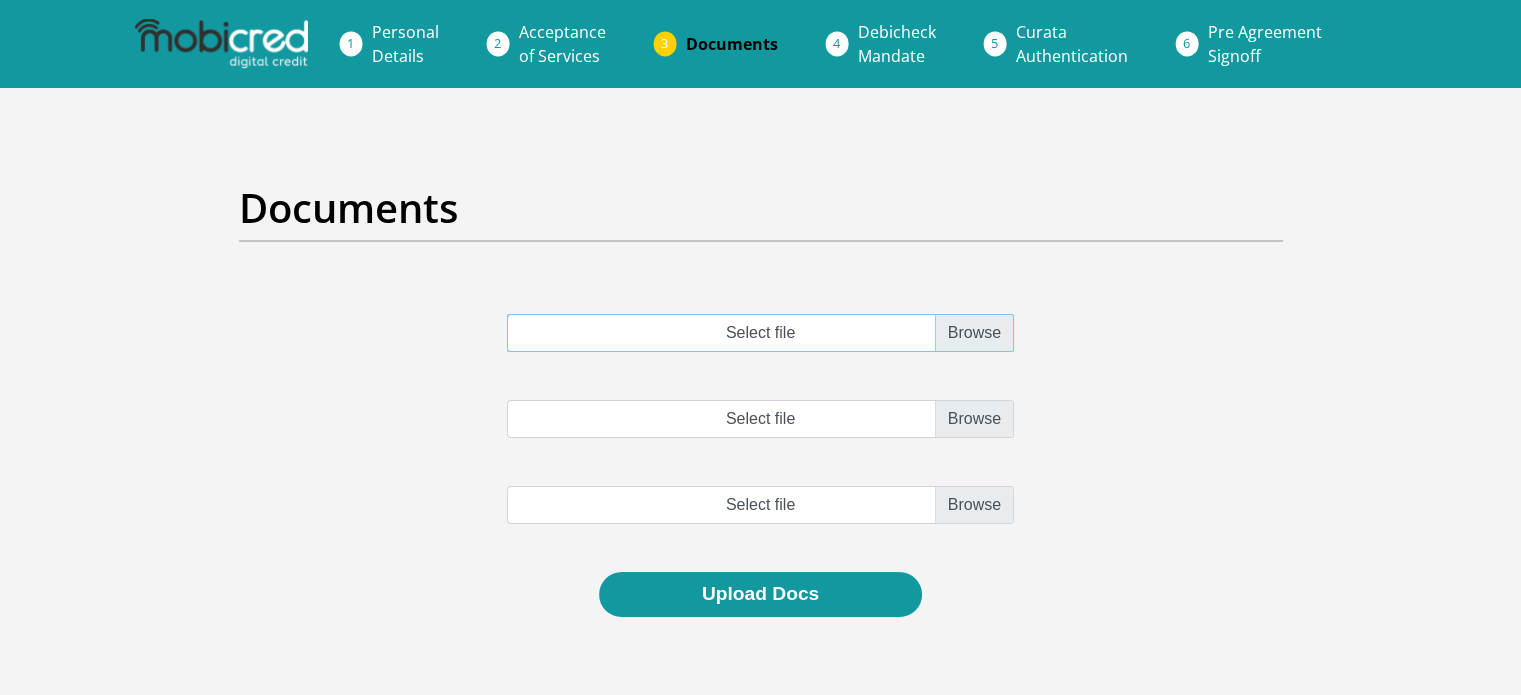 click on "Select file" at bounding box center (760, 333) 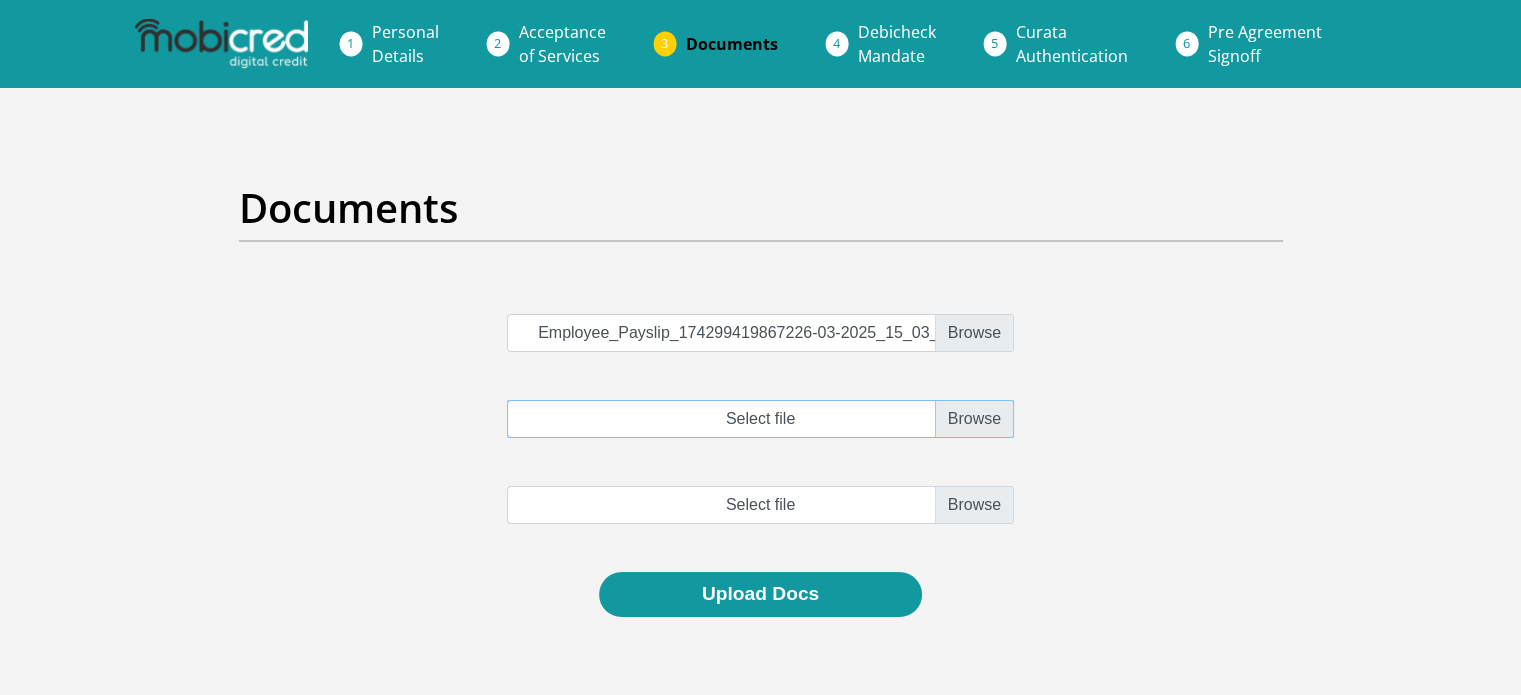 click on "Select file" at bounding box center [760, 419] 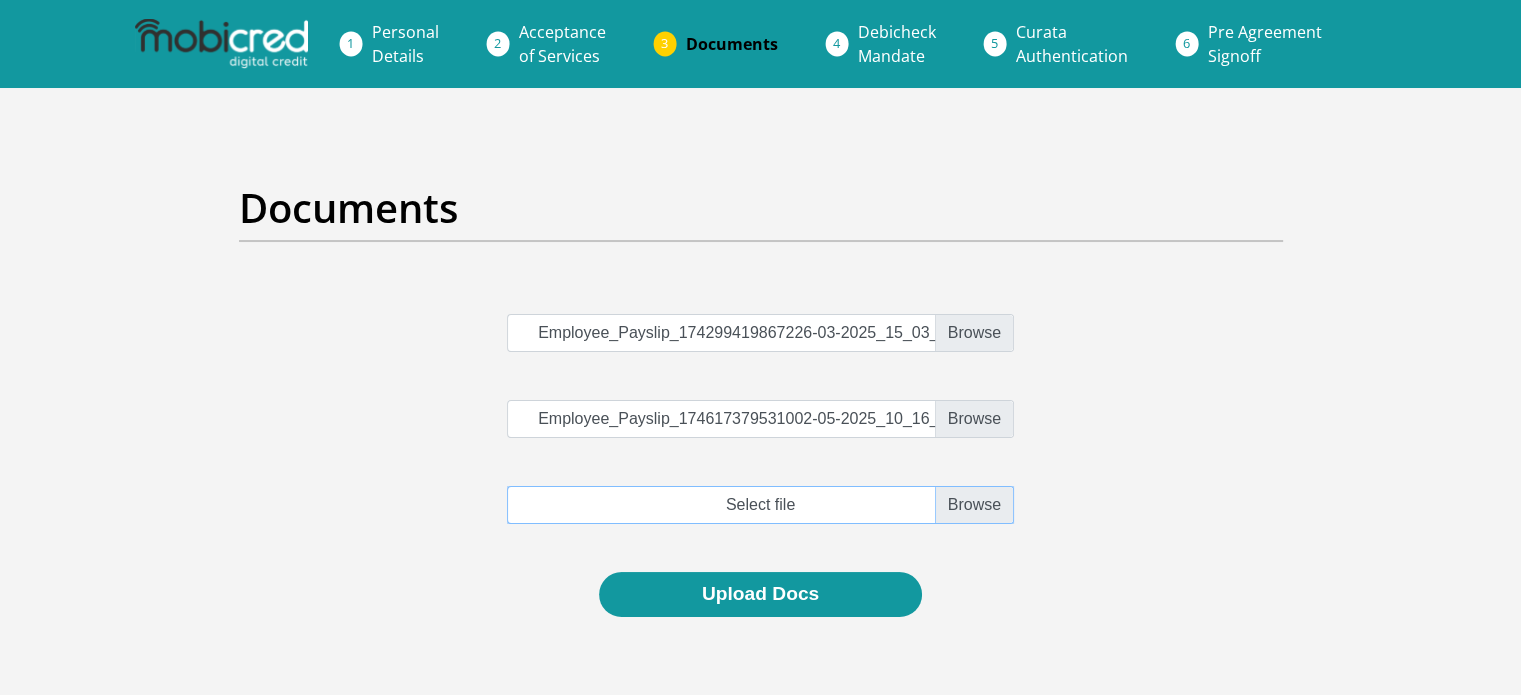 click at bounding box center (760, 505) 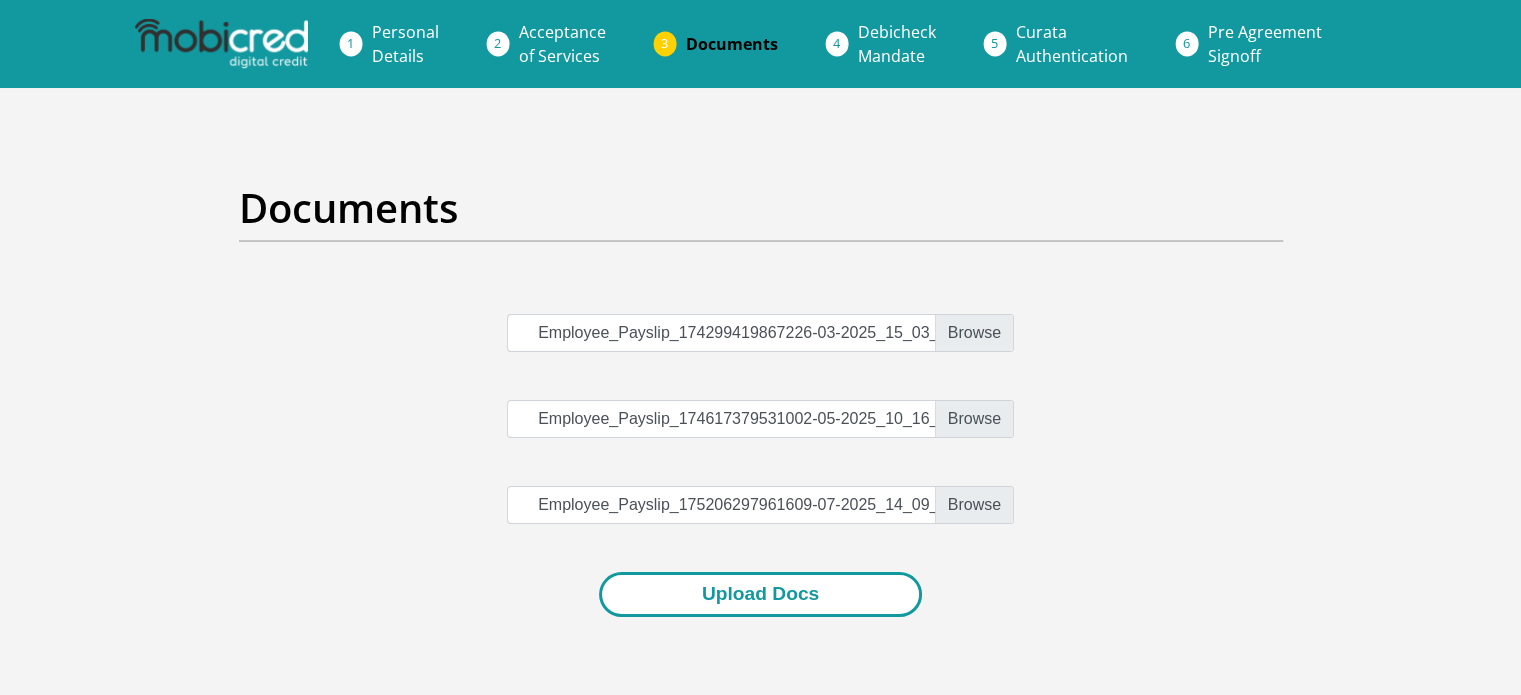 click on "Upload Docs" at bounding box center (760, 594) 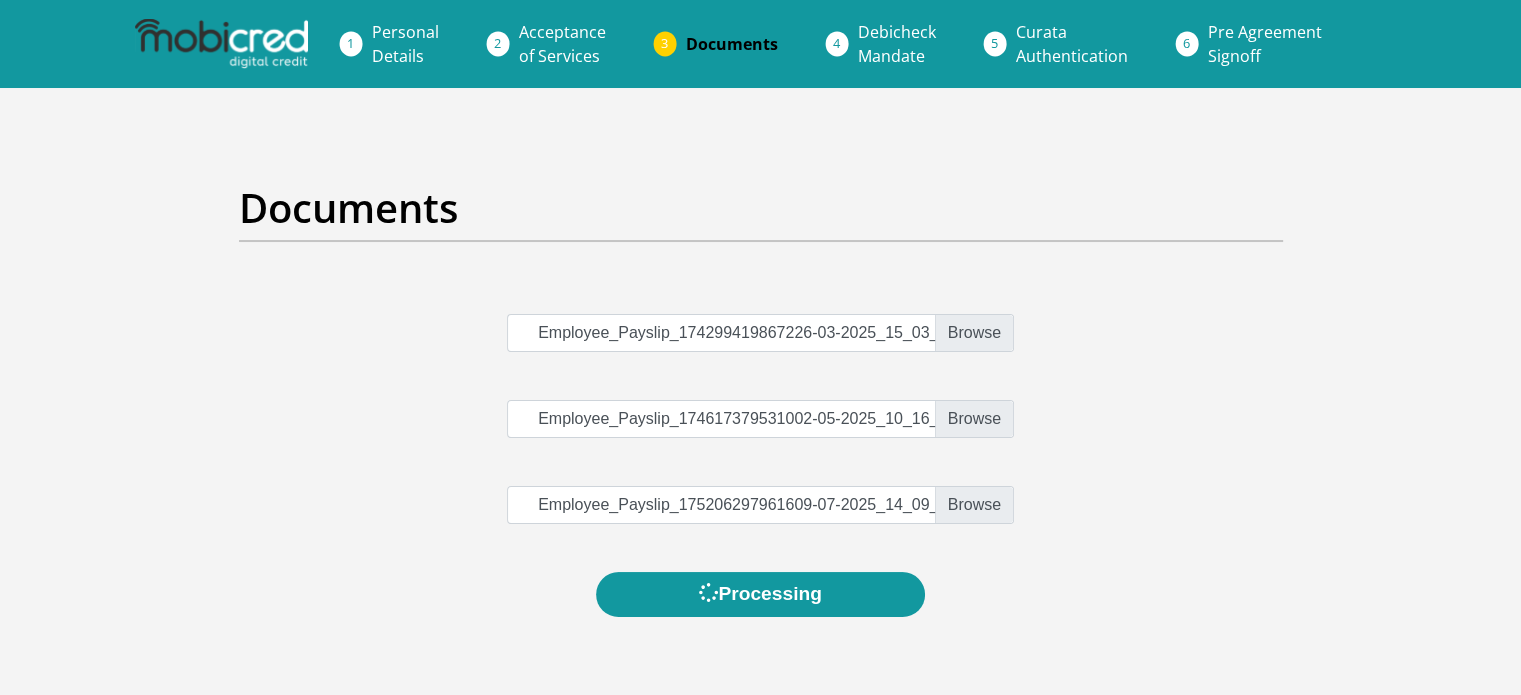 scroll, scrollTop: 0, scrollLeft: 0, axis: both 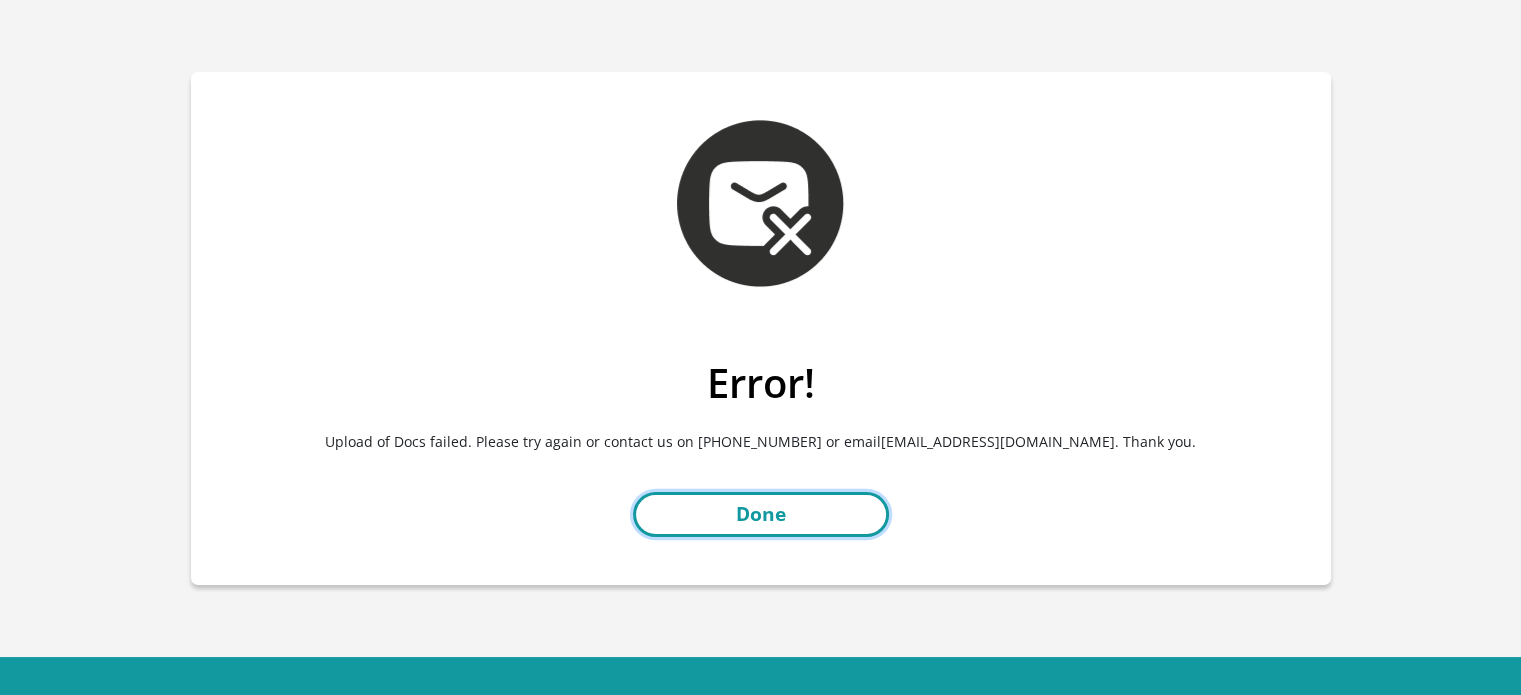 click on "Done" at bounding box center [761, 514] 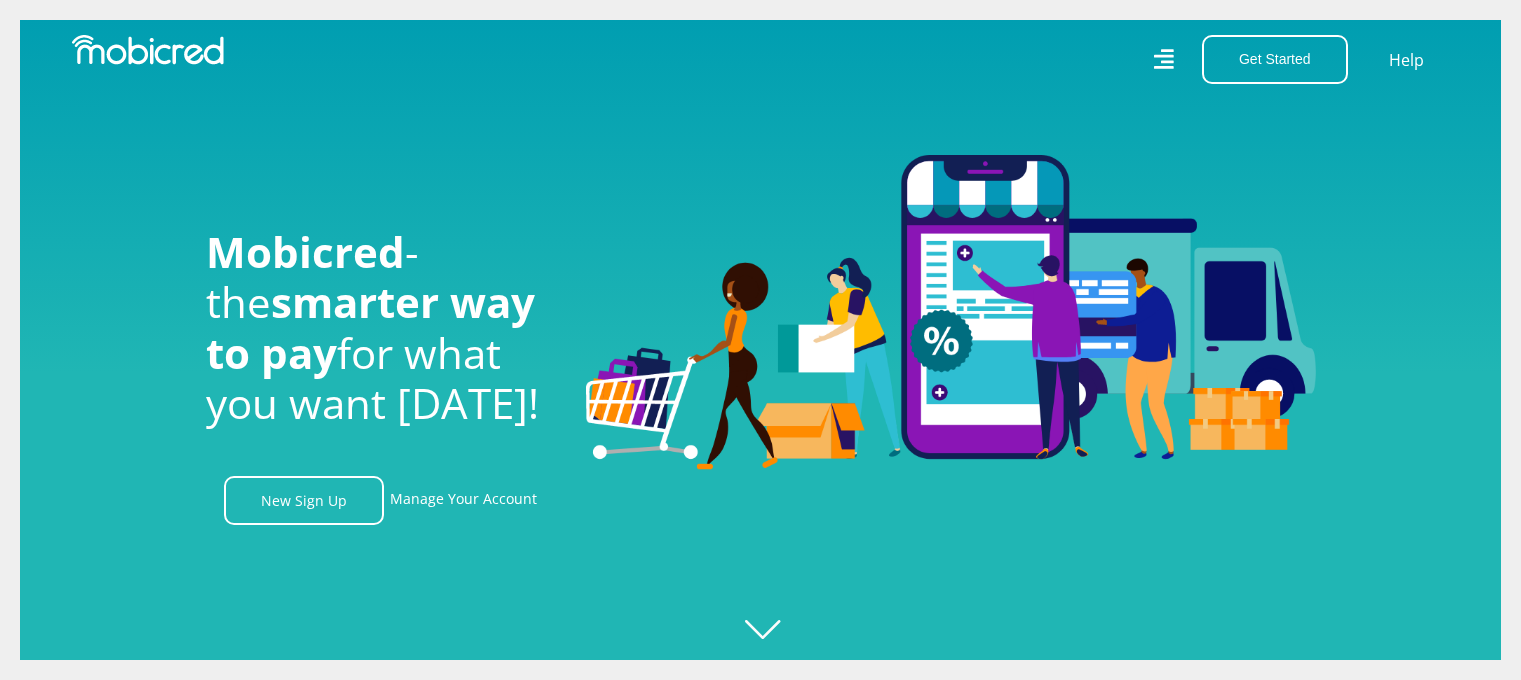 scroll, scrollTop: 0, scrollLeft: 0, axis: both 